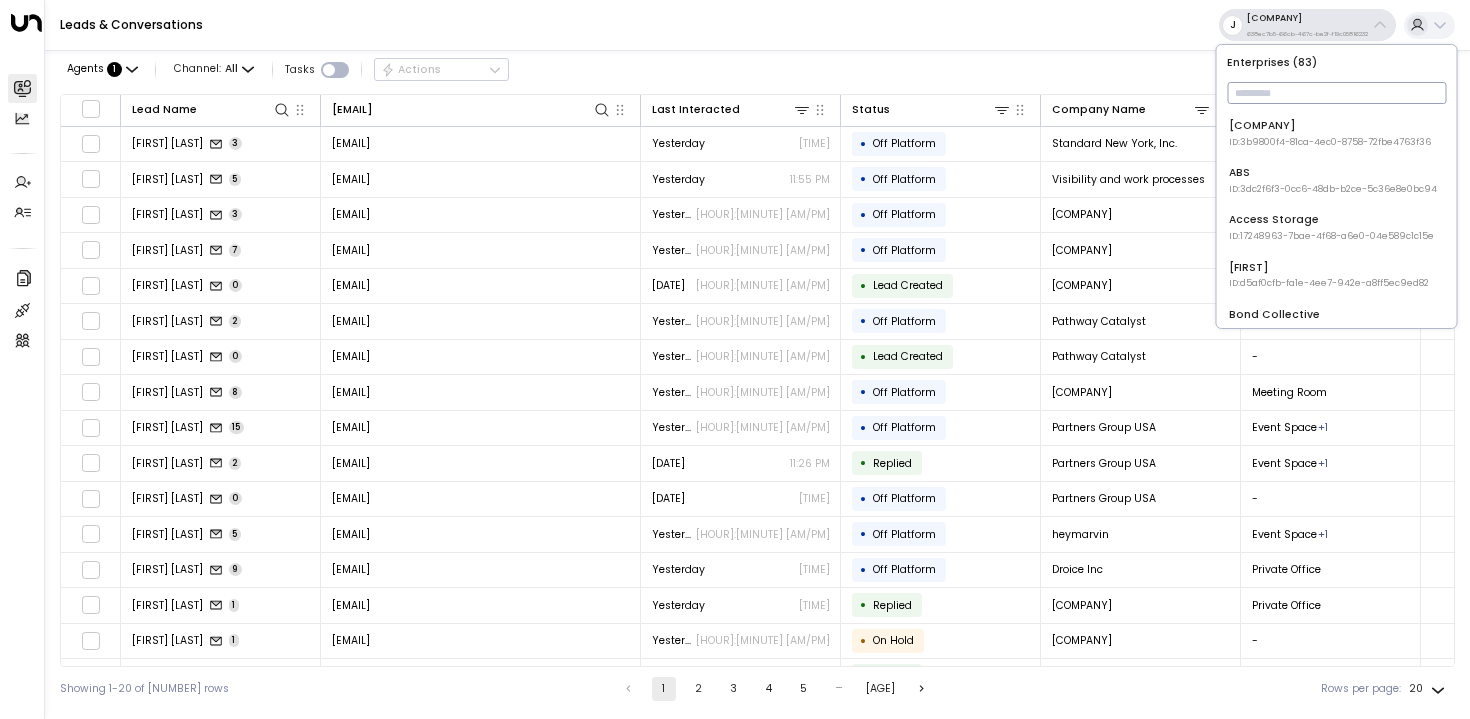 scroll, scrollTop: 0, scrollLeft: 0, axis: both 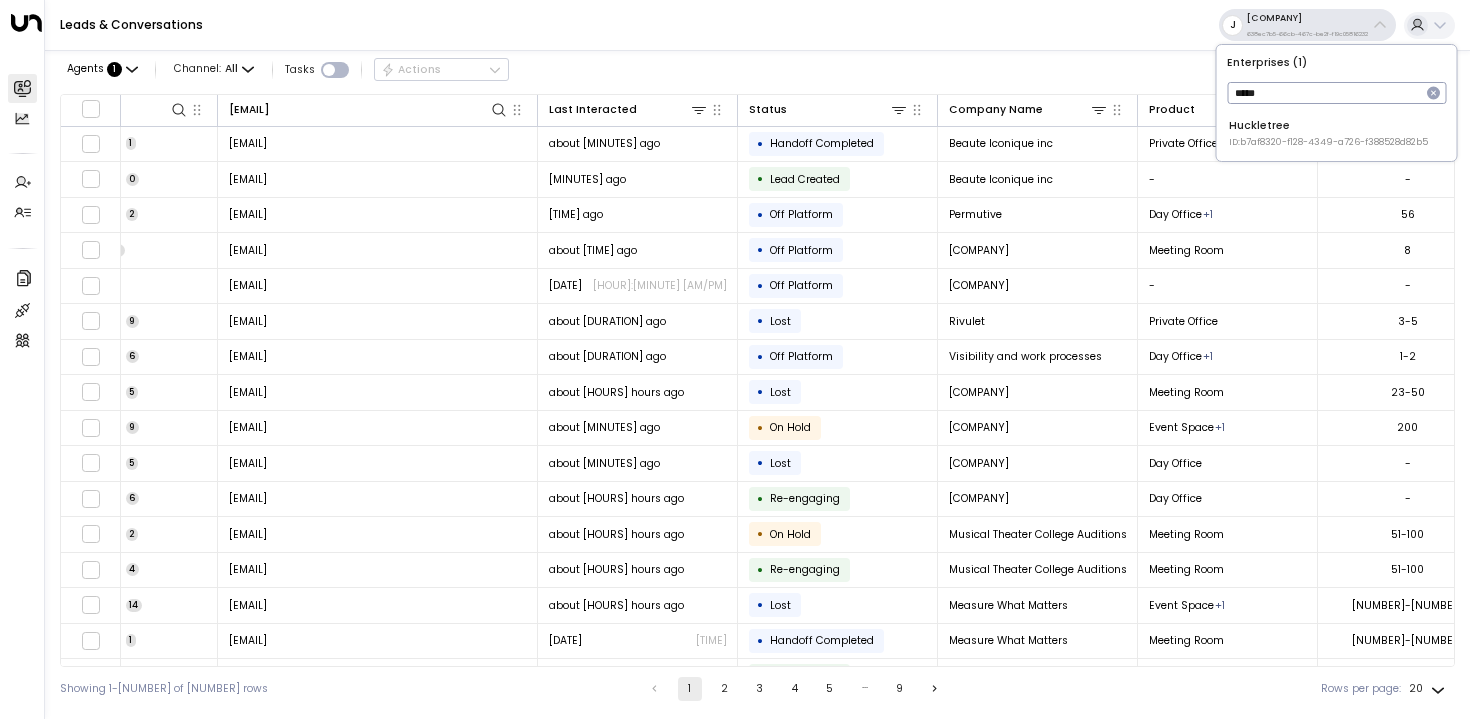 type on "*****" 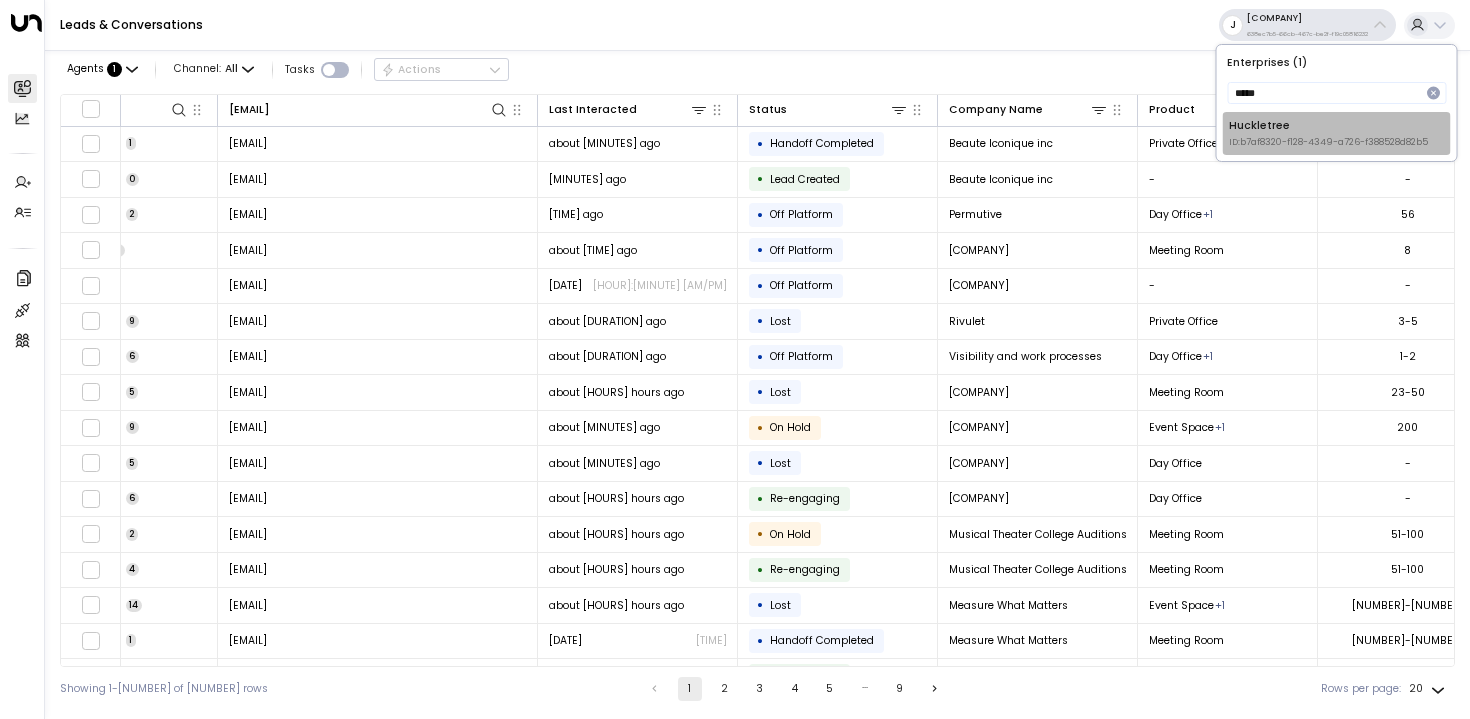 click on "Huckletree ID:  [UUID]" at bounding box center (1328, 133) 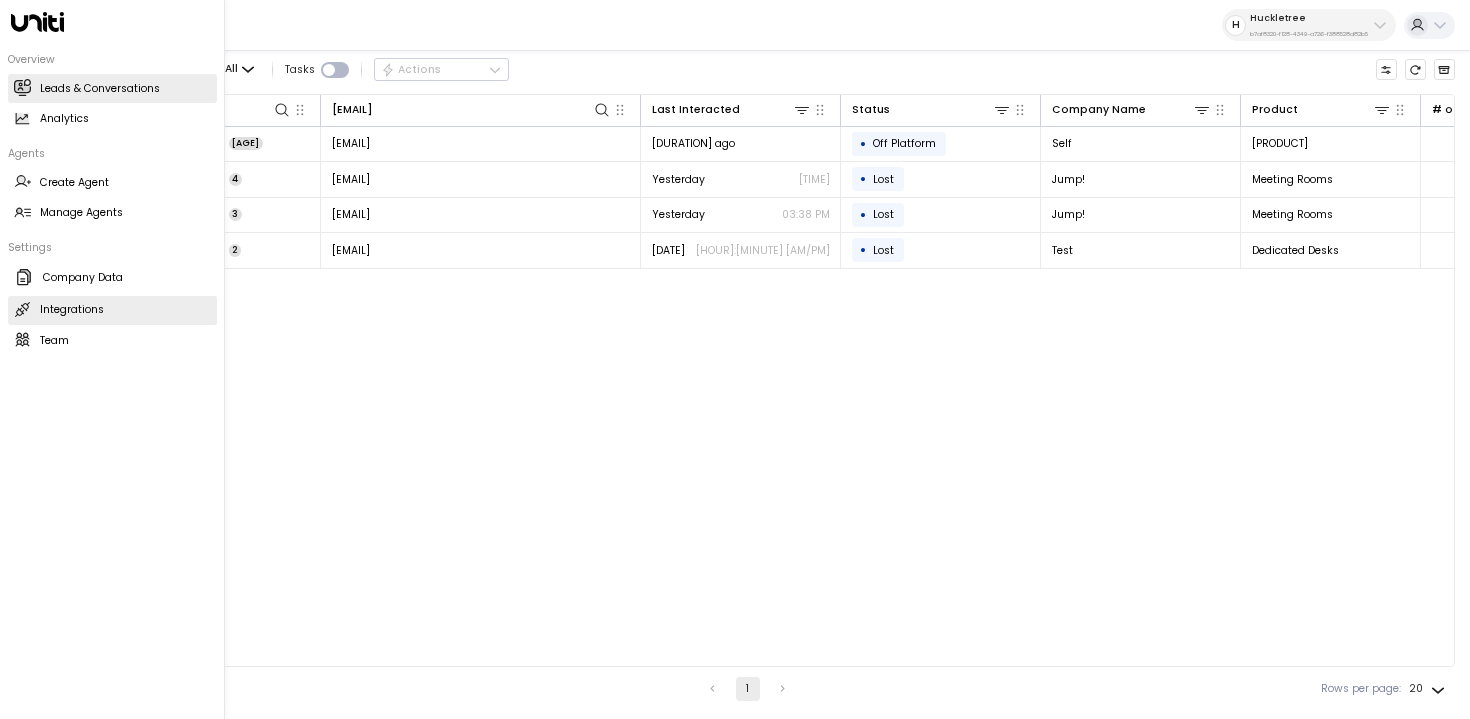 click on "Integrations Integrations" at bounding box center (112, 310) 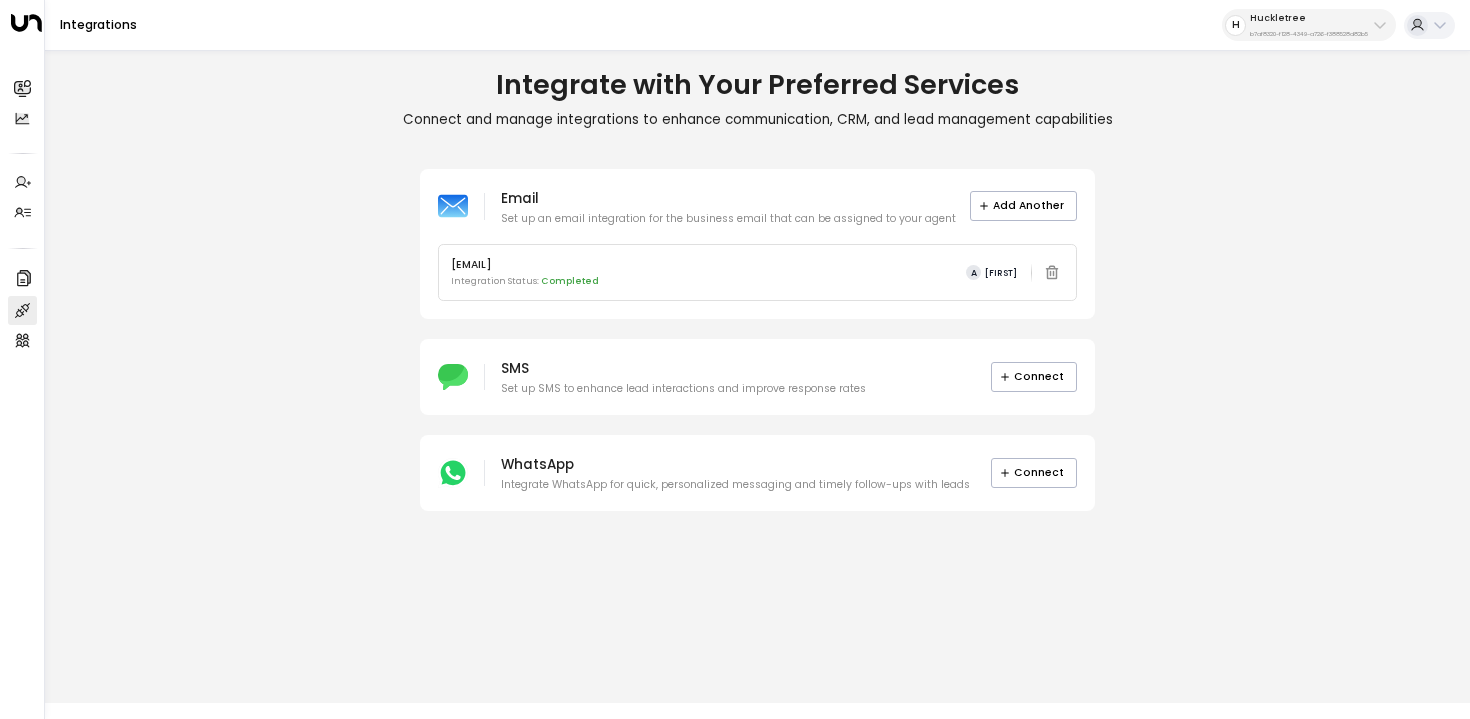 click on "Integrate with Your Preferred Services Connect and manage integrations to enhance communication, CRM, and lead management capabilities Email Set up an email integration for the business email that can be assigned to your agent Add Another [EMAIL] Integration Status:   Completed A [FIRST] SMS Set up SMS to enhance lead interactions and improve response rates Connect WhatsApp Integrate WhatsApp for quick, personalized messaging and timely follow-ups with leads Connect" at bounding box center [757, 289] 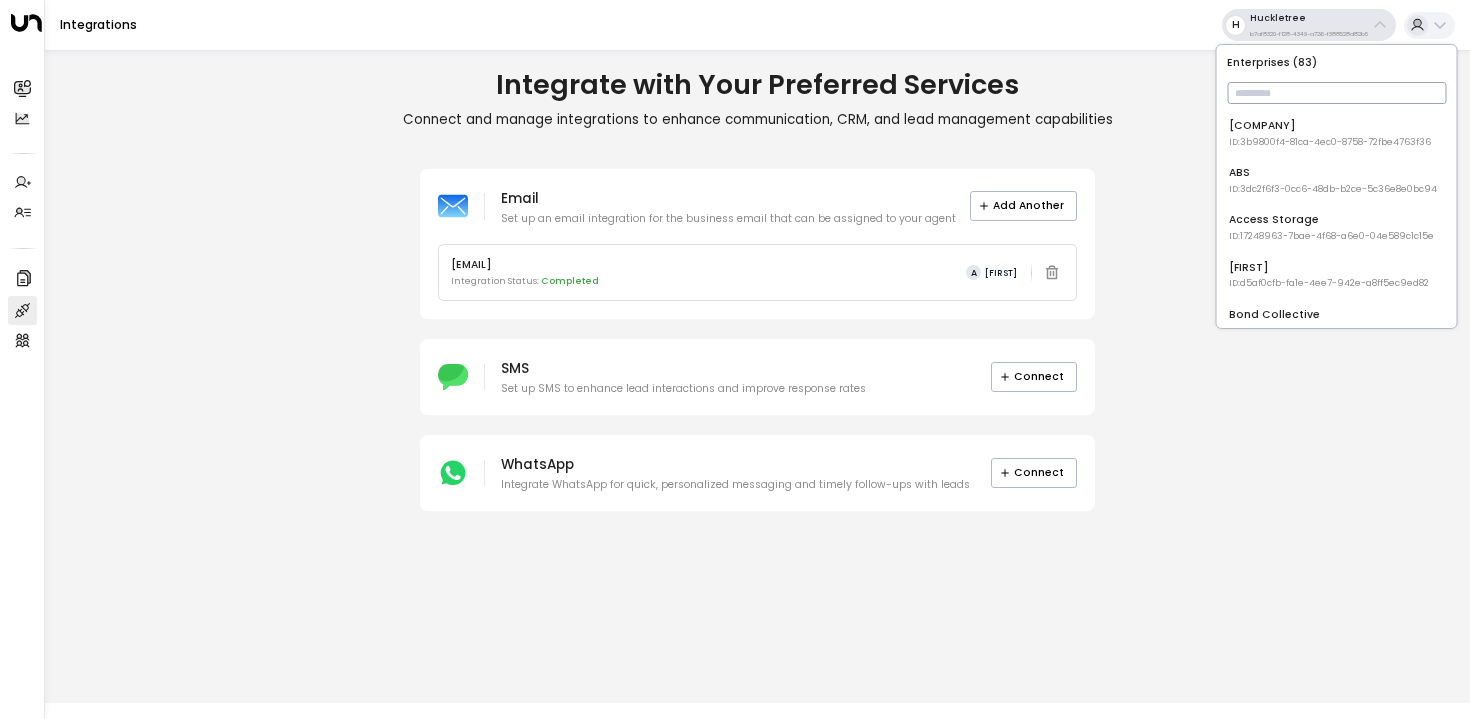 click at bounding box center (1336, 93) 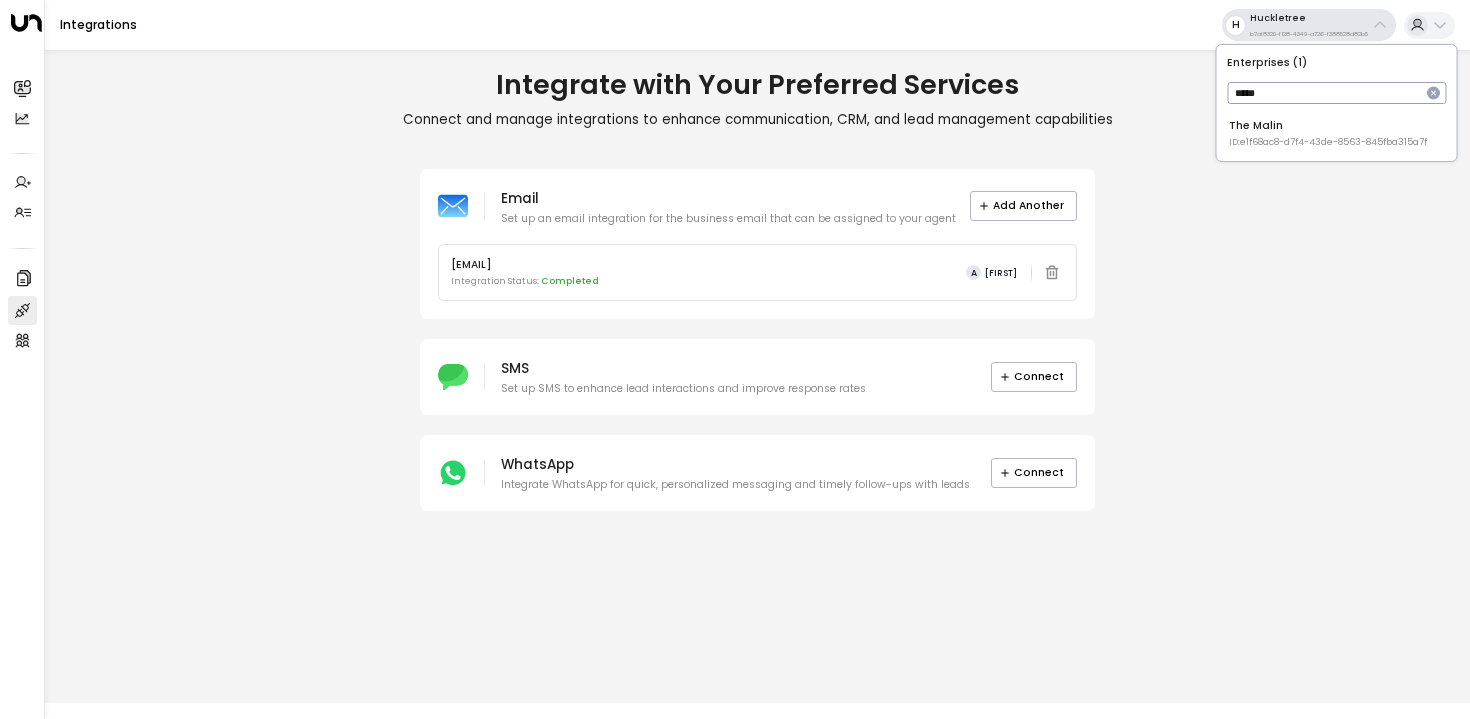 type on "*****" 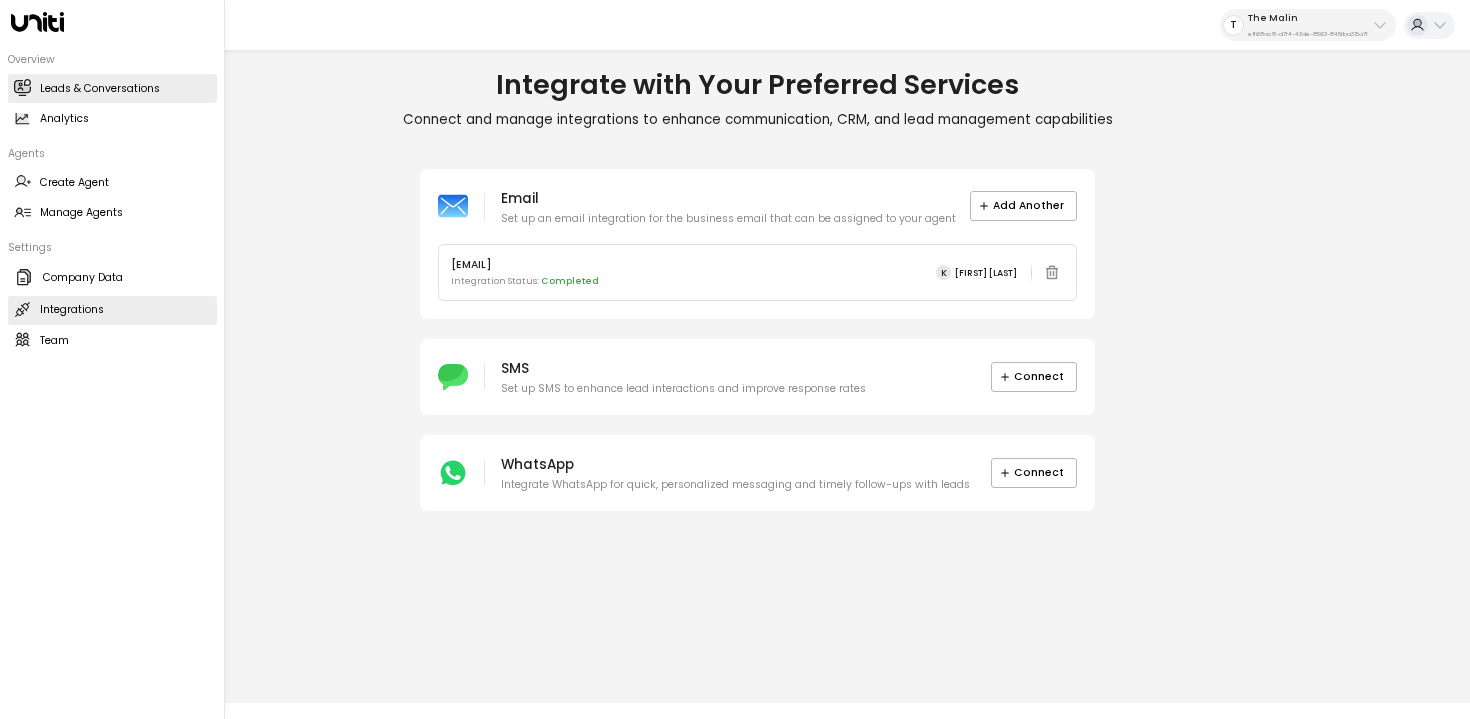 click on "Leads & Conversations Leads & Conversations" at bounding box center (112, 88) 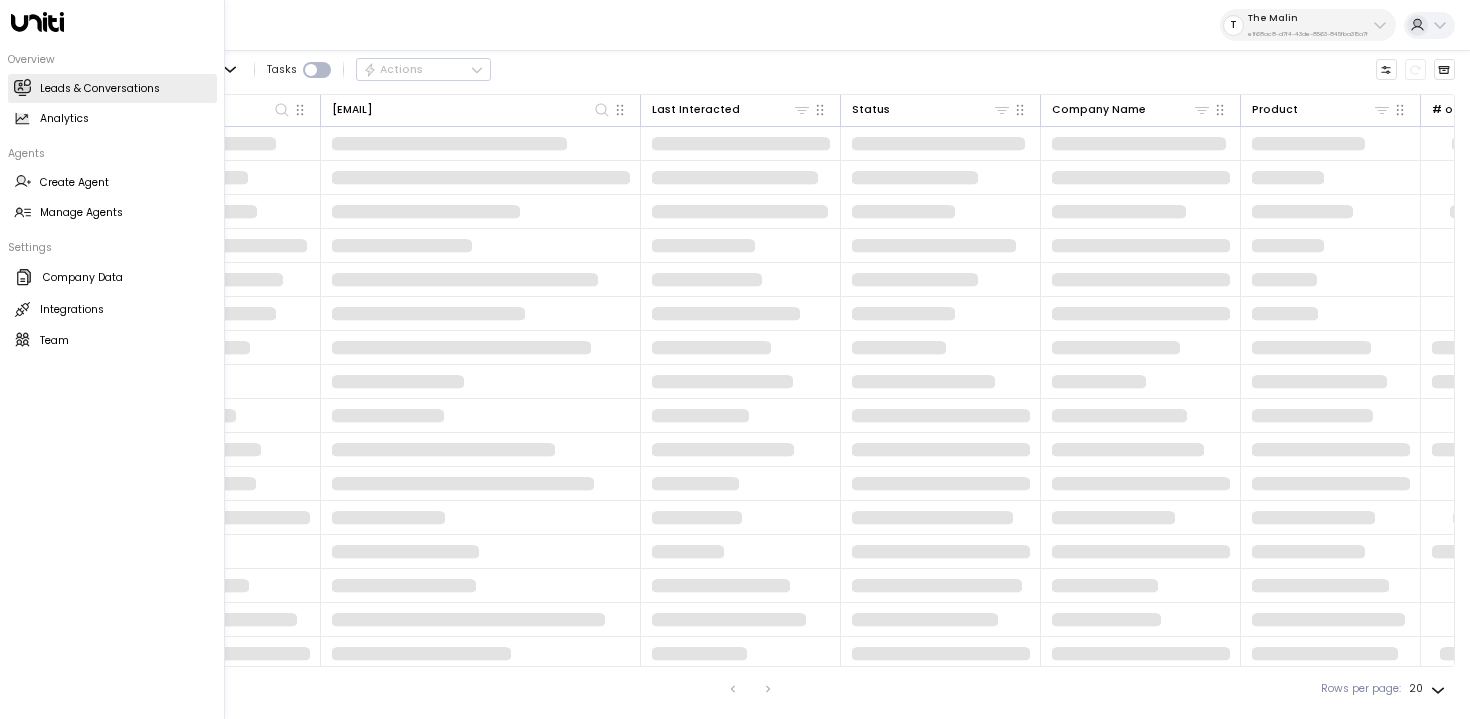 click on "Overview Leads & Conversations Leads & Conversations Analytics Analytics Agents Create Agent Create Agent Manage Agents Manage Agents Settings Company Data Company Data Integrations Integrations Team Team" at bounding box center (112, 198) 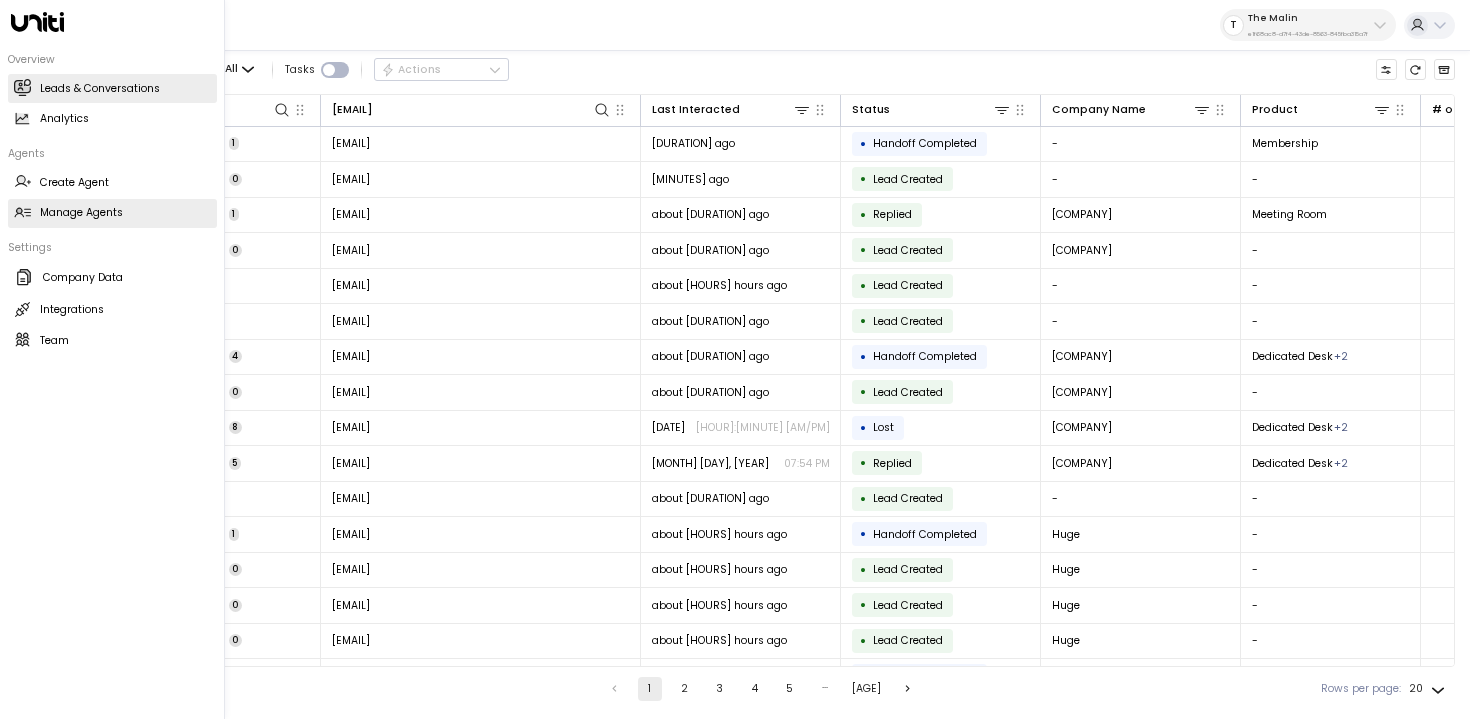 click on "Manage Agents" at bounding box center [81, 213] 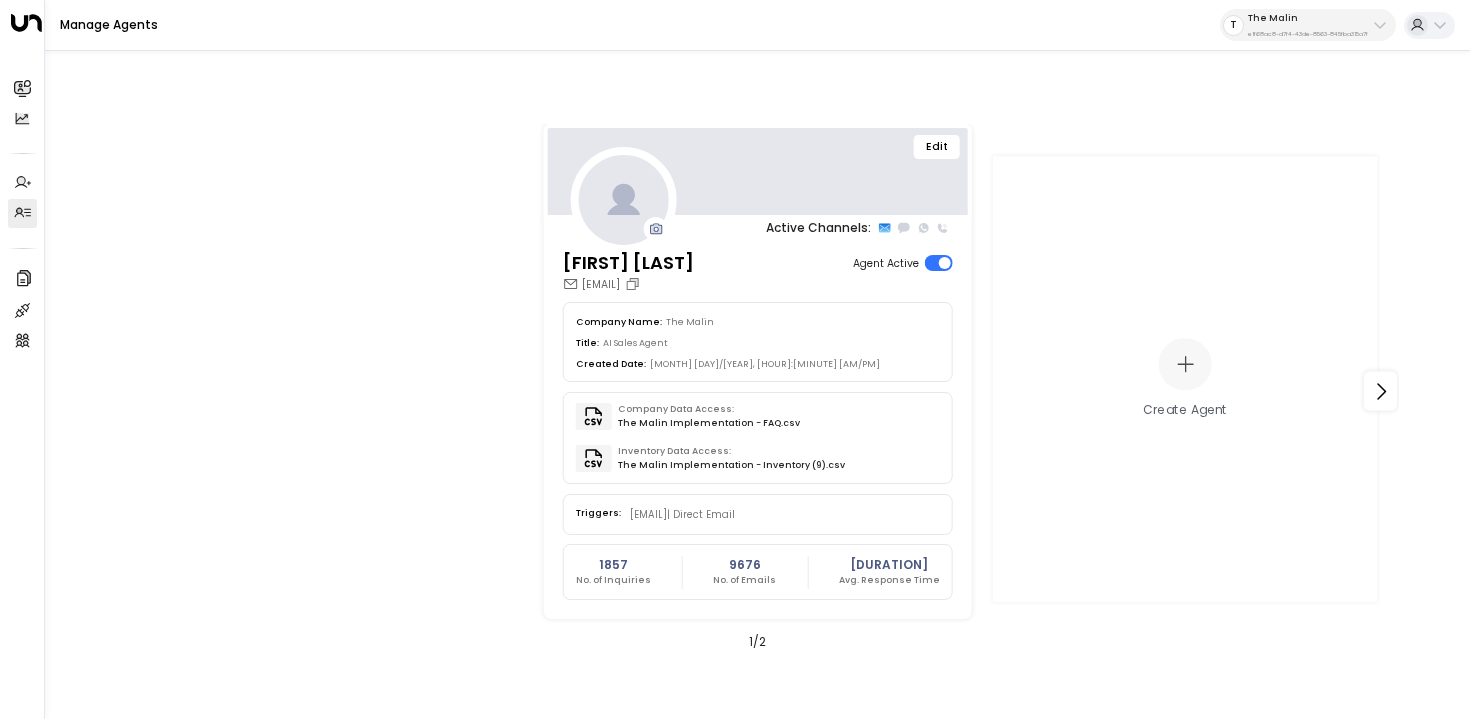 click on "Edit" at bounding box center [937, 147] 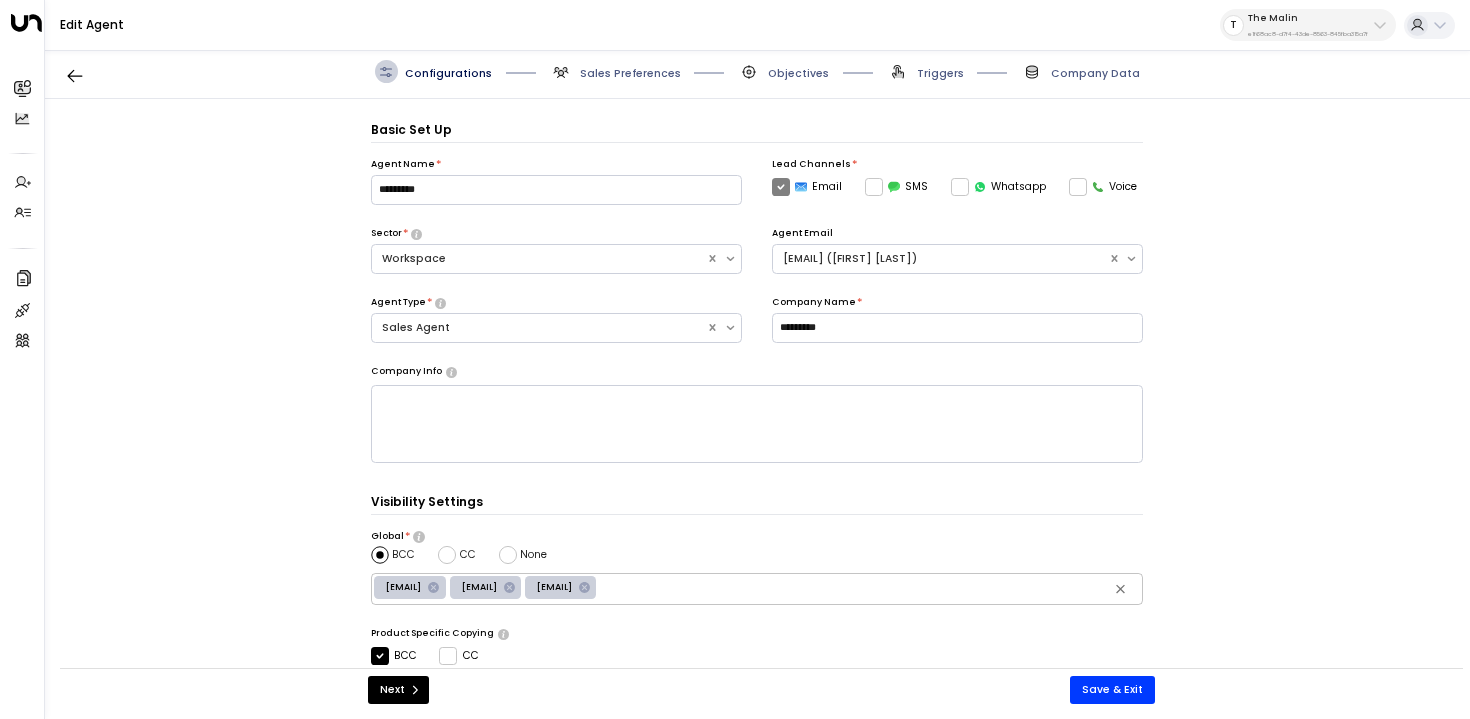 scroll, scrollTop: 22, scrollLeft: 0, axis: vertical 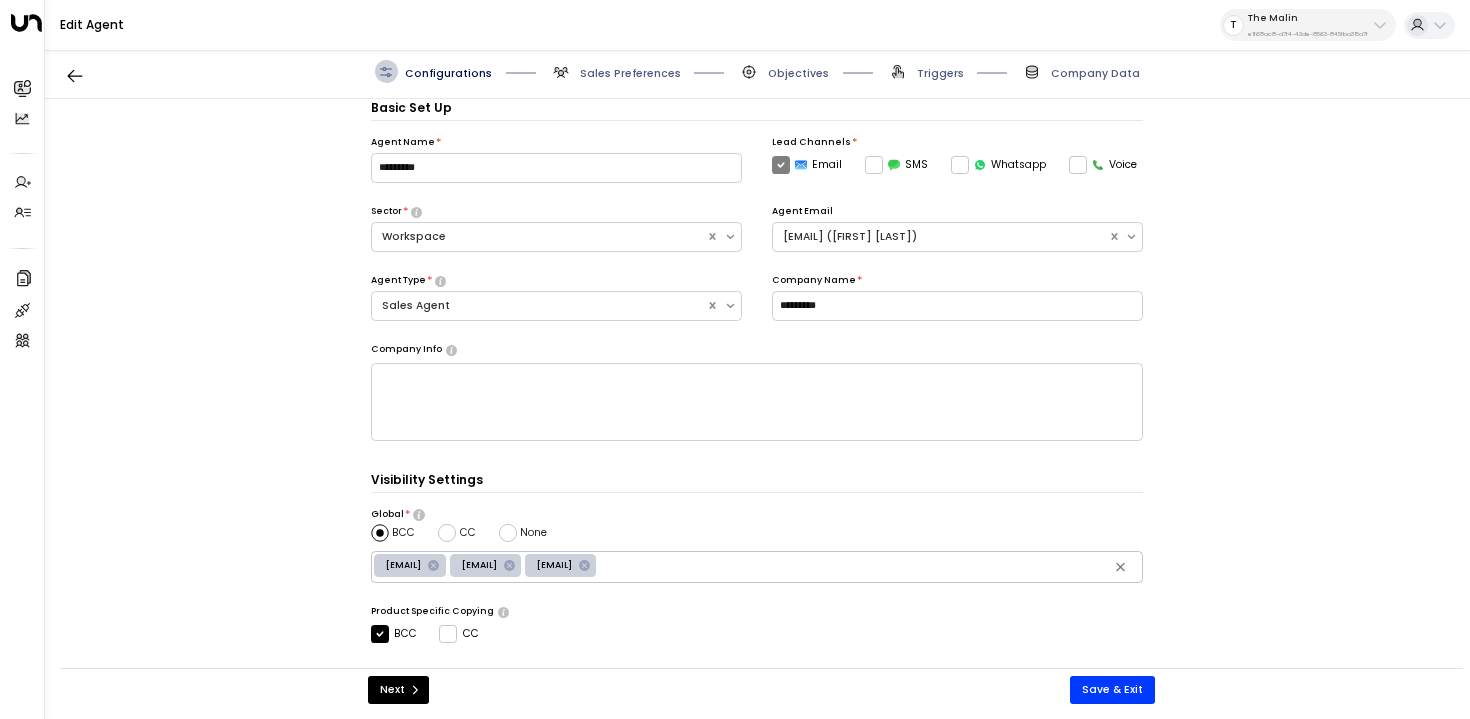 click on "Triggers" at bounding box center [630, 73] 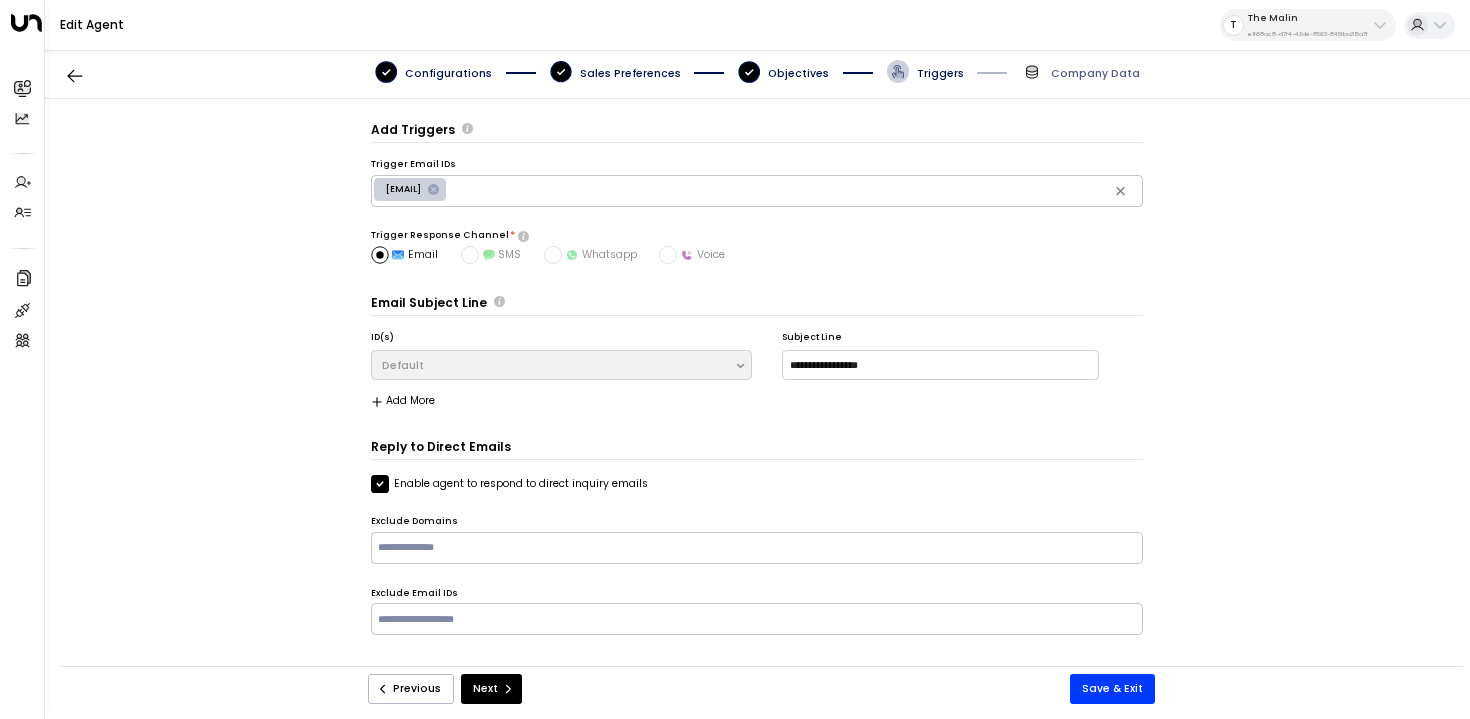 click on "Objectives" at bounding box center [448, 73] 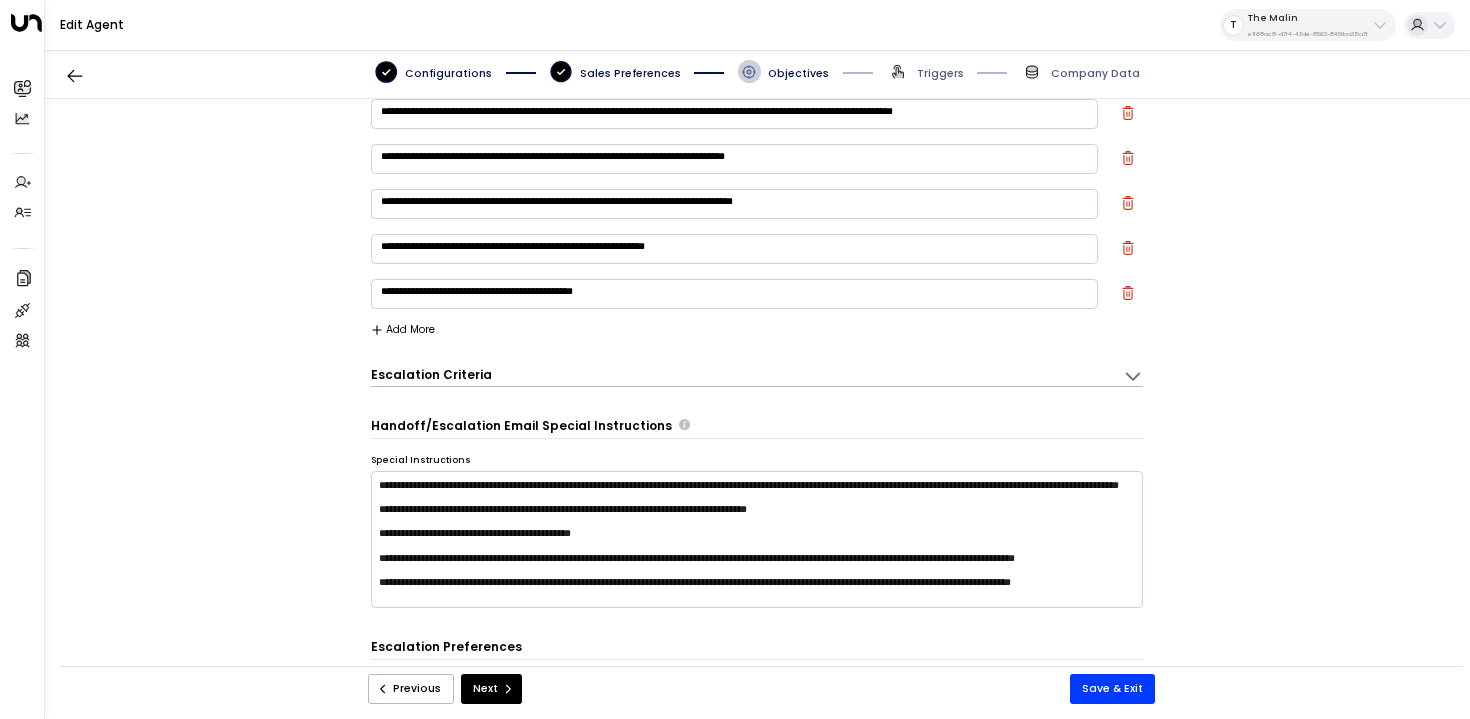 scroll, scrollTop: 58, scrollLeft: 0, axis: vertical 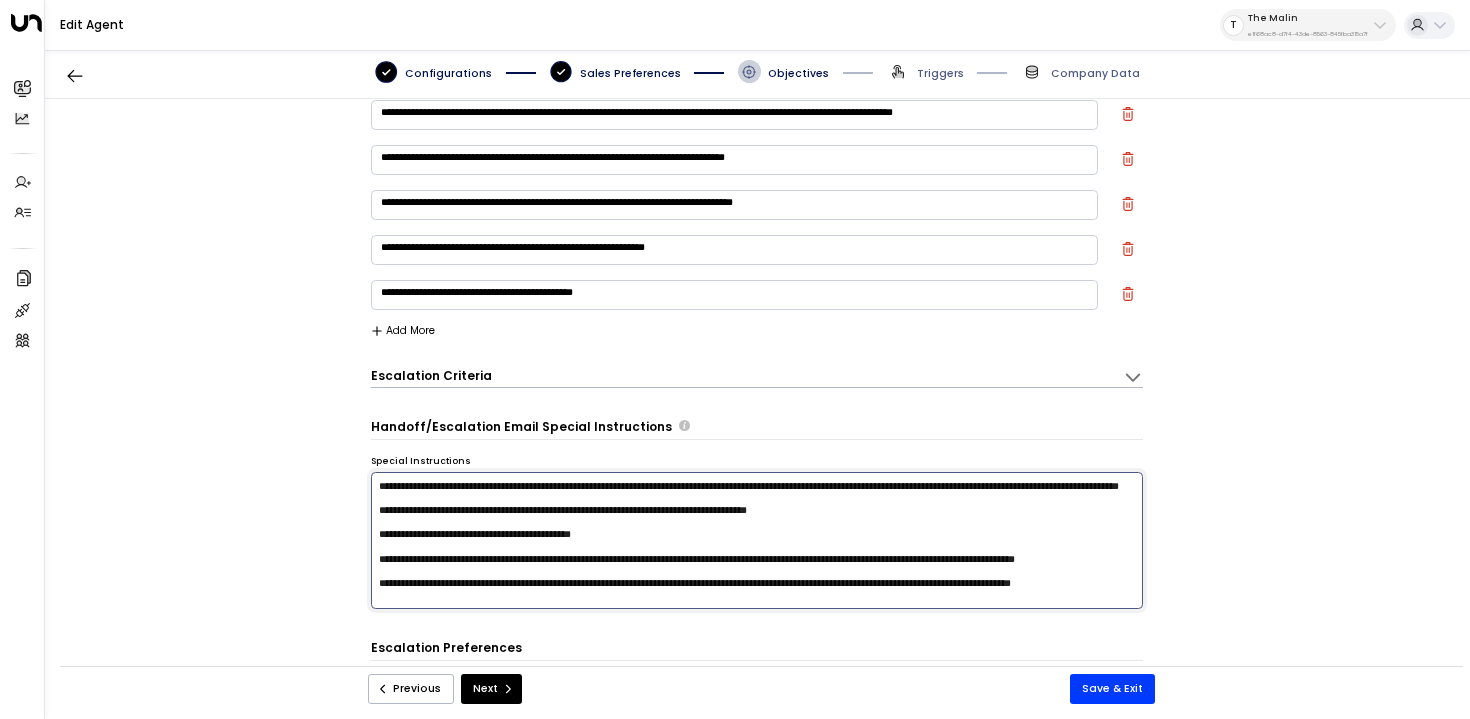 click on "**********" at bounding box center (757, 541) 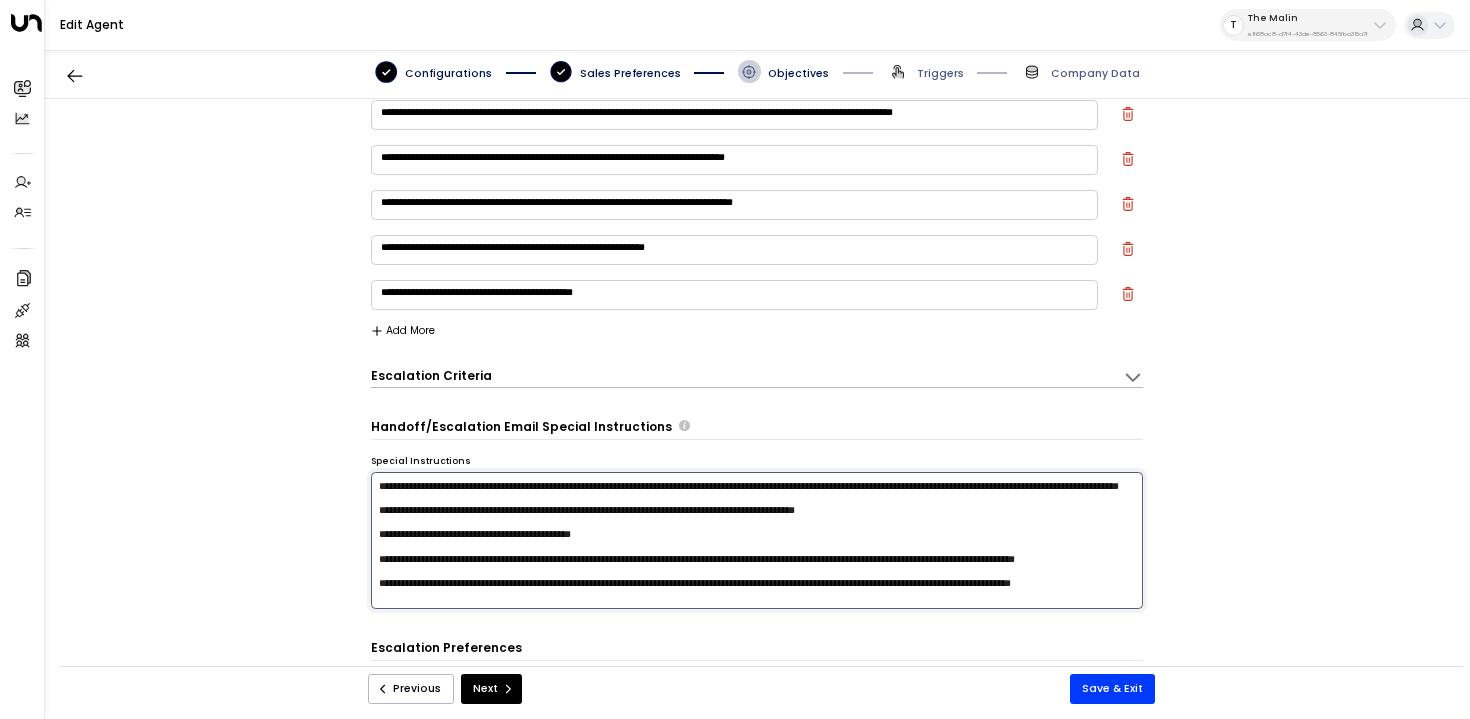 click on "**********" at bounding box center [757, 541] 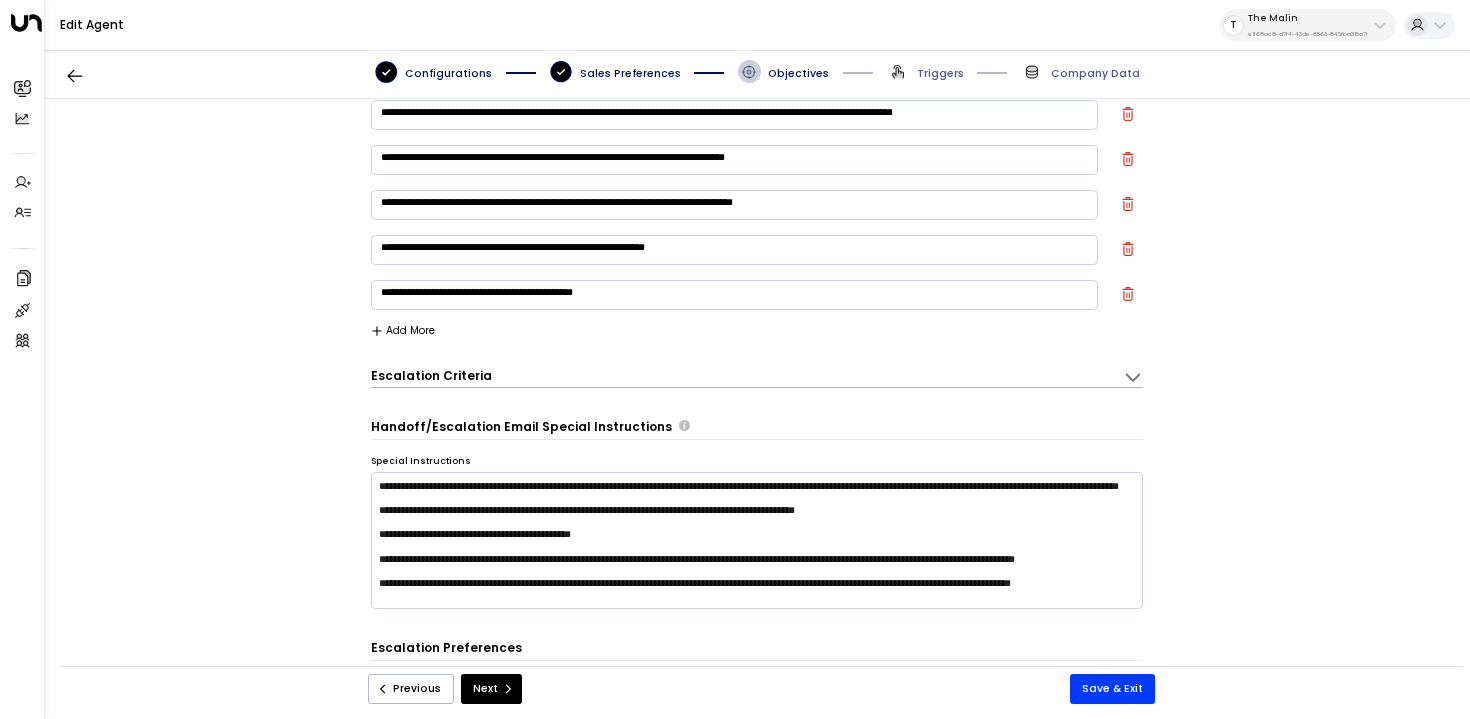 click on "**********" at bounding box center [757, 516] 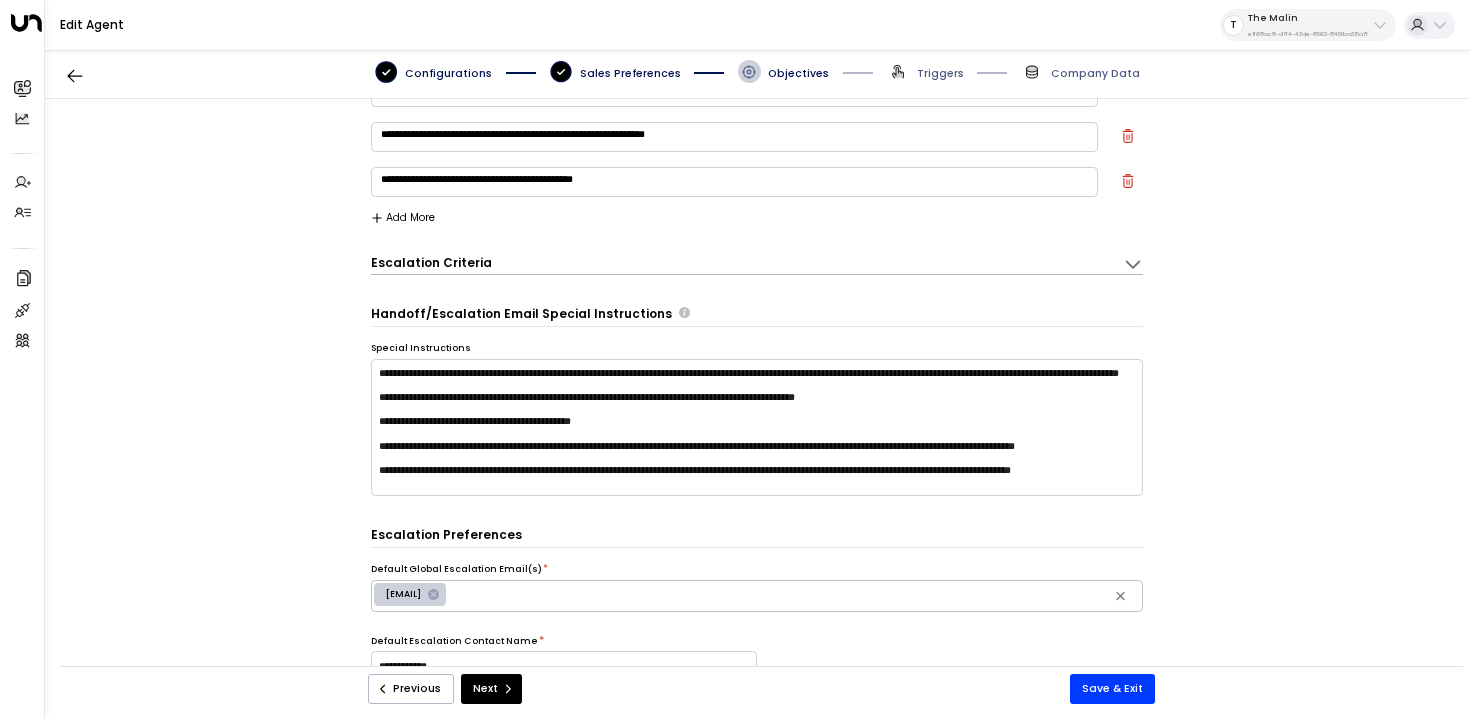 scroll, scrollTop: 183, scrollLeft: 0, axis: vertical 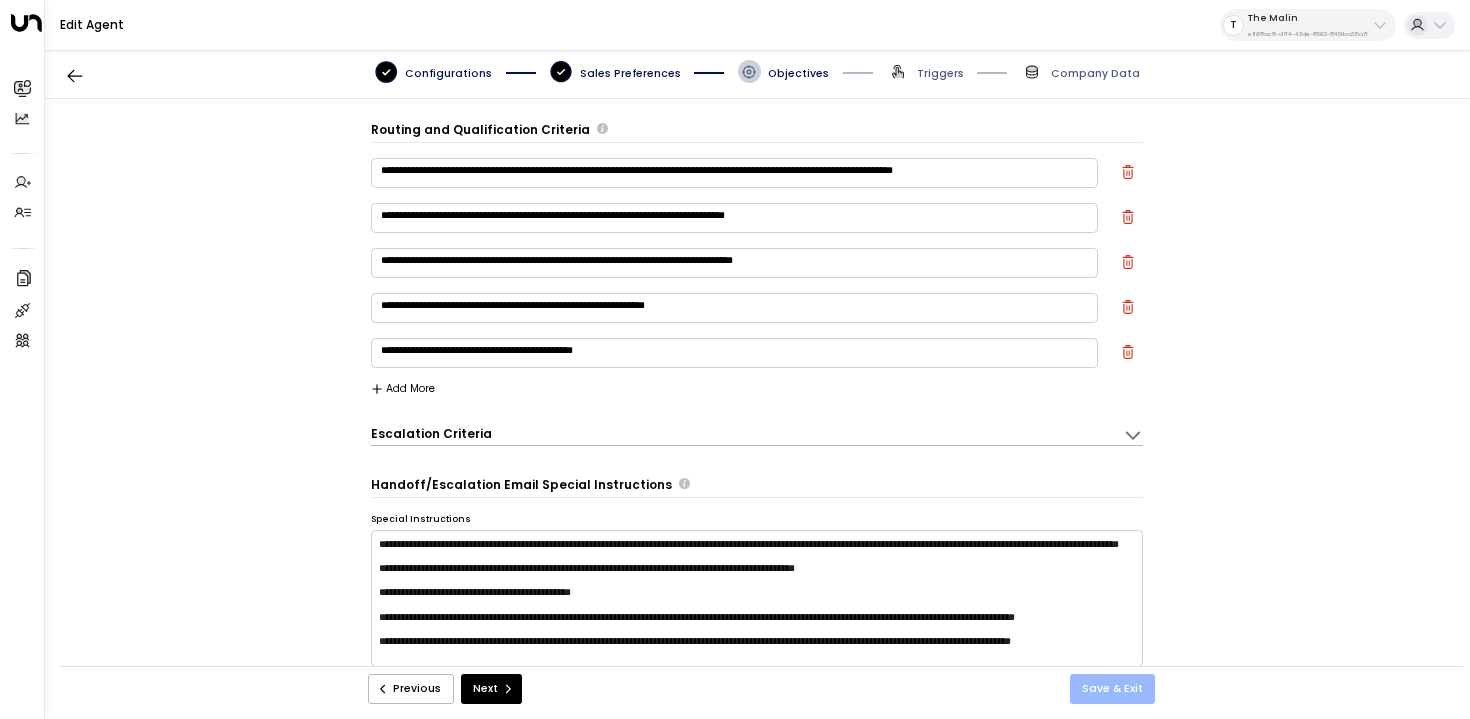 click on "Save & Exit" at bounding box center [1112, 689] 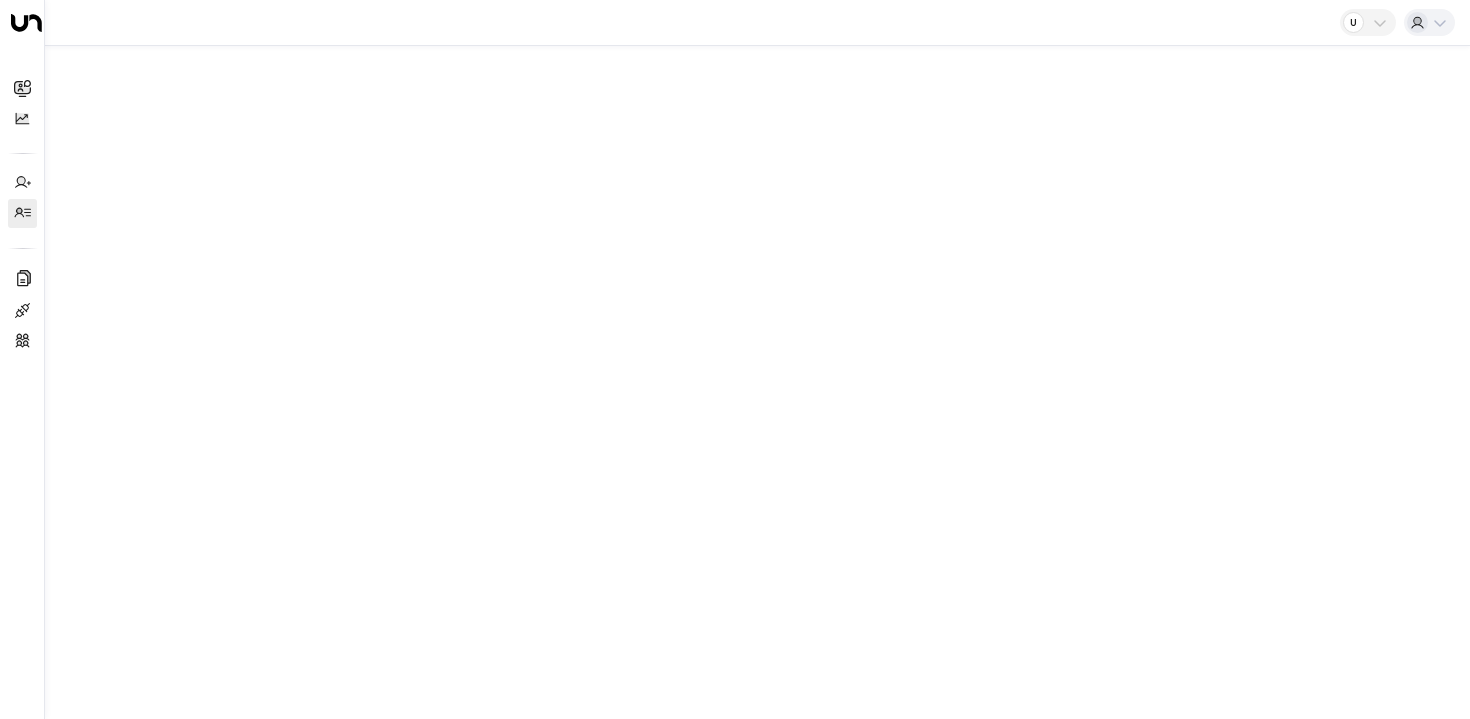 scroll, scrollTop: 0, scrollLeft: 0, axis: both 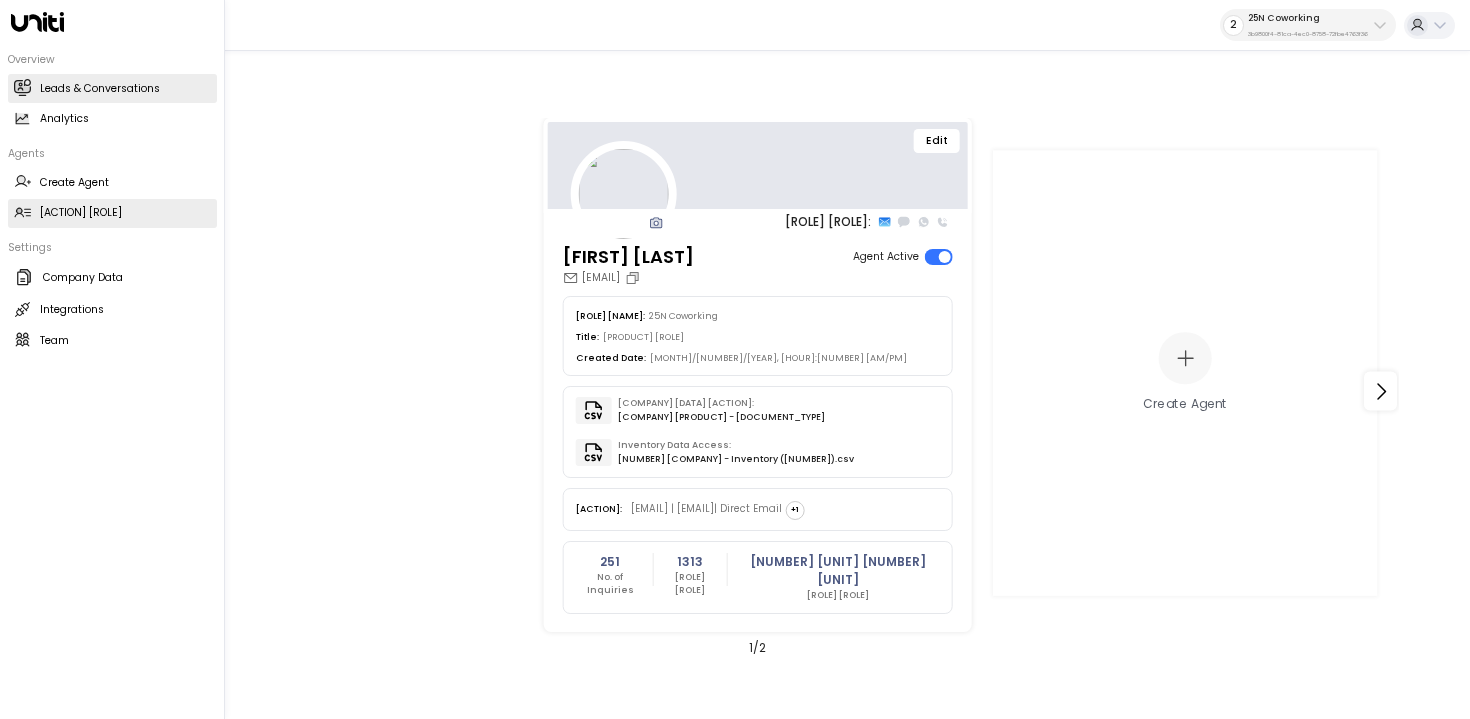 click at bounding box center (22, 87) 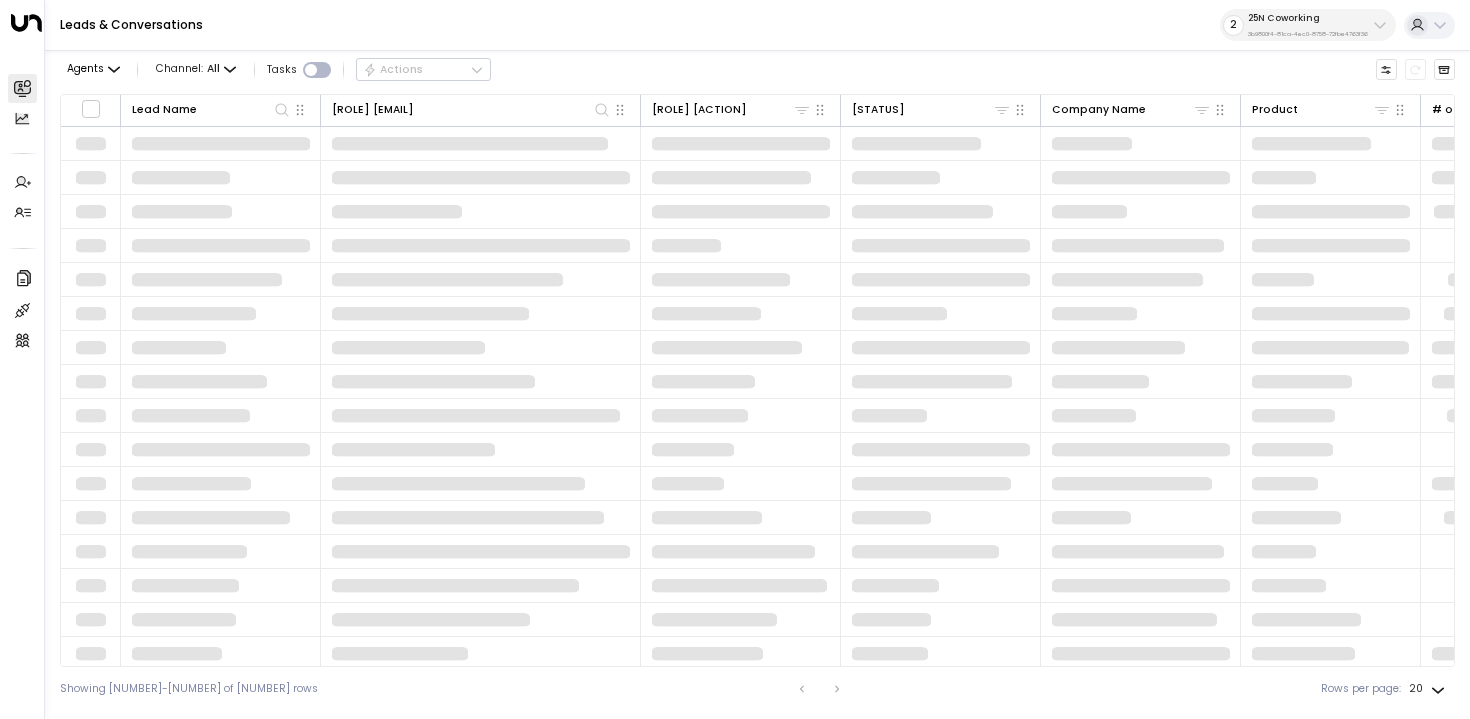 click on "[COMPANY]" at bounding box center (1308, 18) 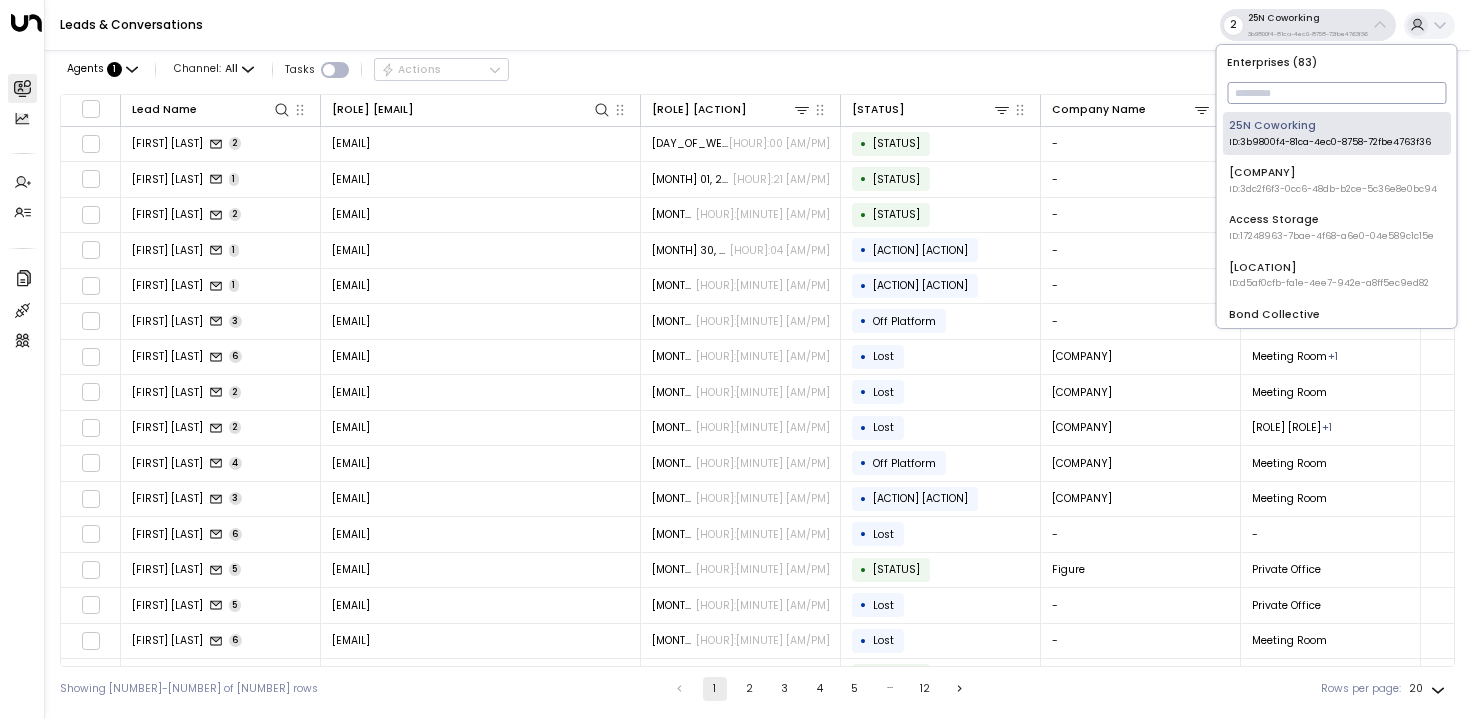 click at bounding box center [1336, 93] 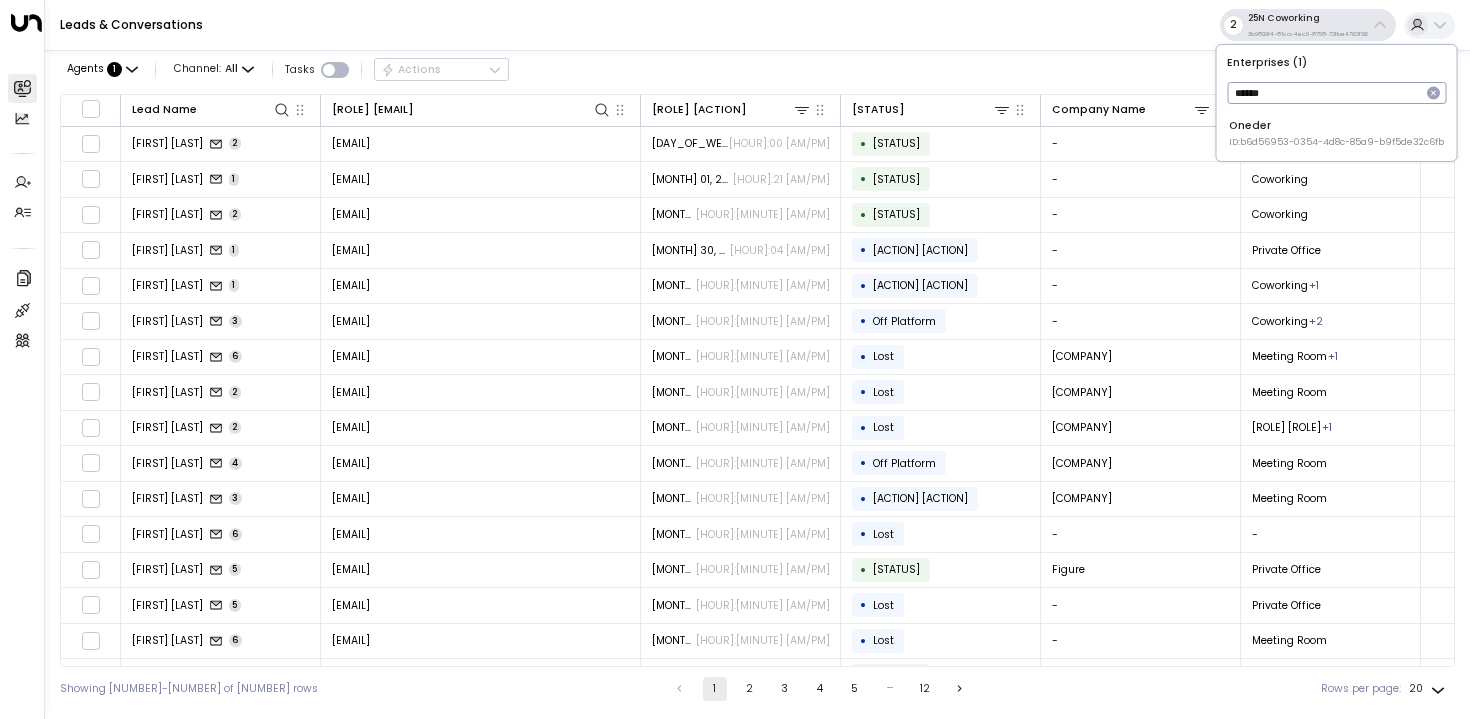 type on "******" 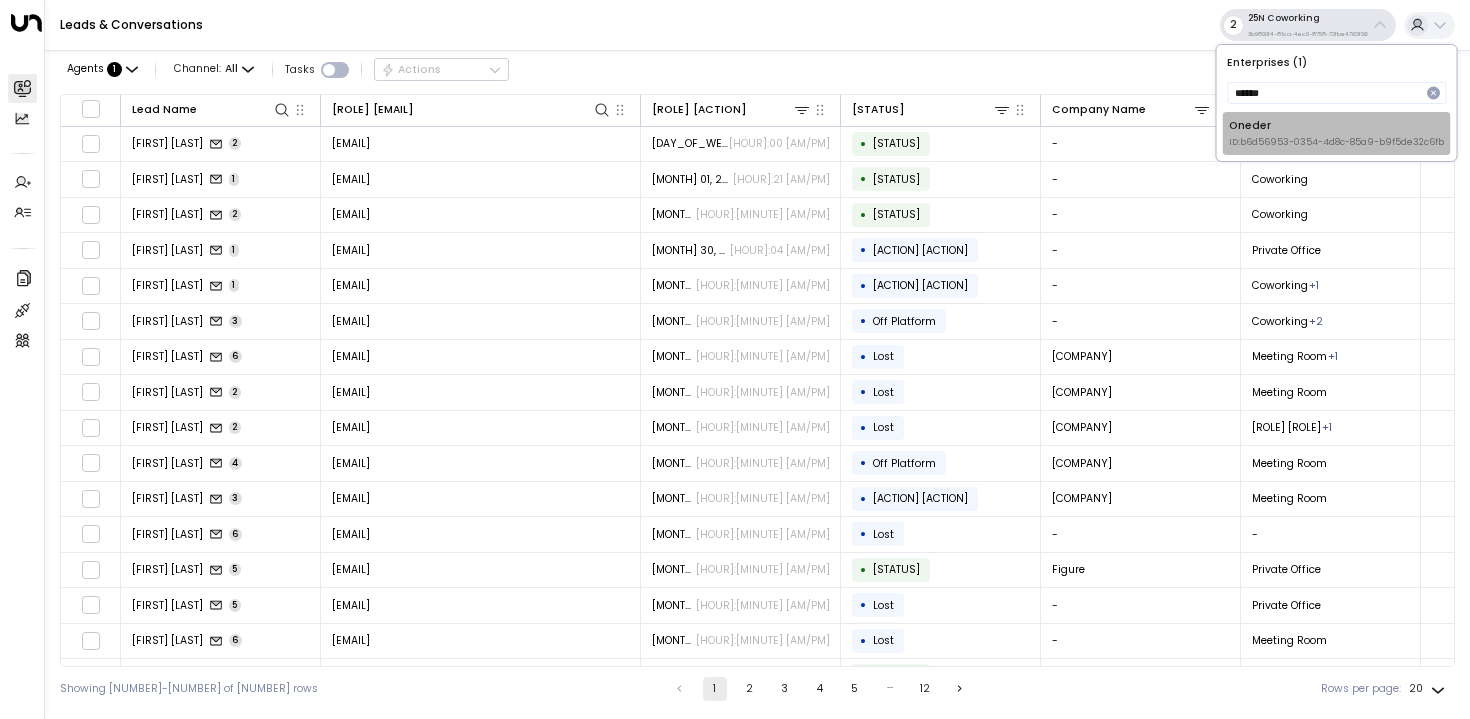 click on "Oneder ID:  b6d56953-0354-4d8c-85a9-b9f5de32c6fb" at bounding box center (1336, 133) 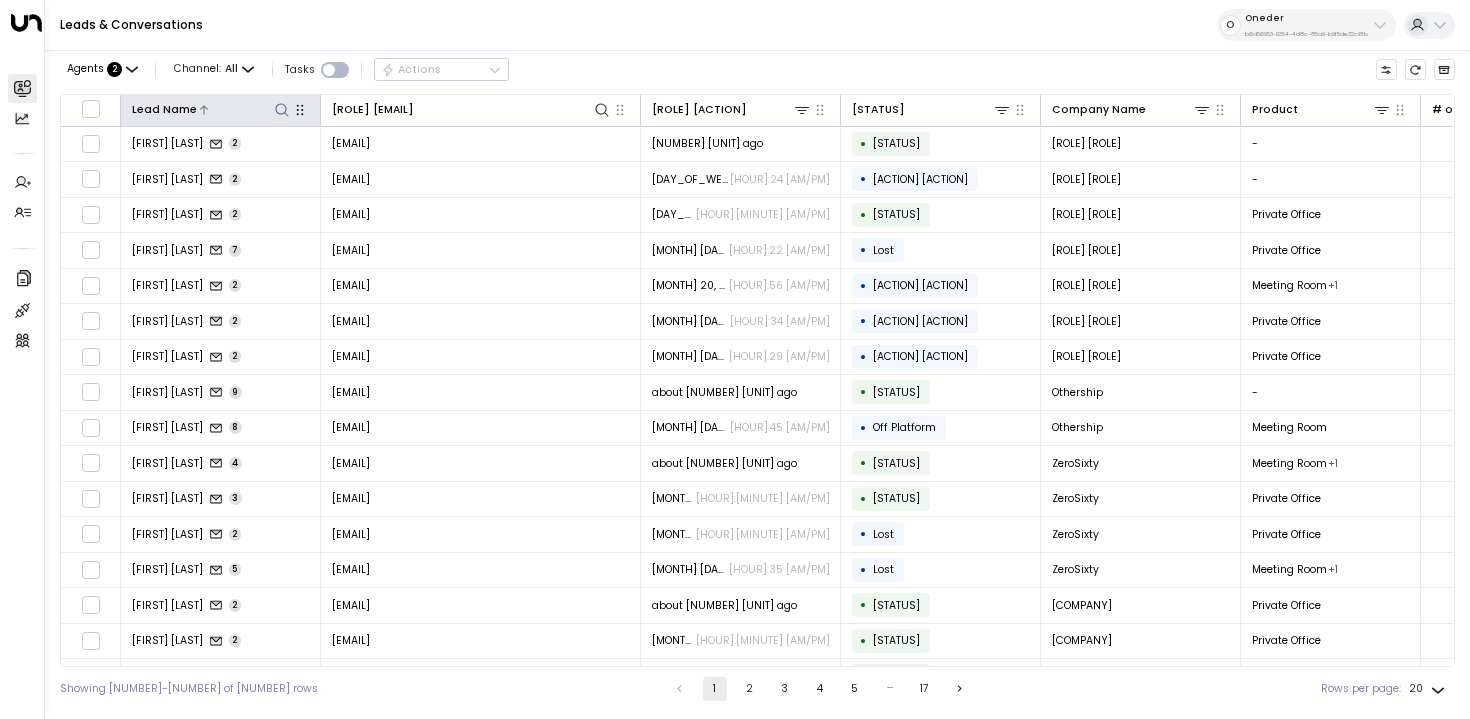 click at bounding box center (282, 110) 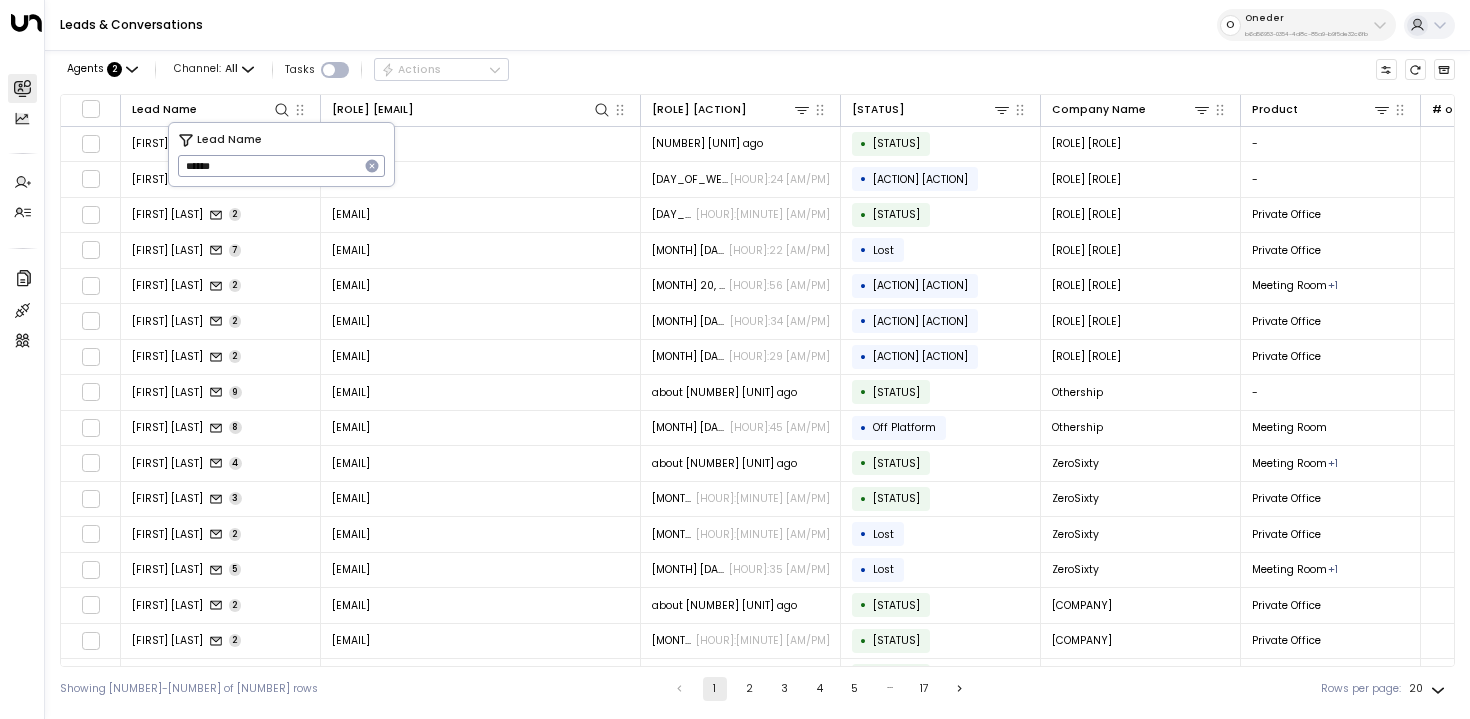 type on "******" 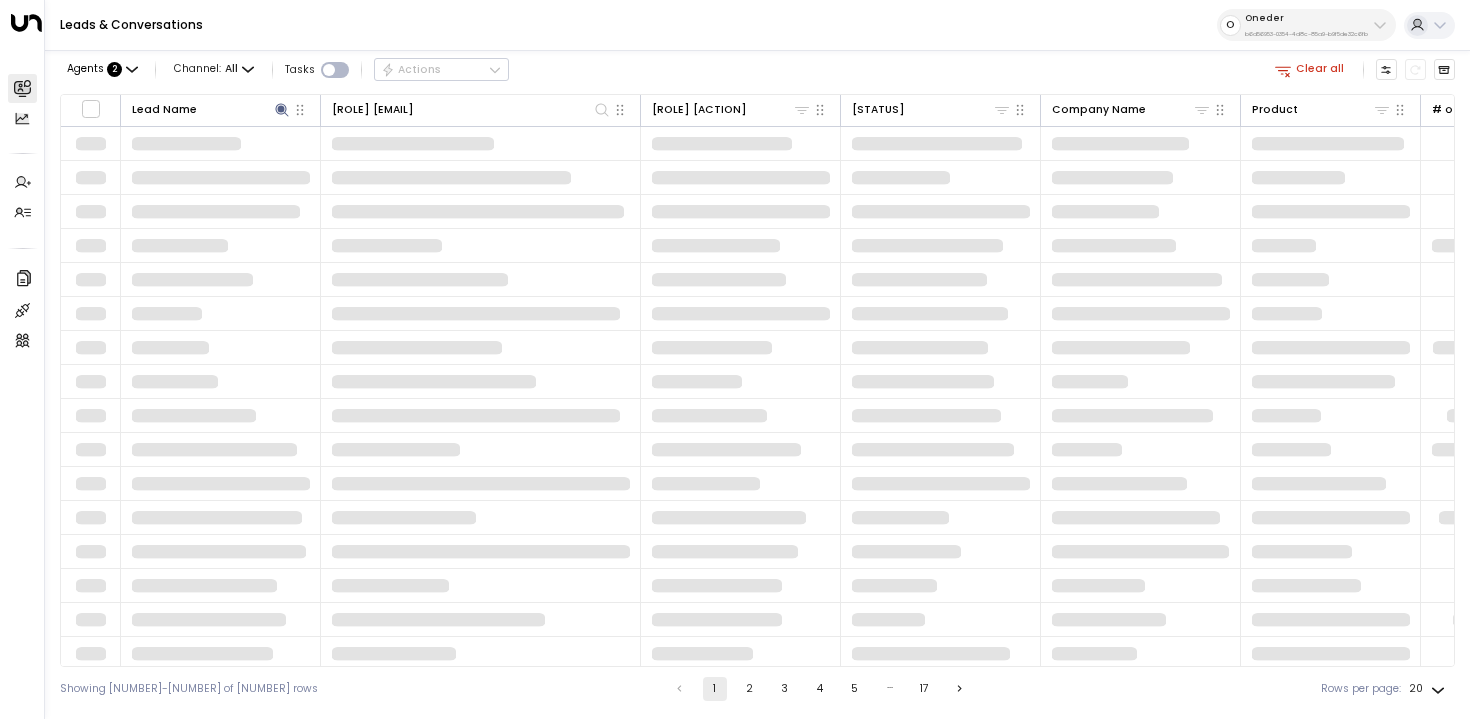 click on "Agents : 2 Channel: All Tasks   Actions Clear all" at bounding box center (757, 70) 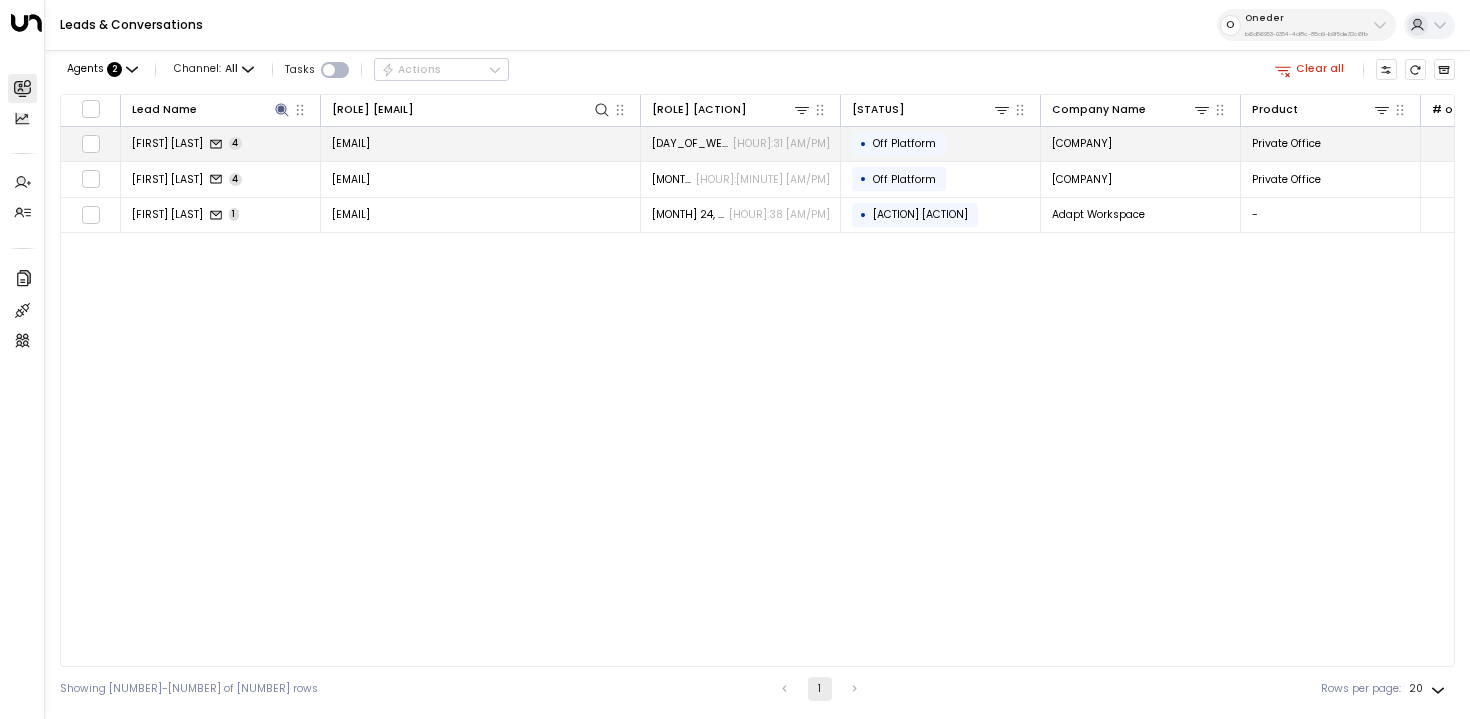 click on "Olivia.reed@eu.jll.com" at bounding box center [481, 144] 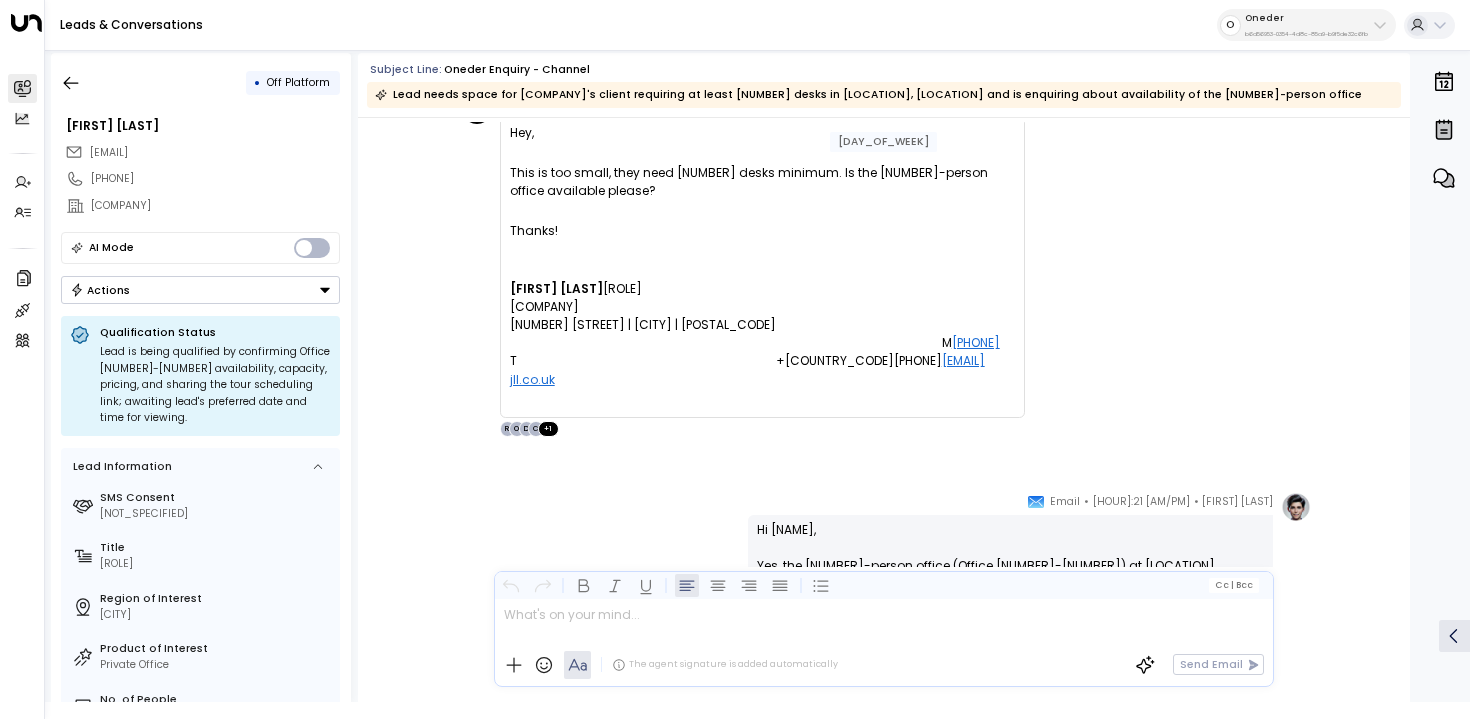 scroll, scrollTop: 1637, scrollLeft: 0, axis: vertical 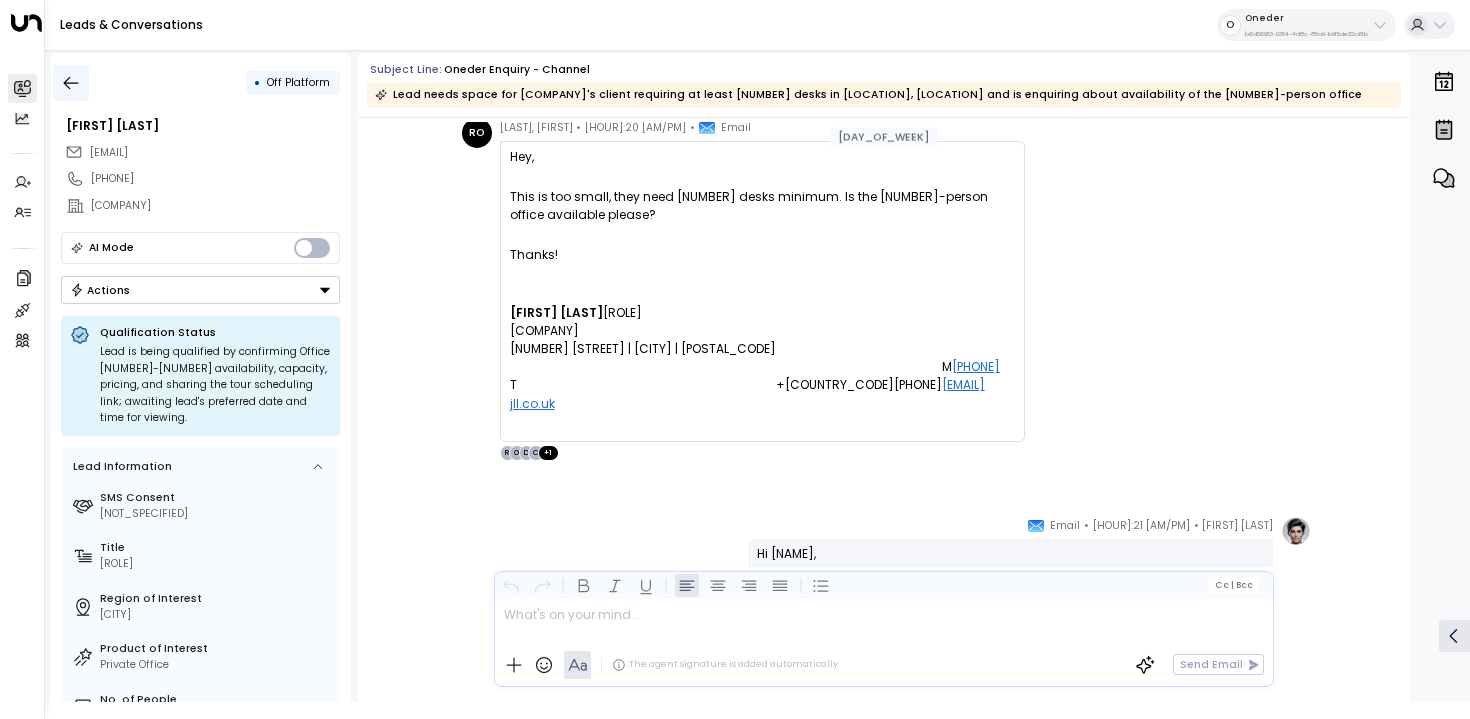 click at bounding box center [71, 83] 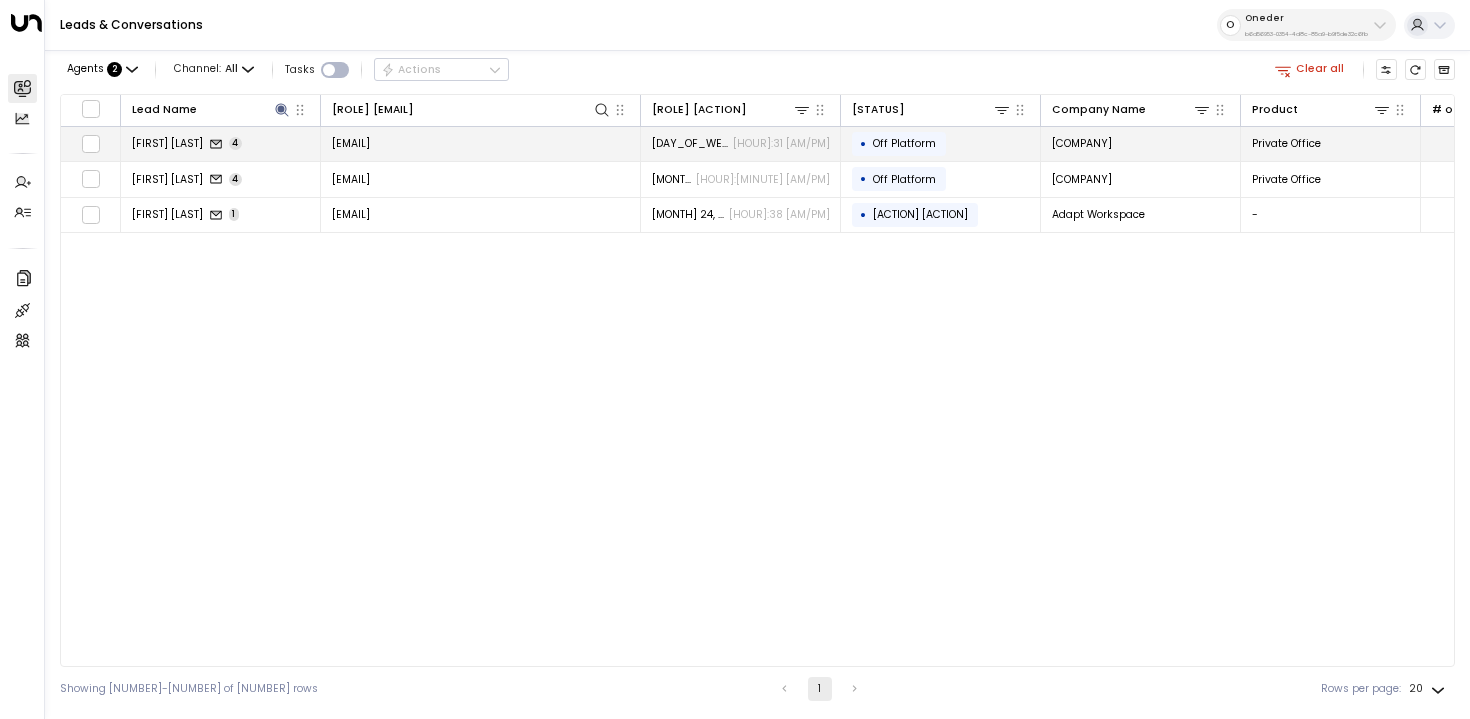 click on "Olivia Reed 4" at bounding box center (221, 144) 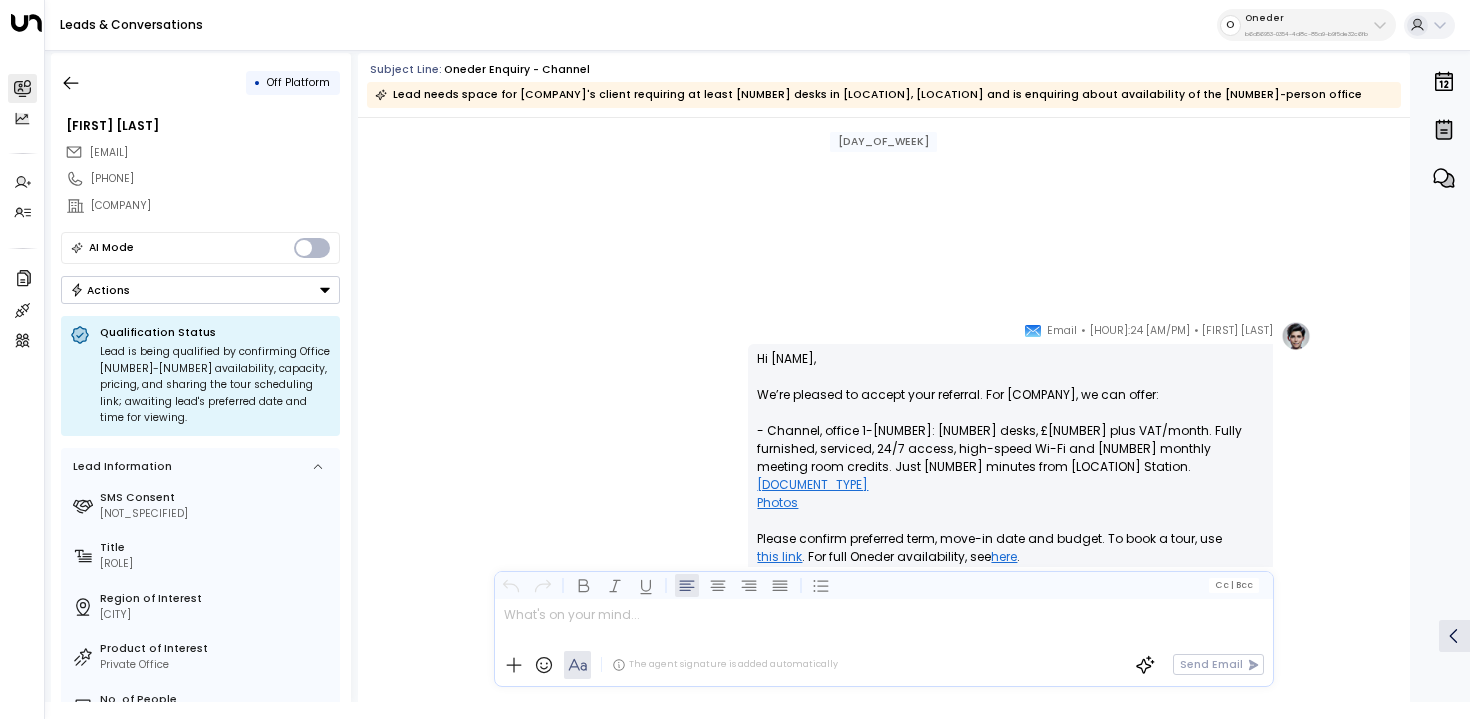 scroll, scrollTop: 1060, scrollLeft: 0, axis: vertical 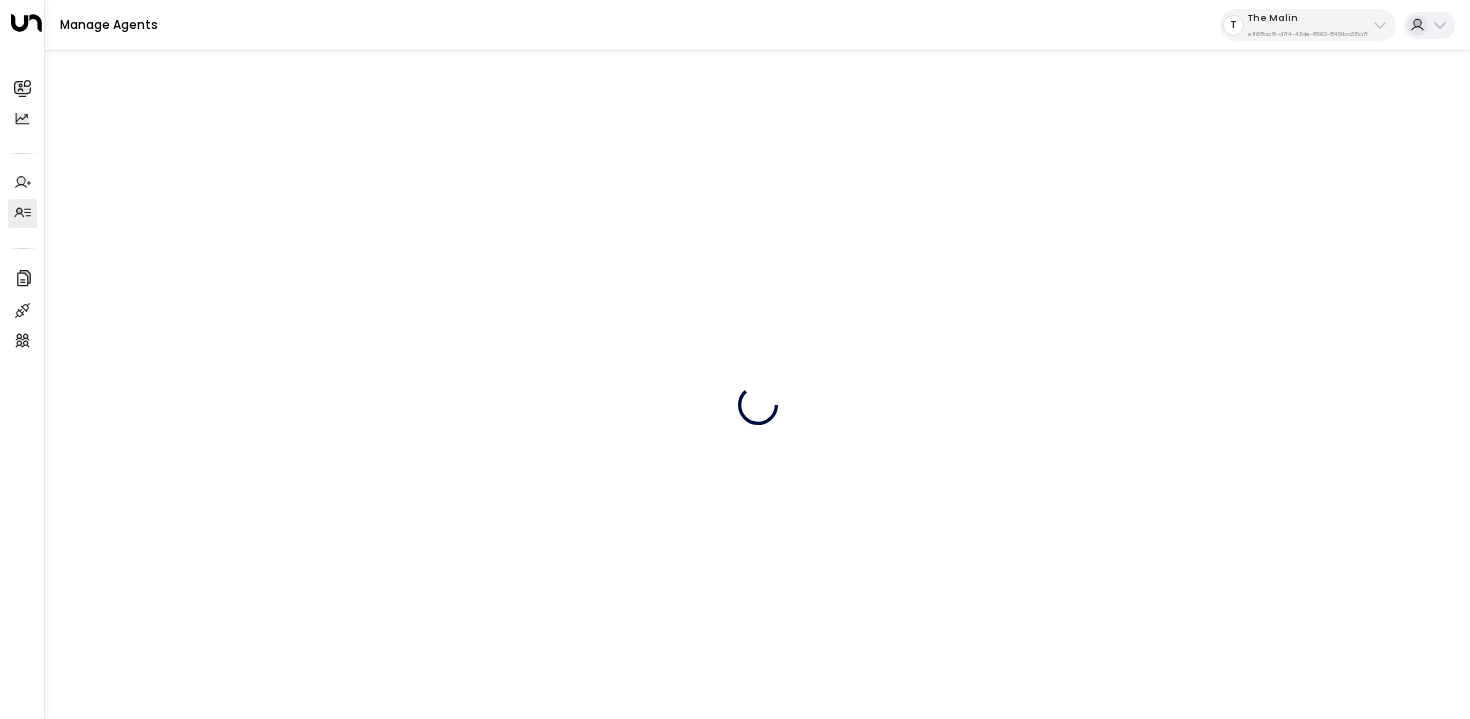 click on "e1f68ac8-d7f4-43de-8563-845fba315a7f" at bounding box center [1308, 34] 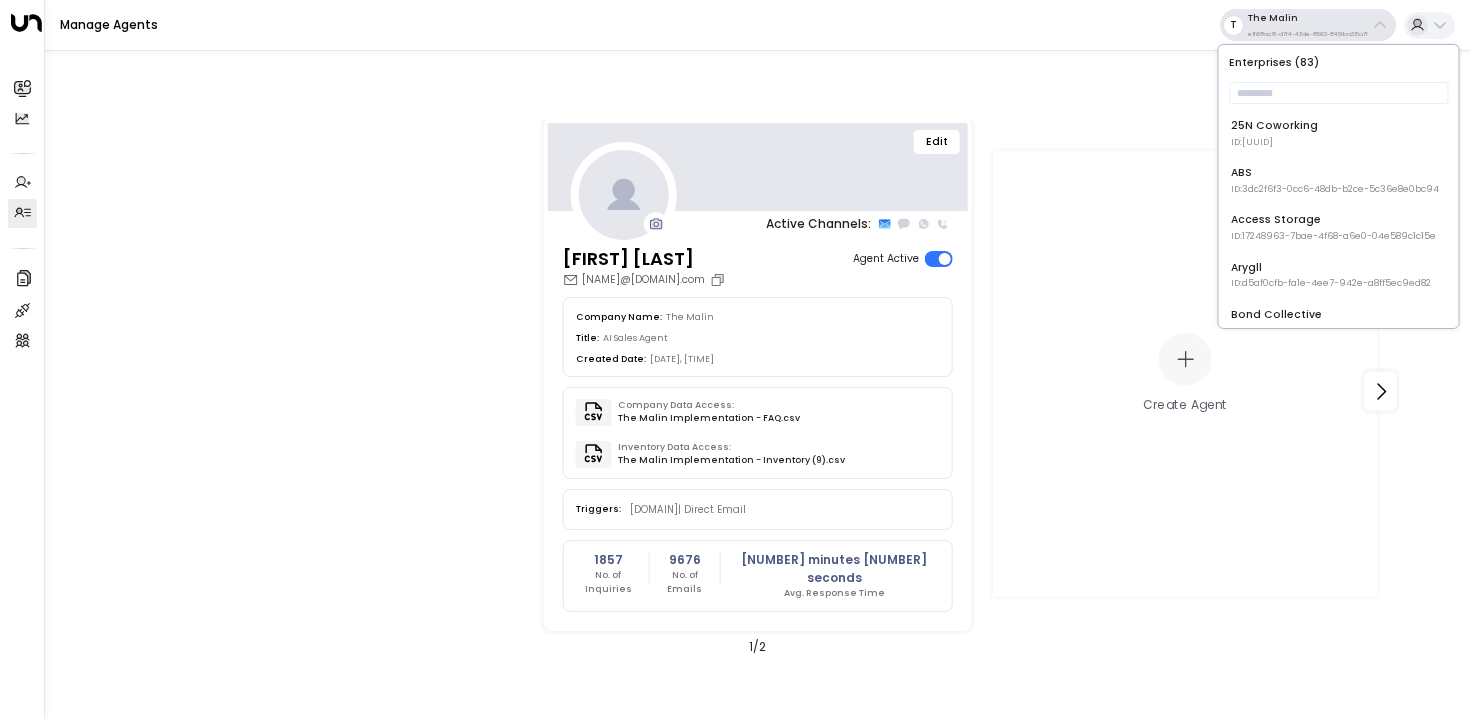 click on "25N Coworking ID:  3b9800f4-81ca-4ec0-8758-72fbe4763f36" at bounding box center [1339, 133] 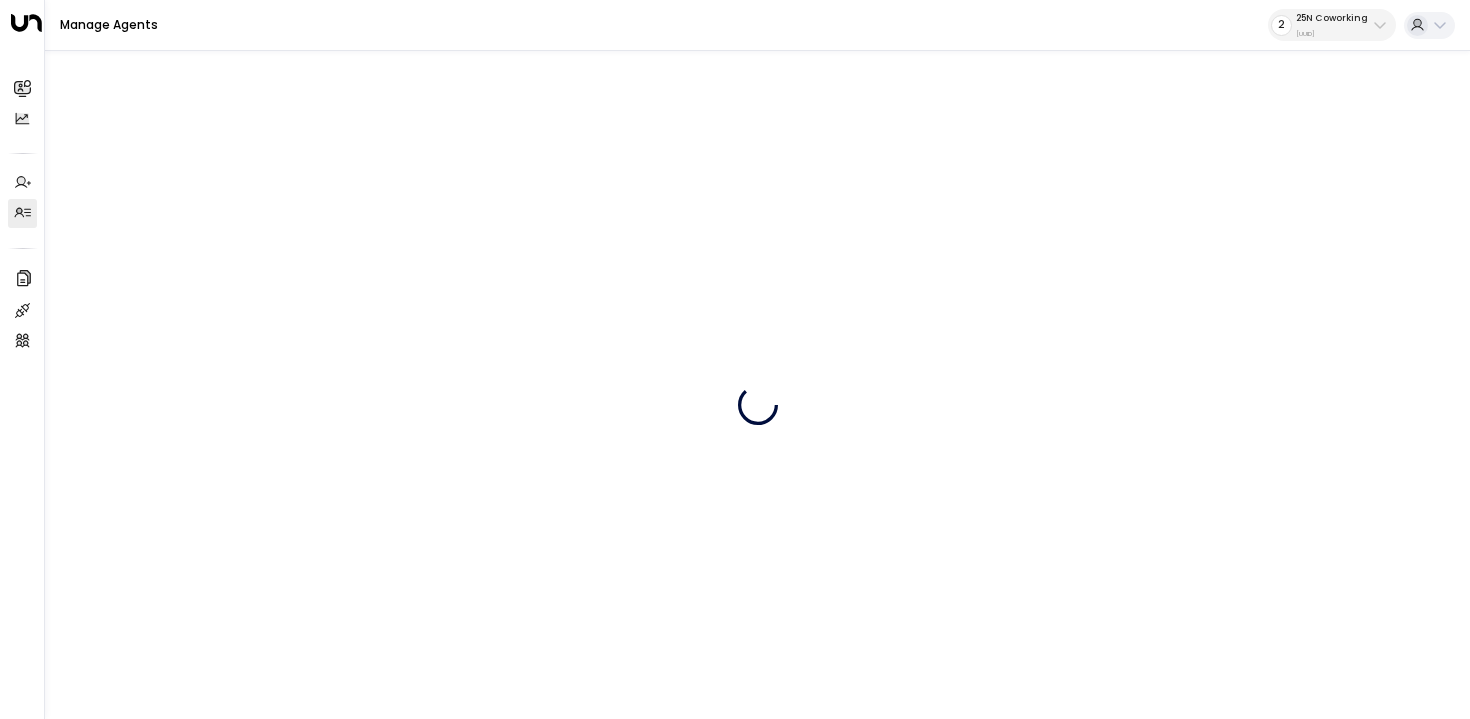 click on "25N Coworking" at bounding box center (1332, 18) 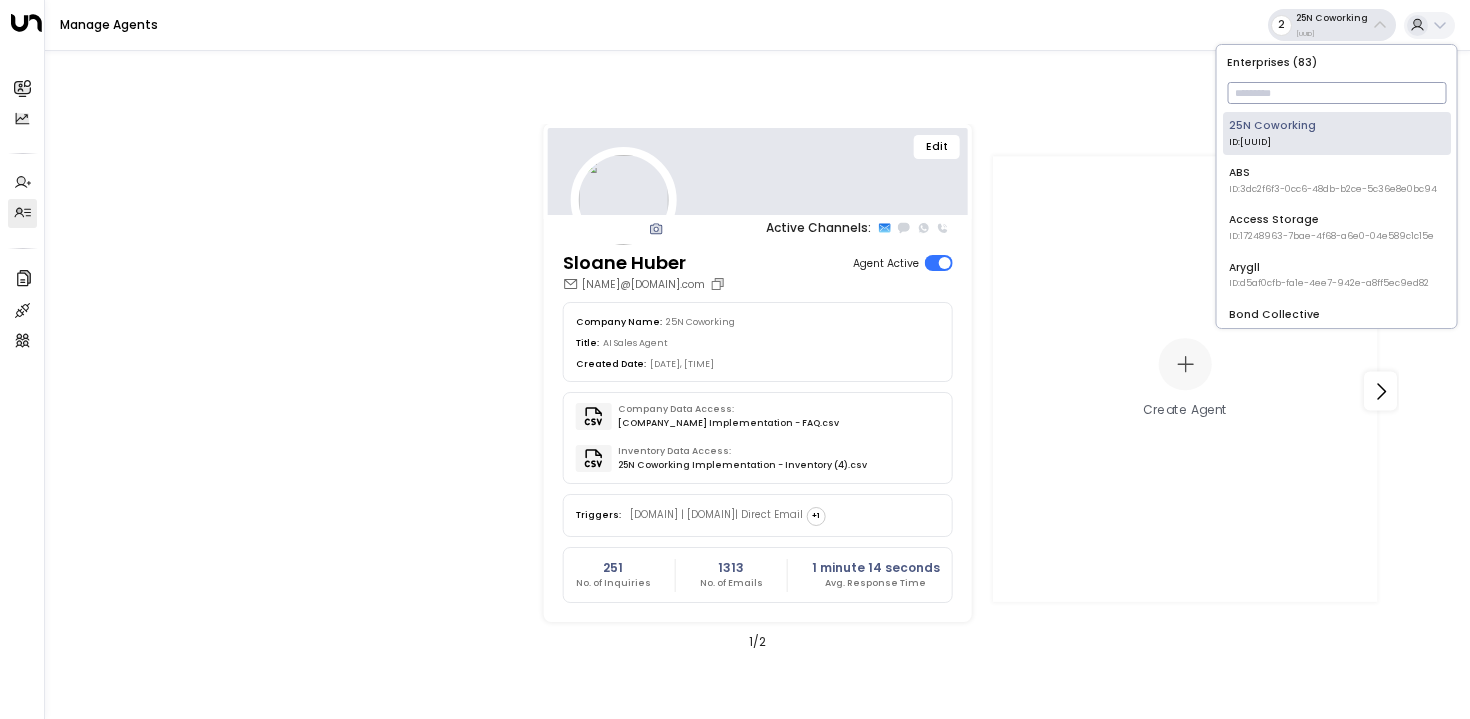 click at bounding box center [1336, 93] 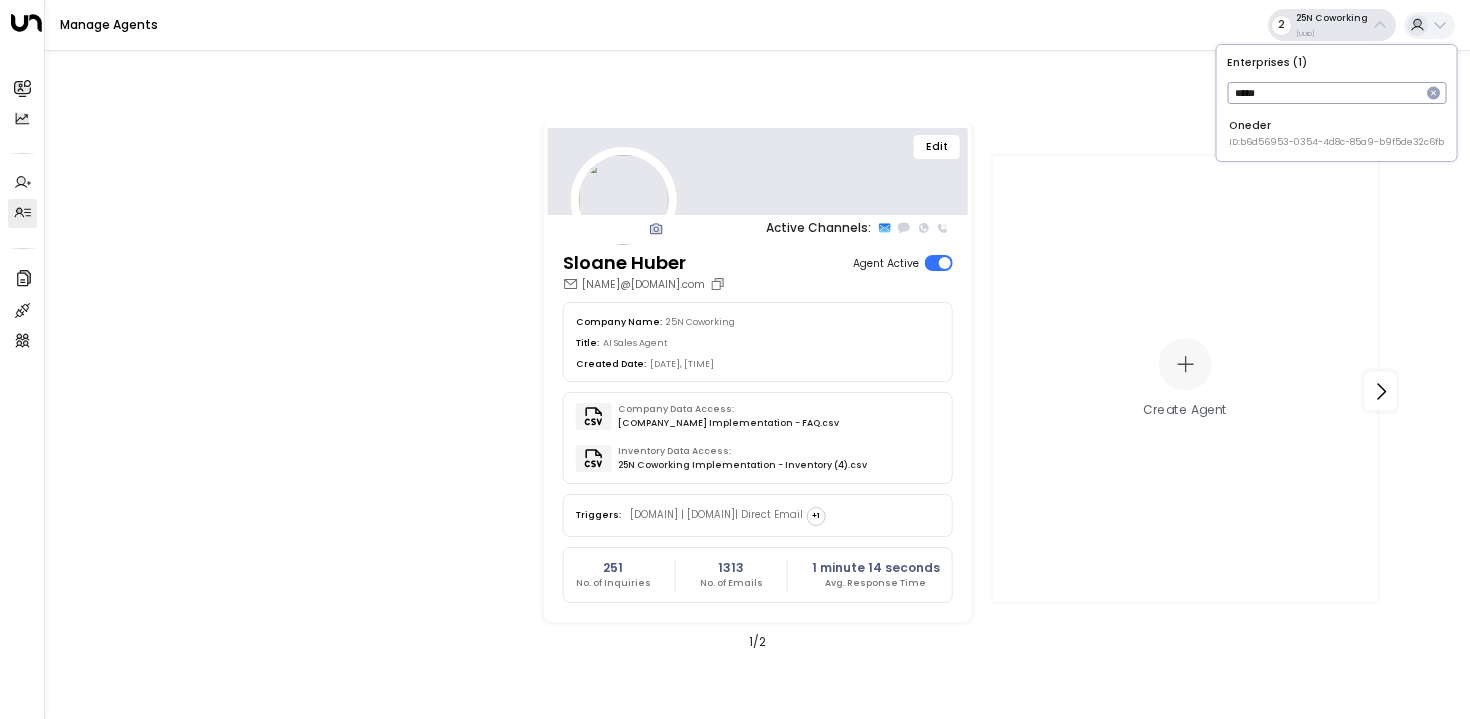 type on "*****" 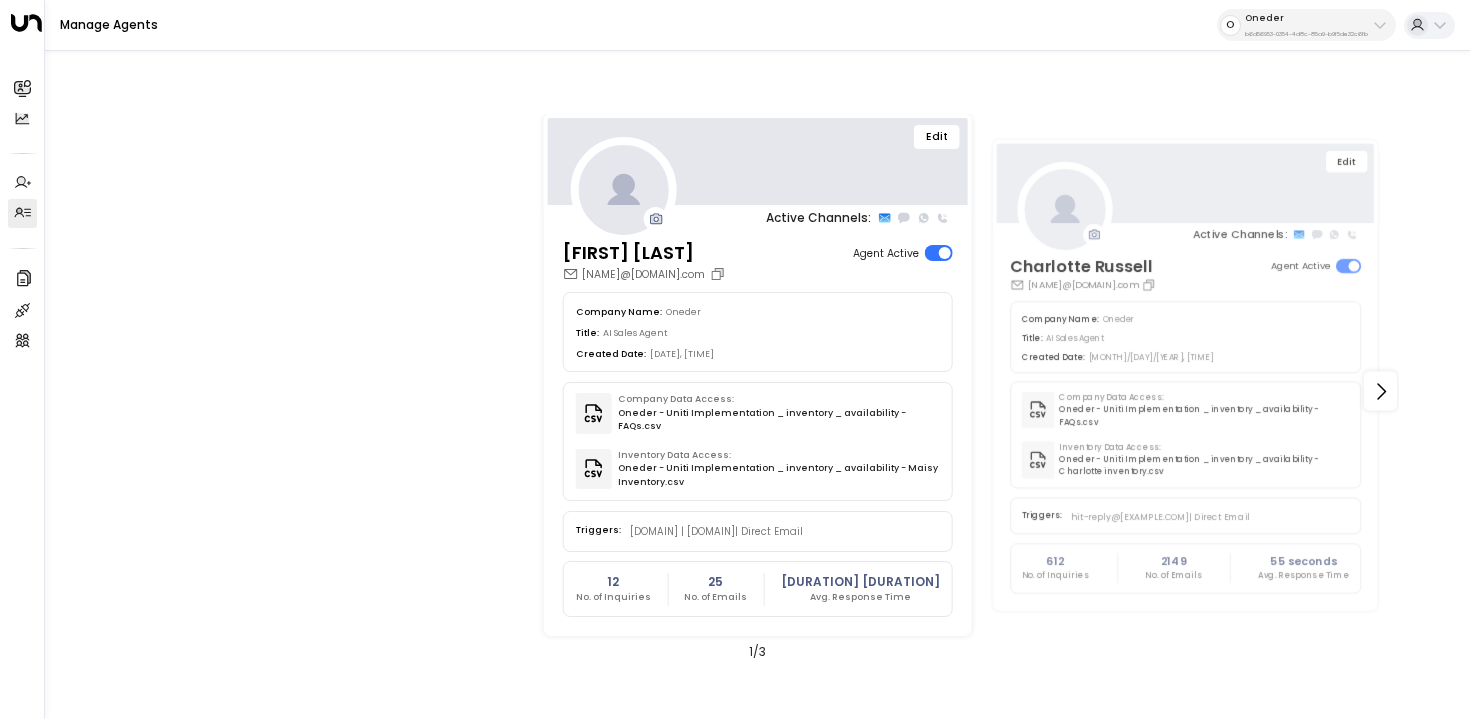 click on "Edit" at bounding box center (937, 137) 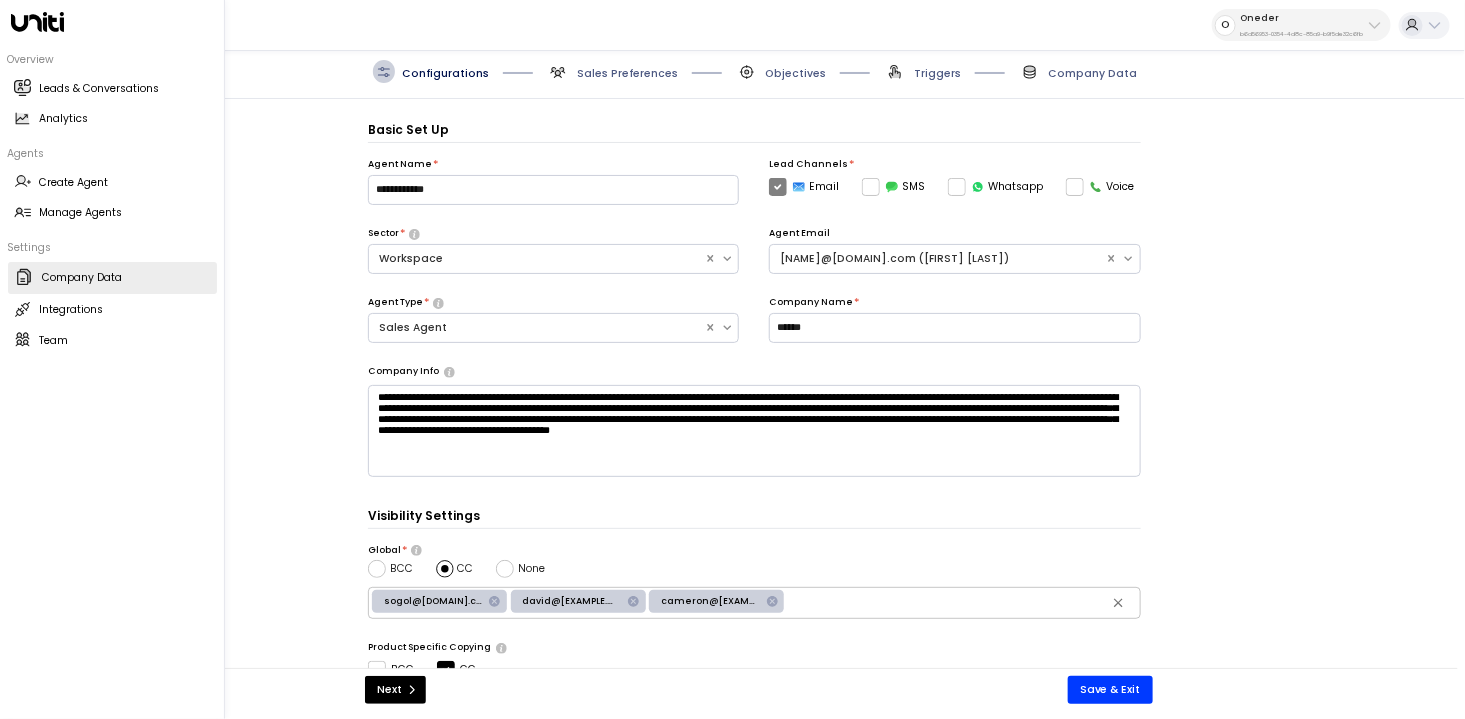 click at bounding box center [25, 276] 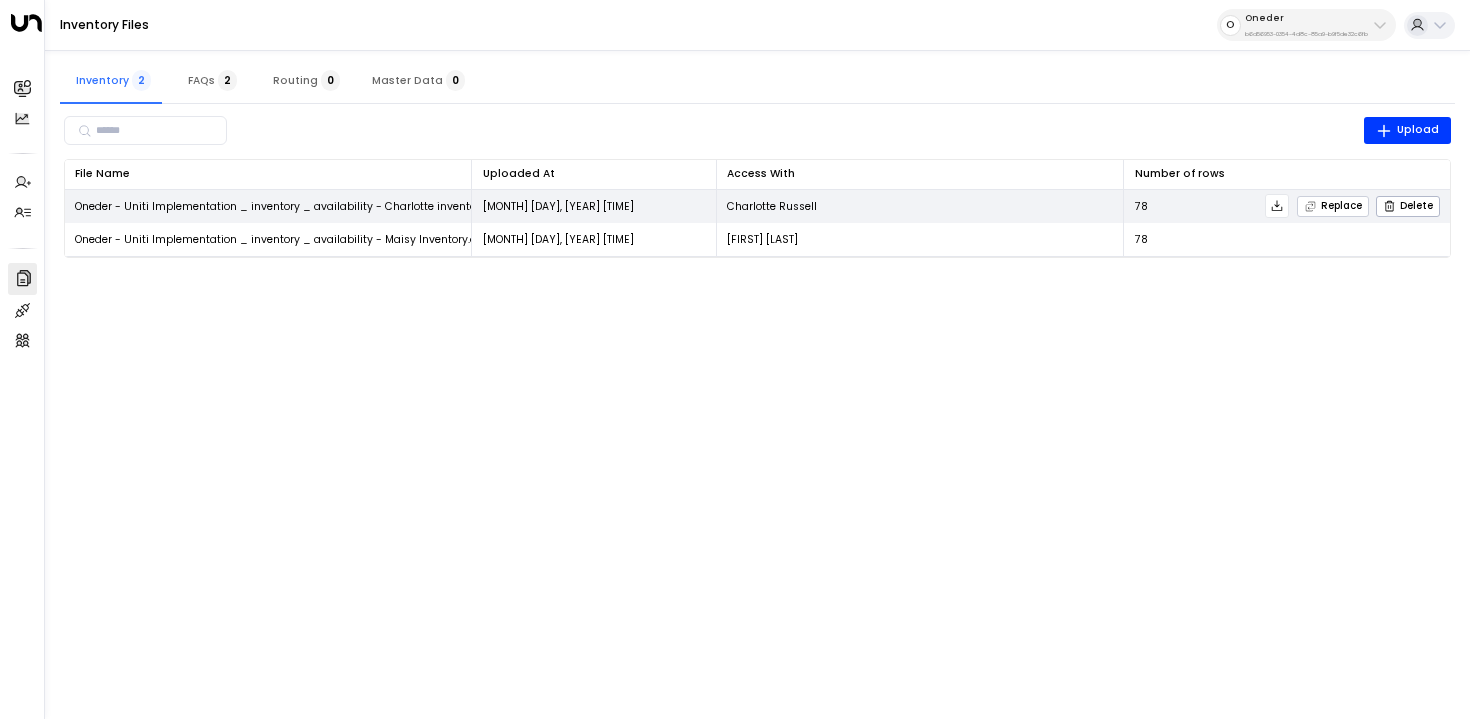 click on "Replace" at bounding box center [1333, 206] 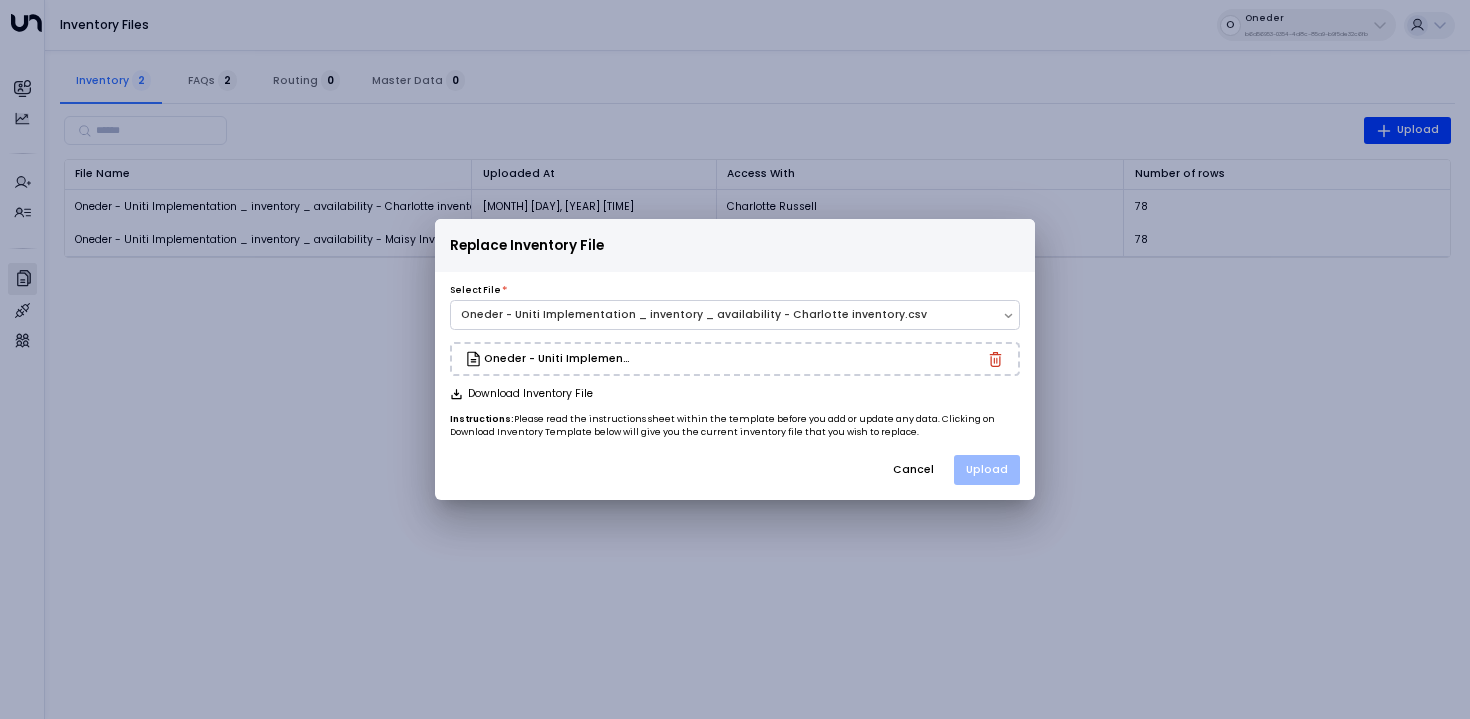 click on "Upload" at bounding box center (987, 470) 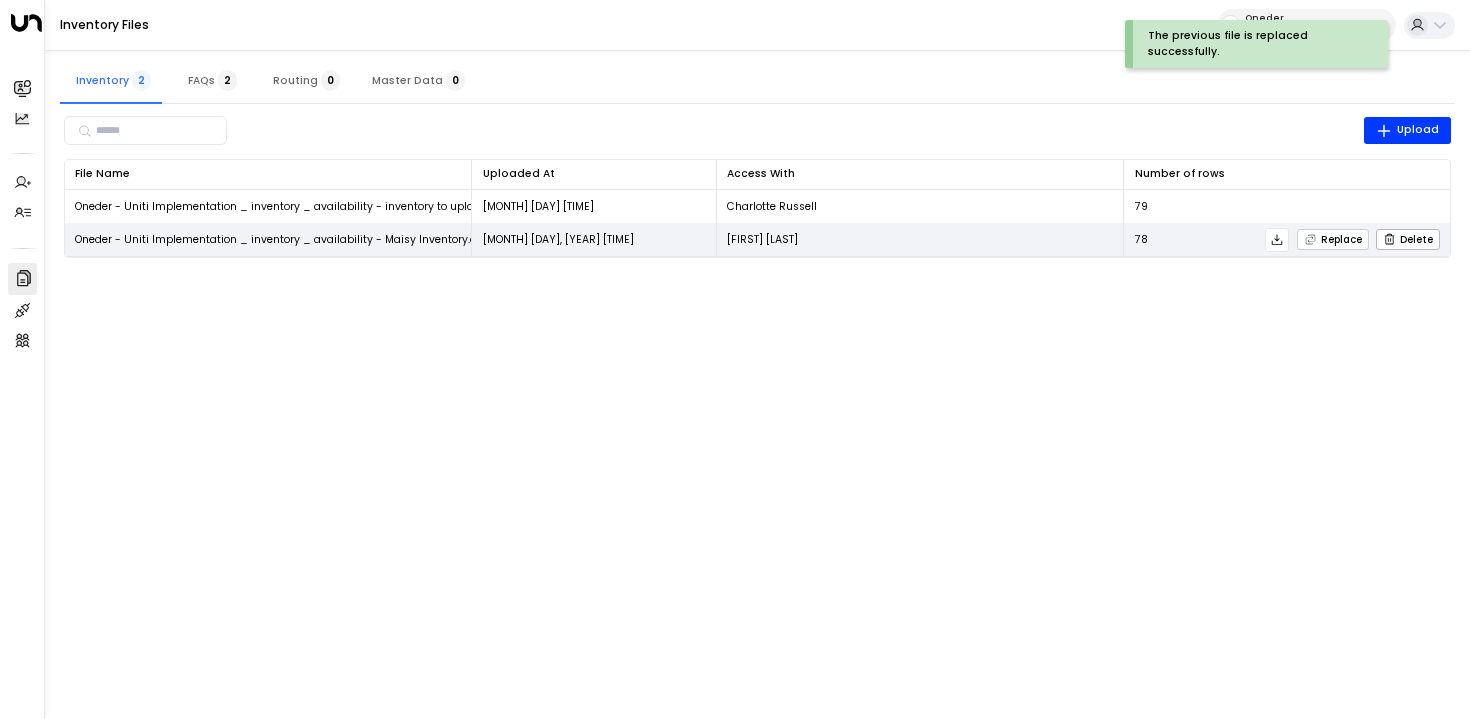 click on "Replace" at bounding box center [1333, 239] 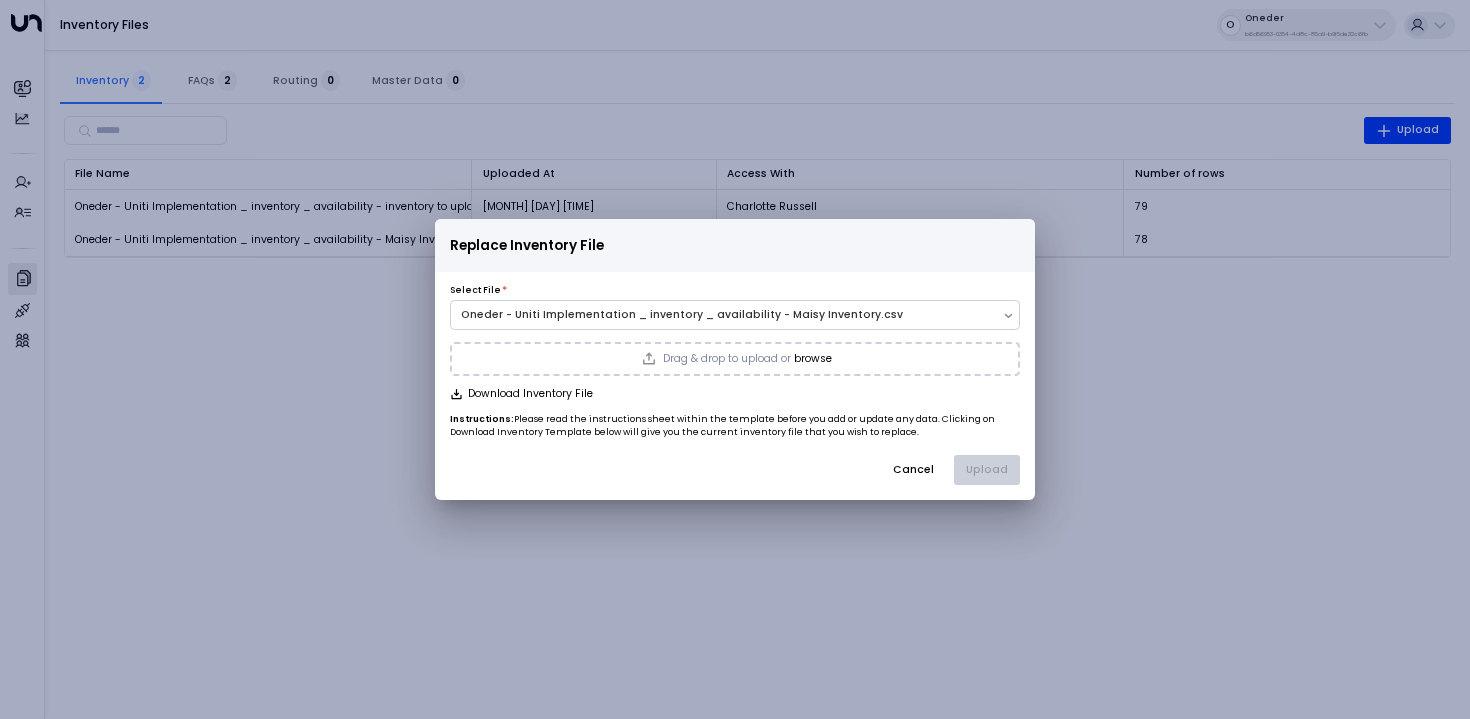 click on "Cancel" at bounding box center [913, 470] 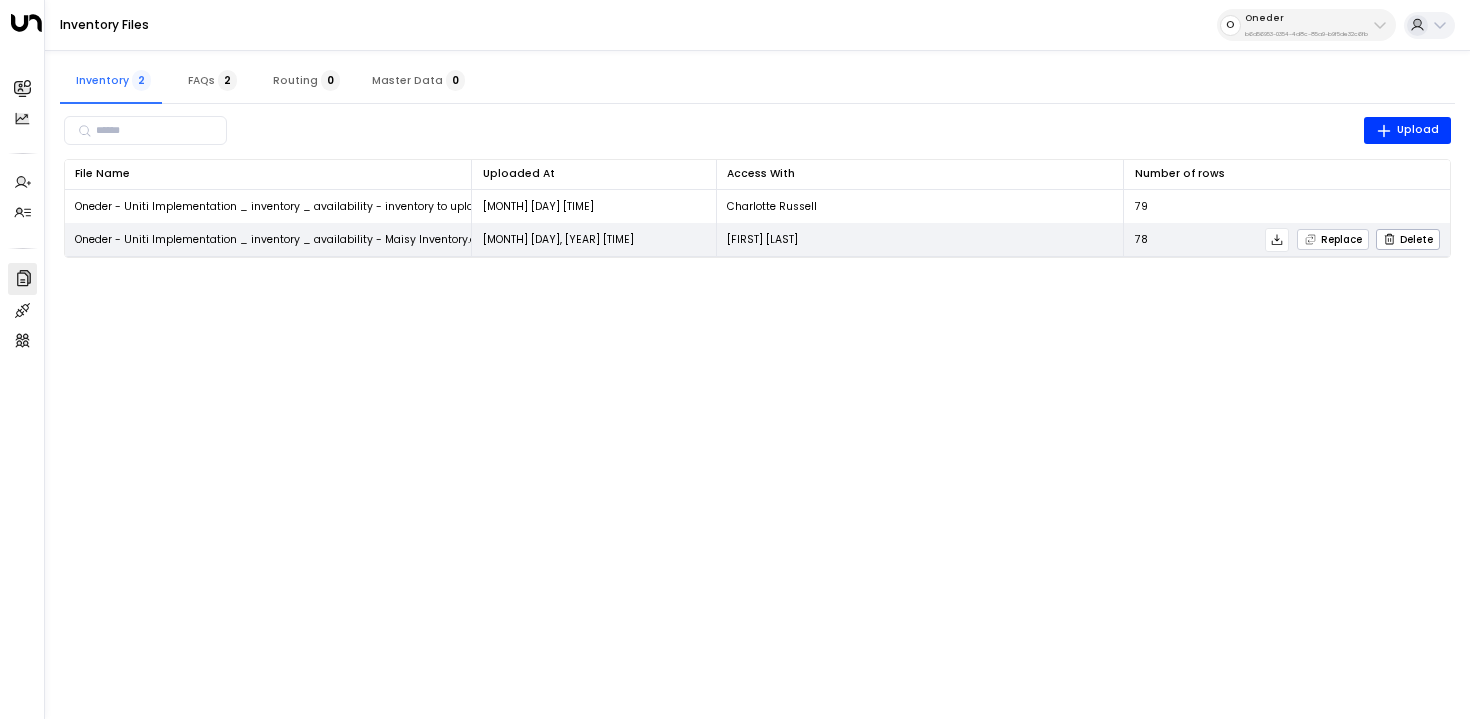 click on "Replace" at bounding box center [1333, 239] 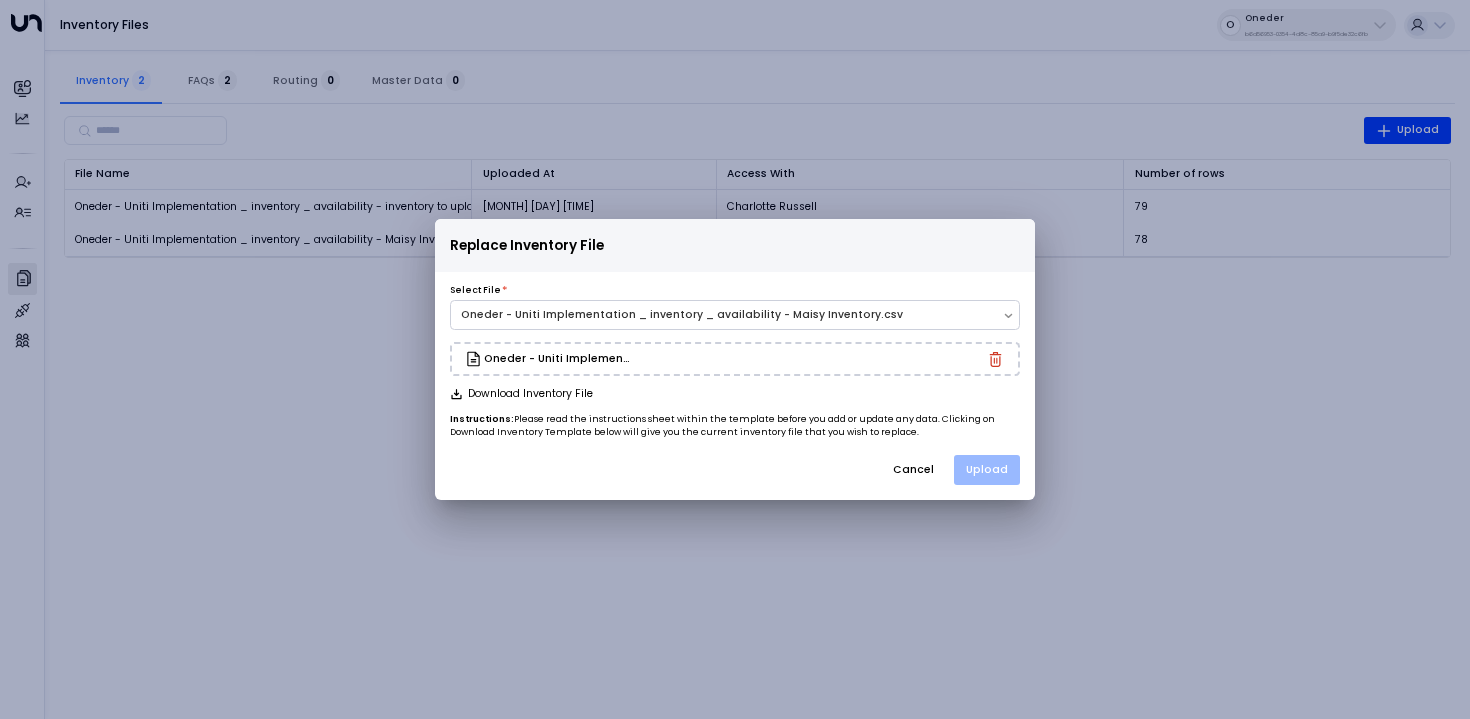 click on "Upload" at bounding box center (987, 470) 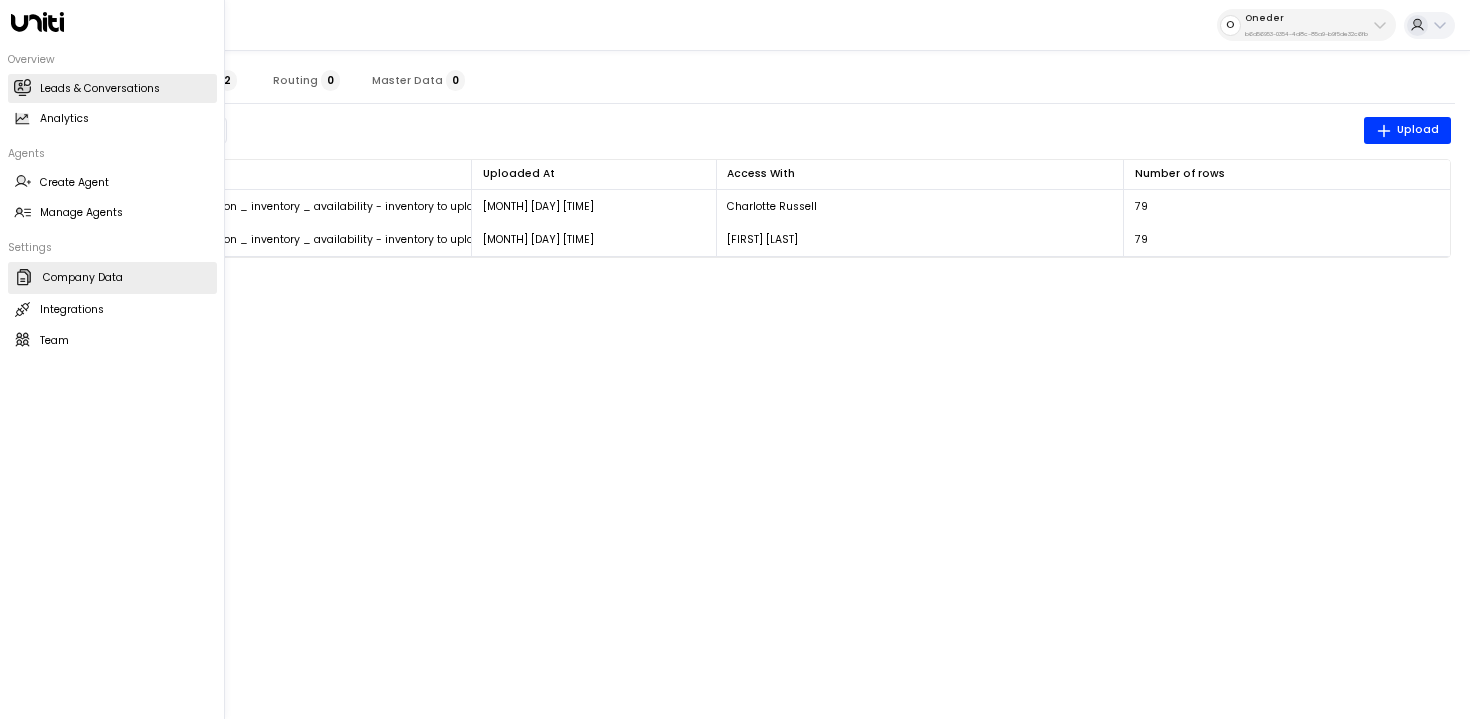 click on "Leads & Conversations Leads & Conversations" at bounding box center (112, 88) 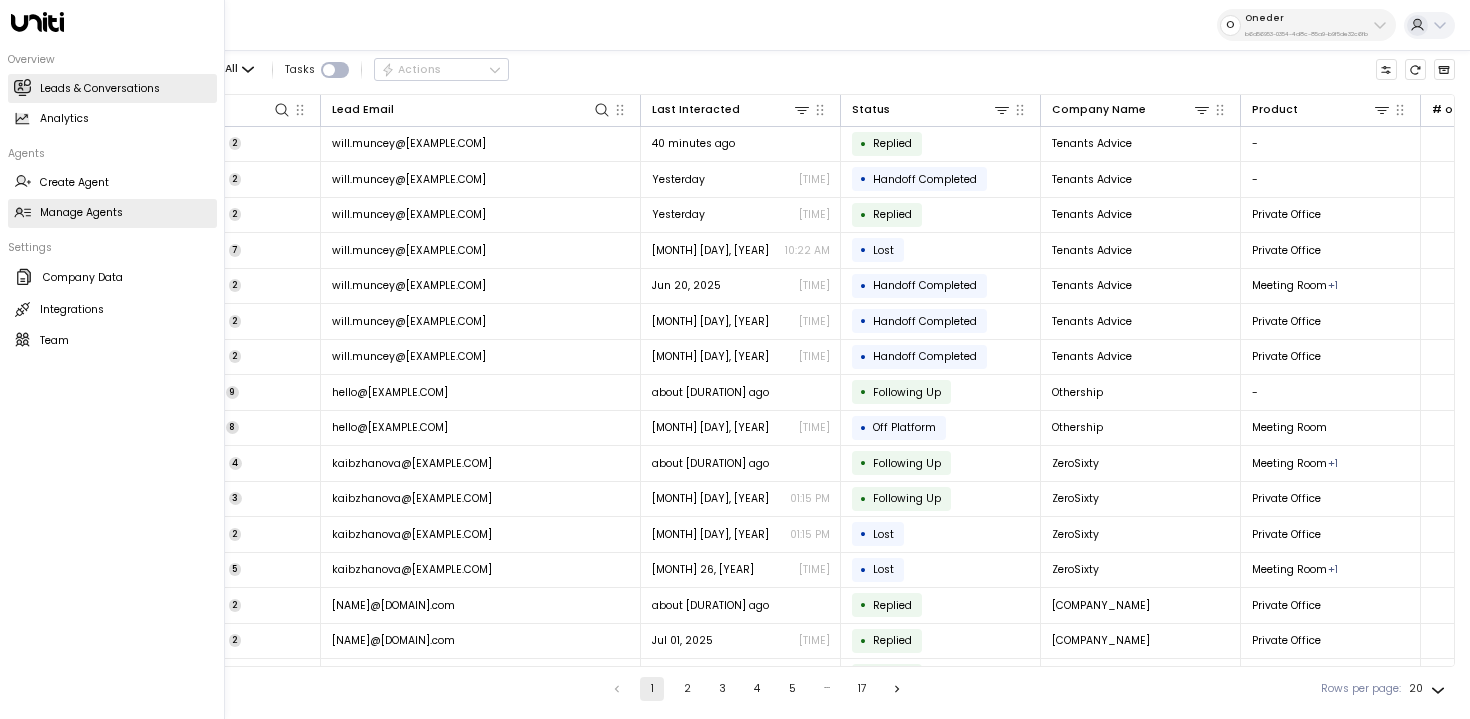 click on "Manage Agents" at bounding box center [81, 213] 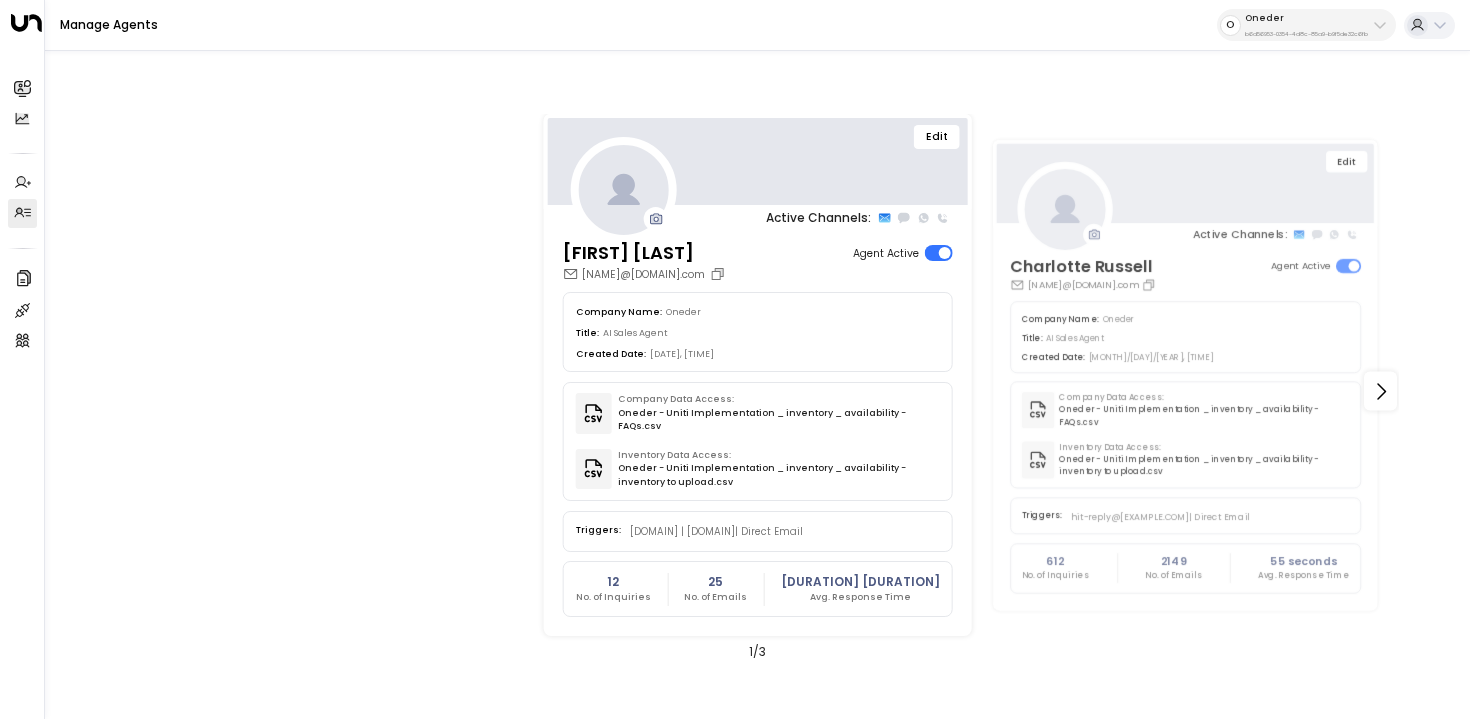 click on "Edit" at bounding box center (937, 137) 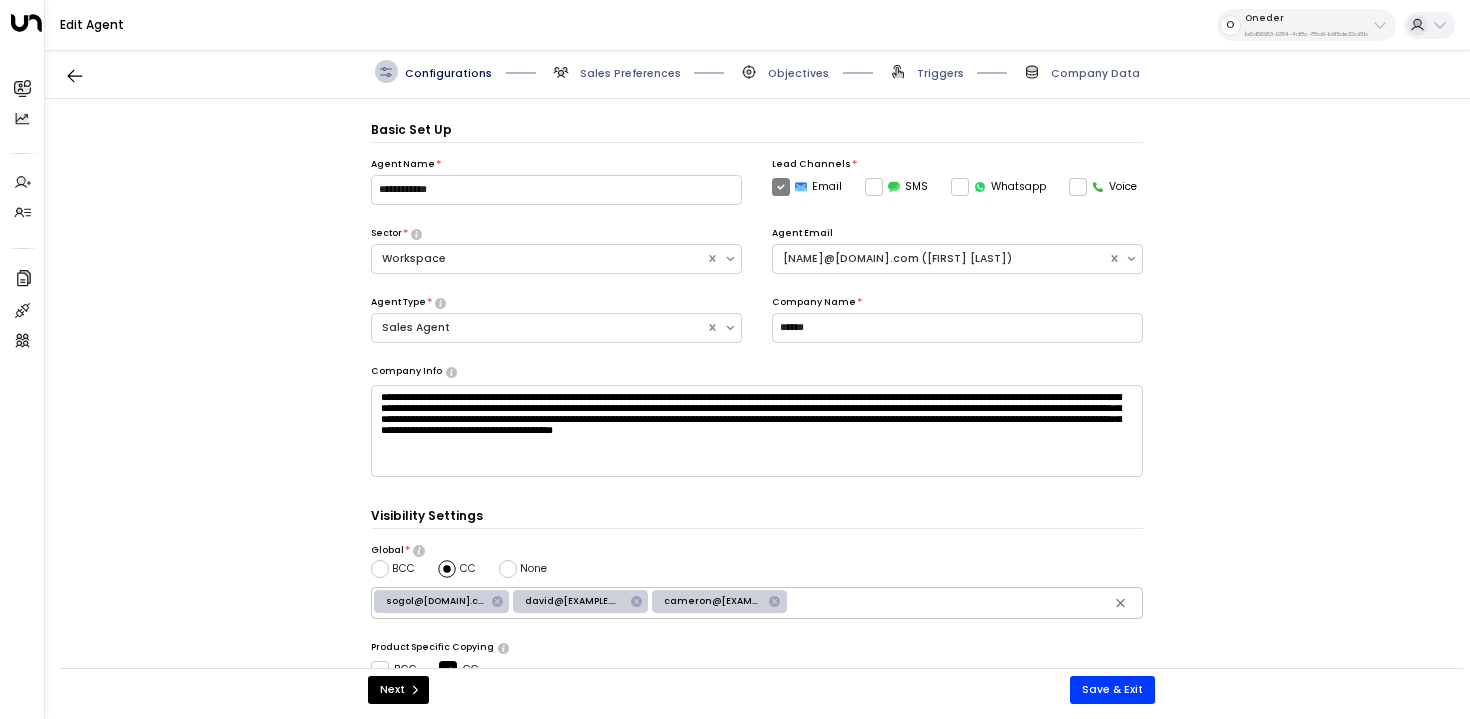 scroll, scrollTop: 22, scrollLeft: 0, axis: vertical 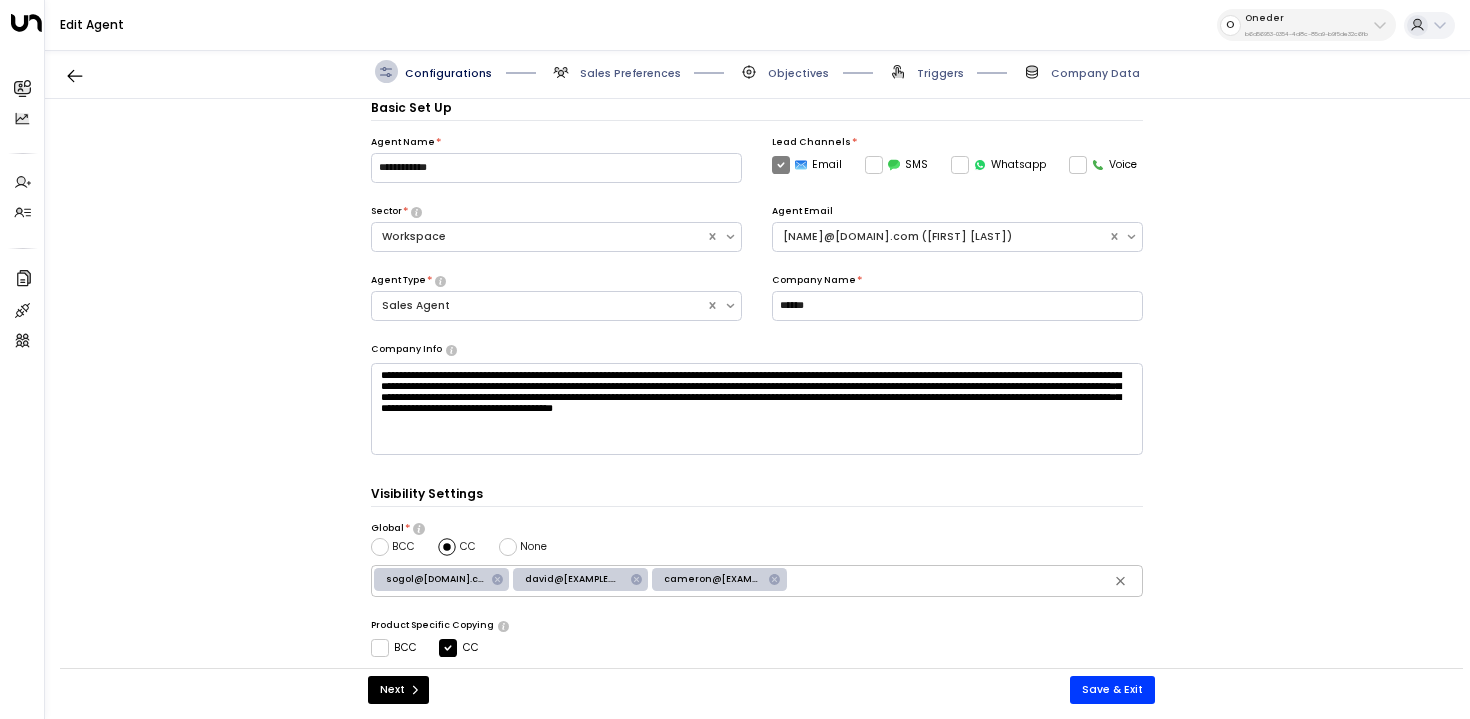 click on "Sales Preferences" at bounding box center [630, 73] 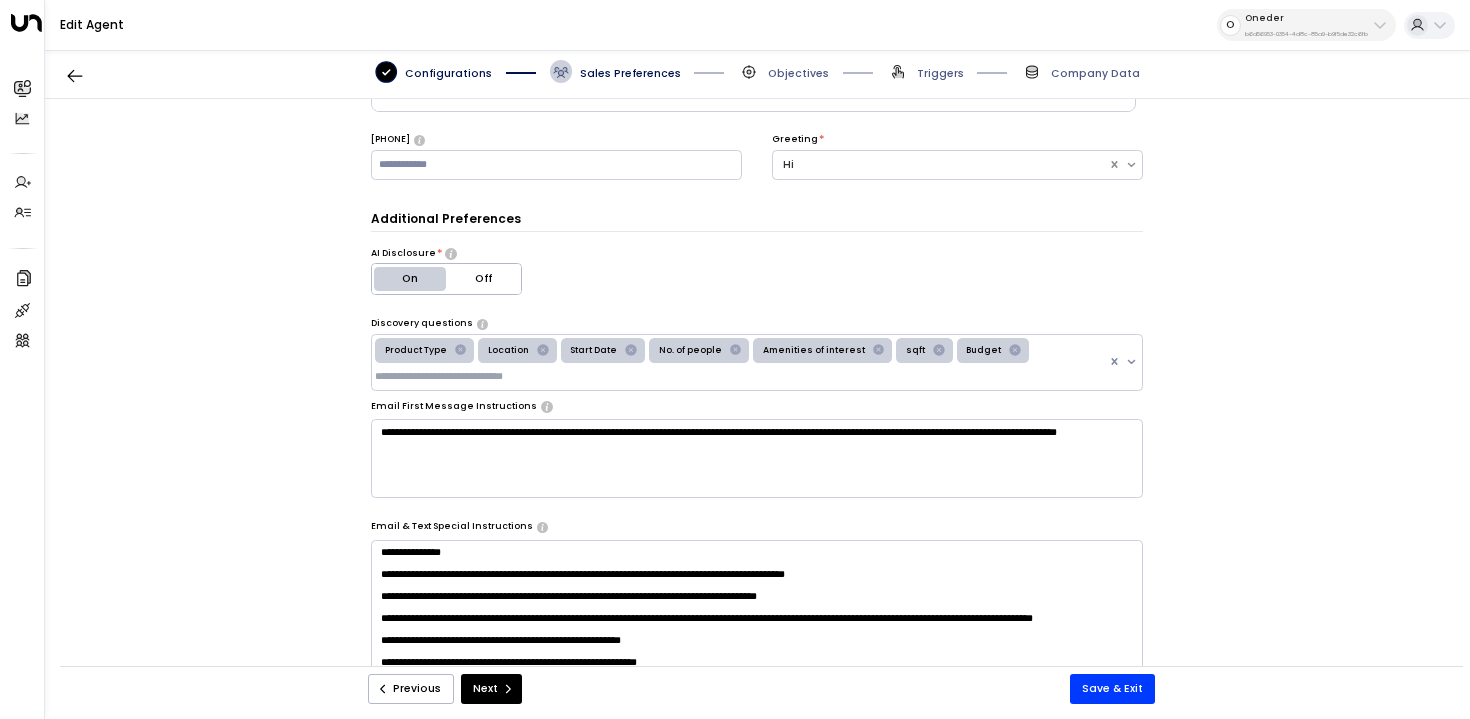 scroll, scrollTop: 217, scrollLeft: 0, axis: vertical 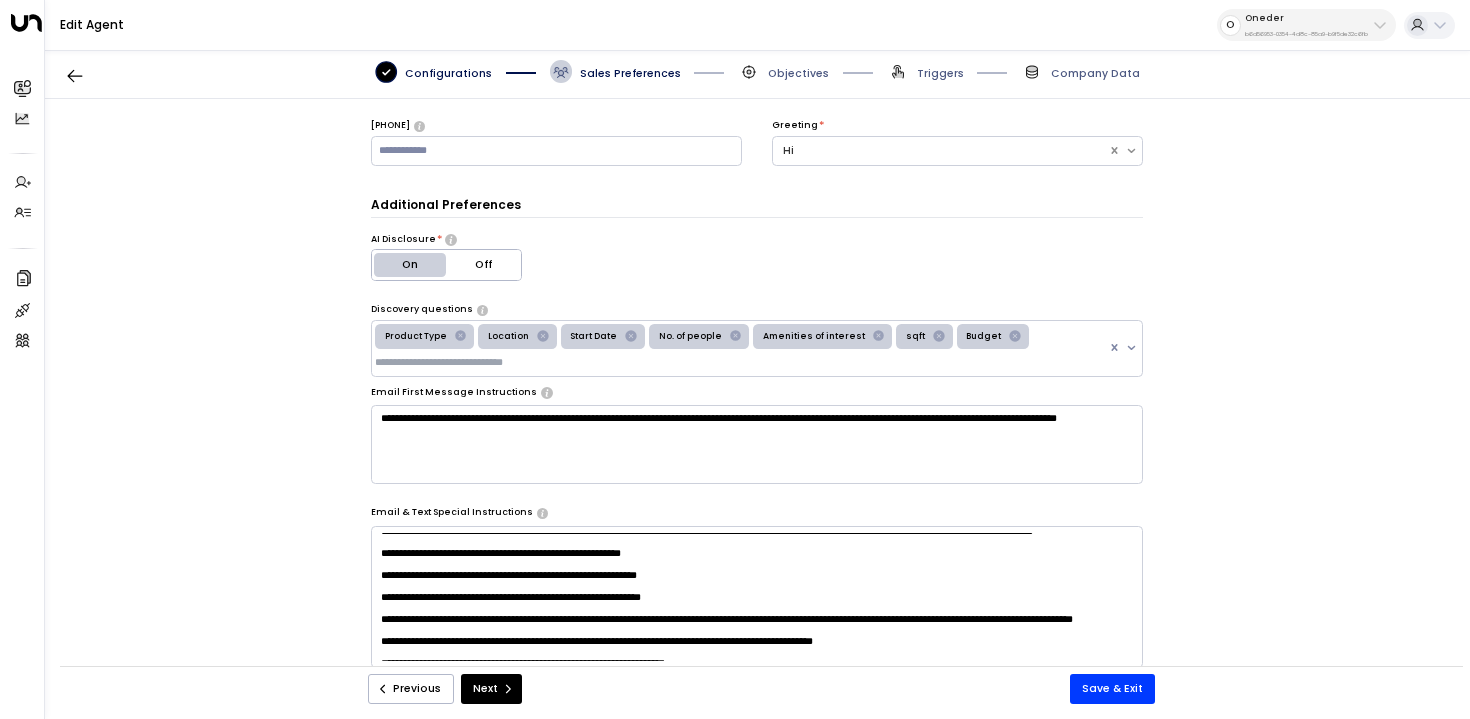 click on "**********" at bounding box center [757, 432] 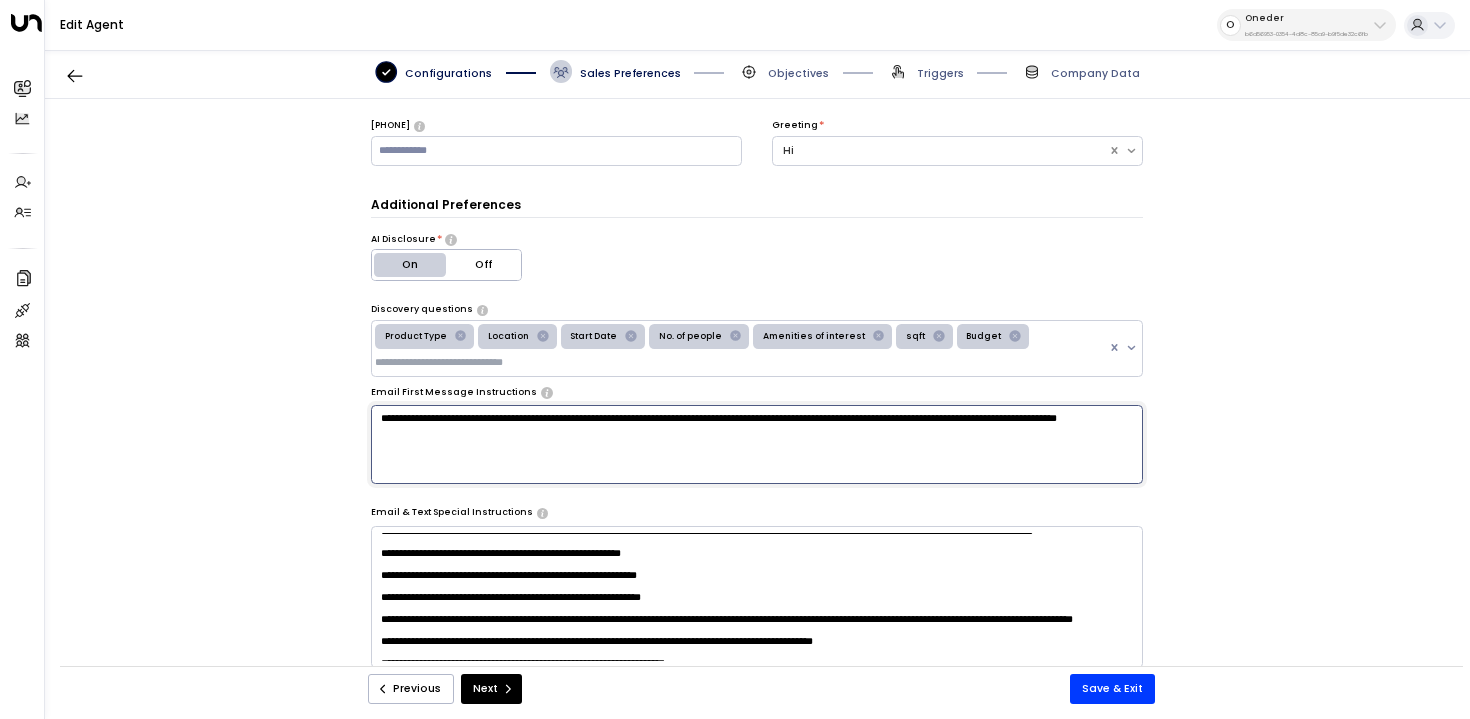 click on "**********" at bounding box center (757, 445) 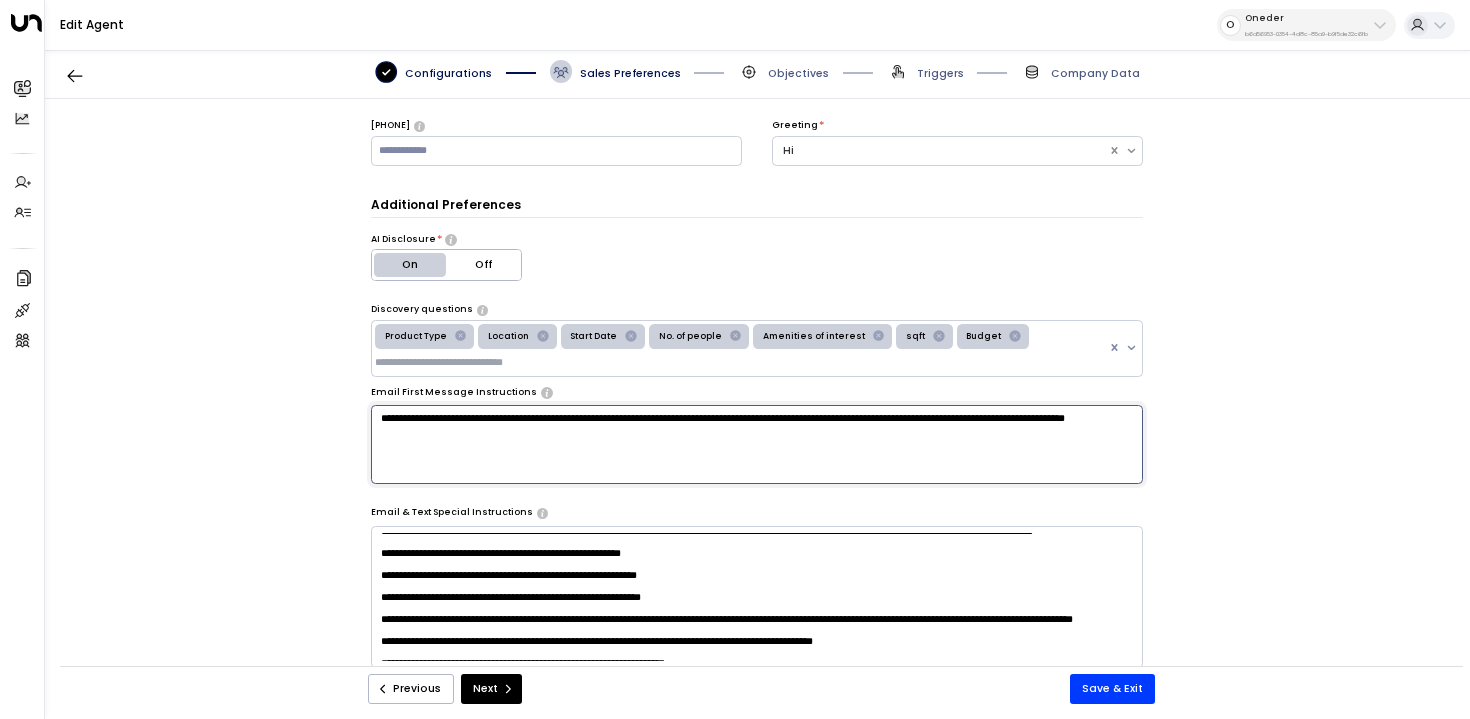 paste on "**********" 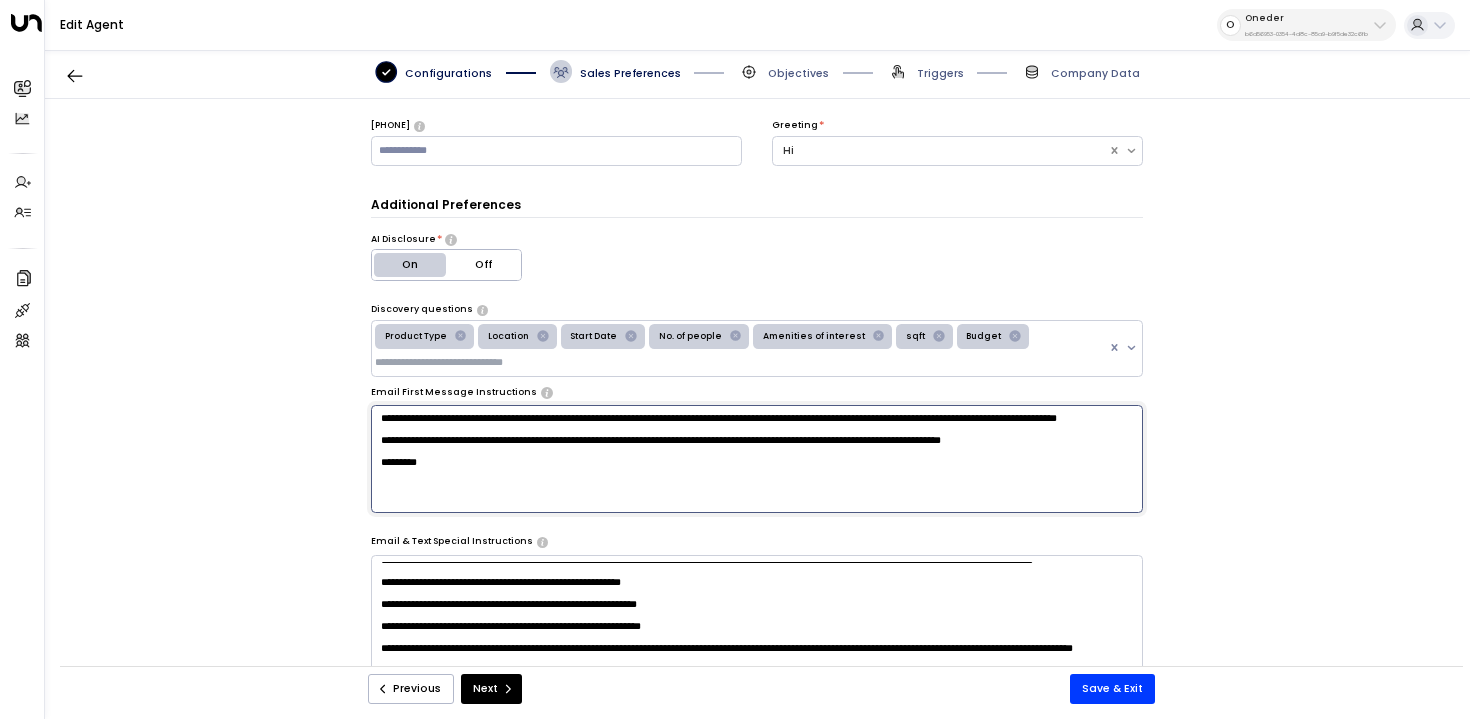 click on "**********" at bounding box center (757, 459) 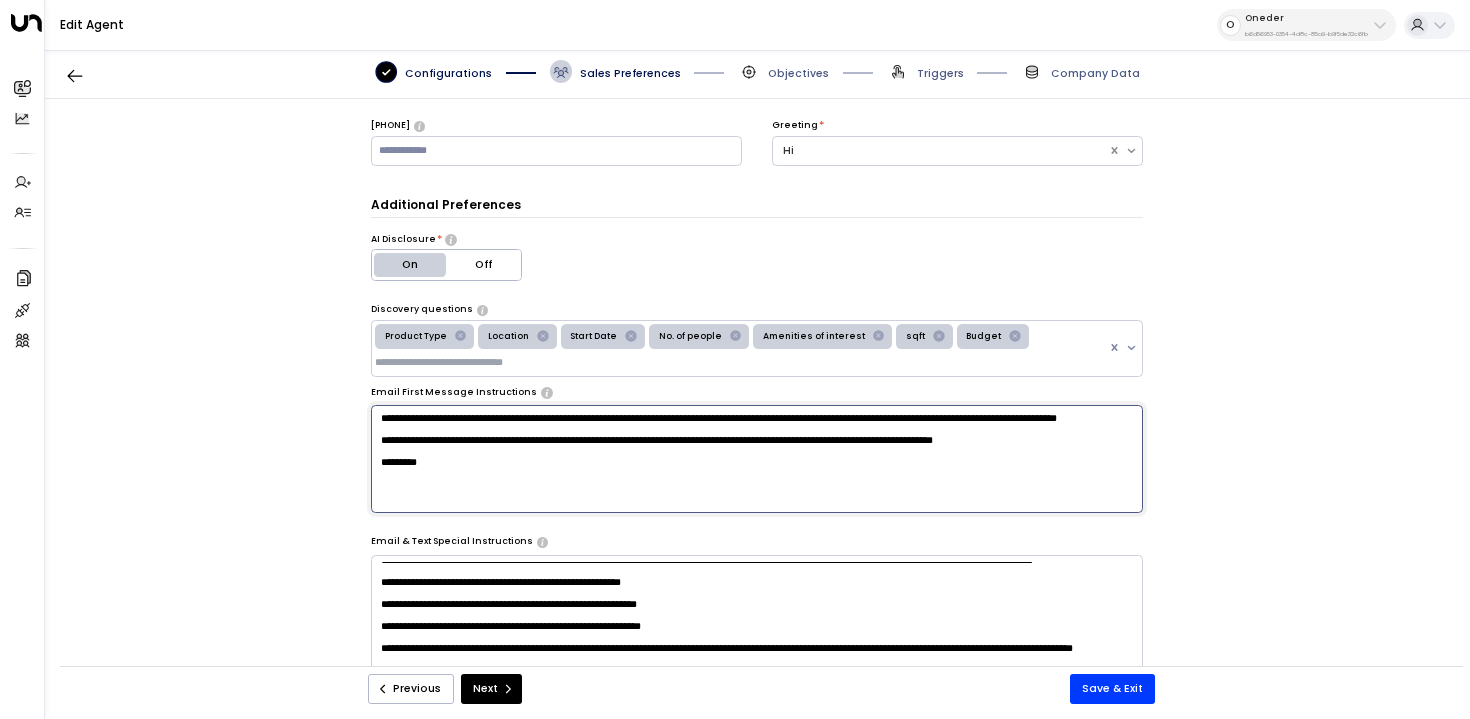 click on "**********" at bounding box center (757, 459) 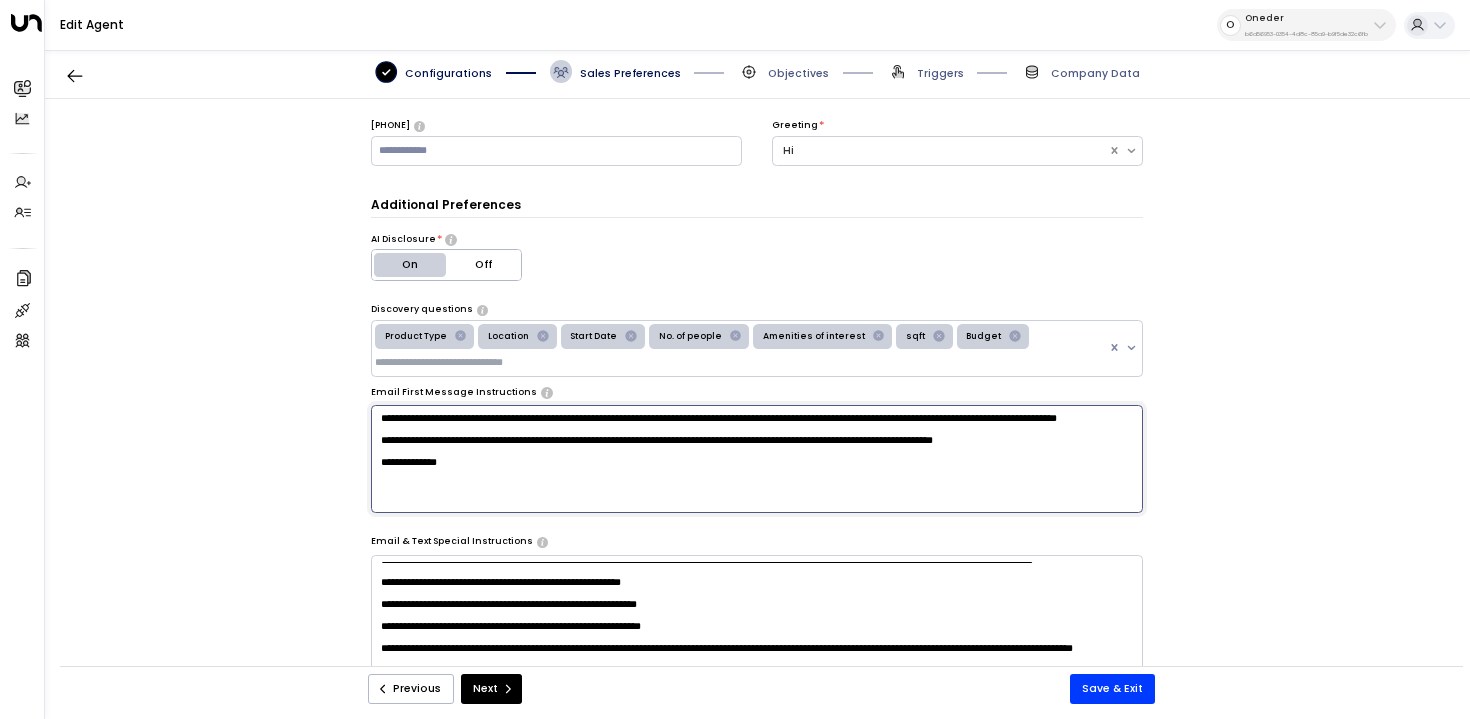 paste on "**********" 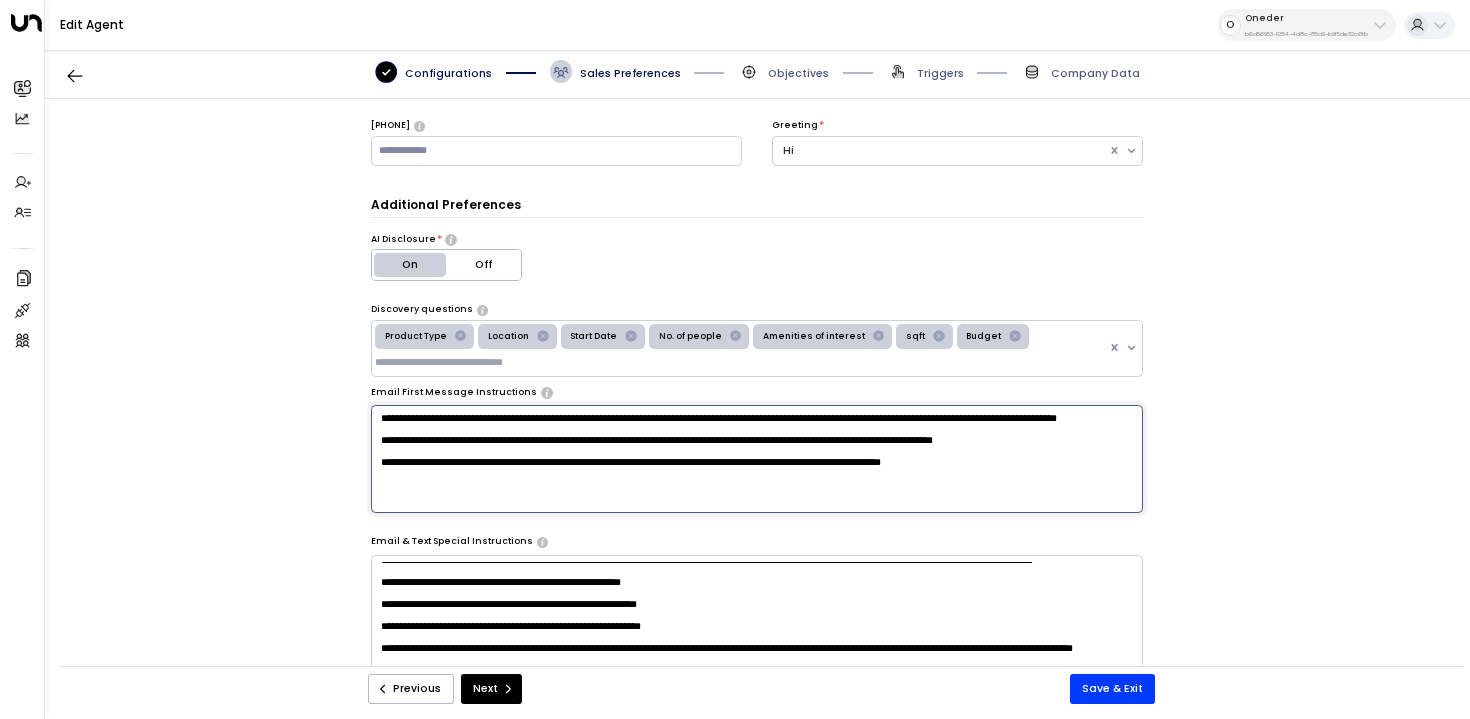 click on "**********" at bounding box center [757, 459] 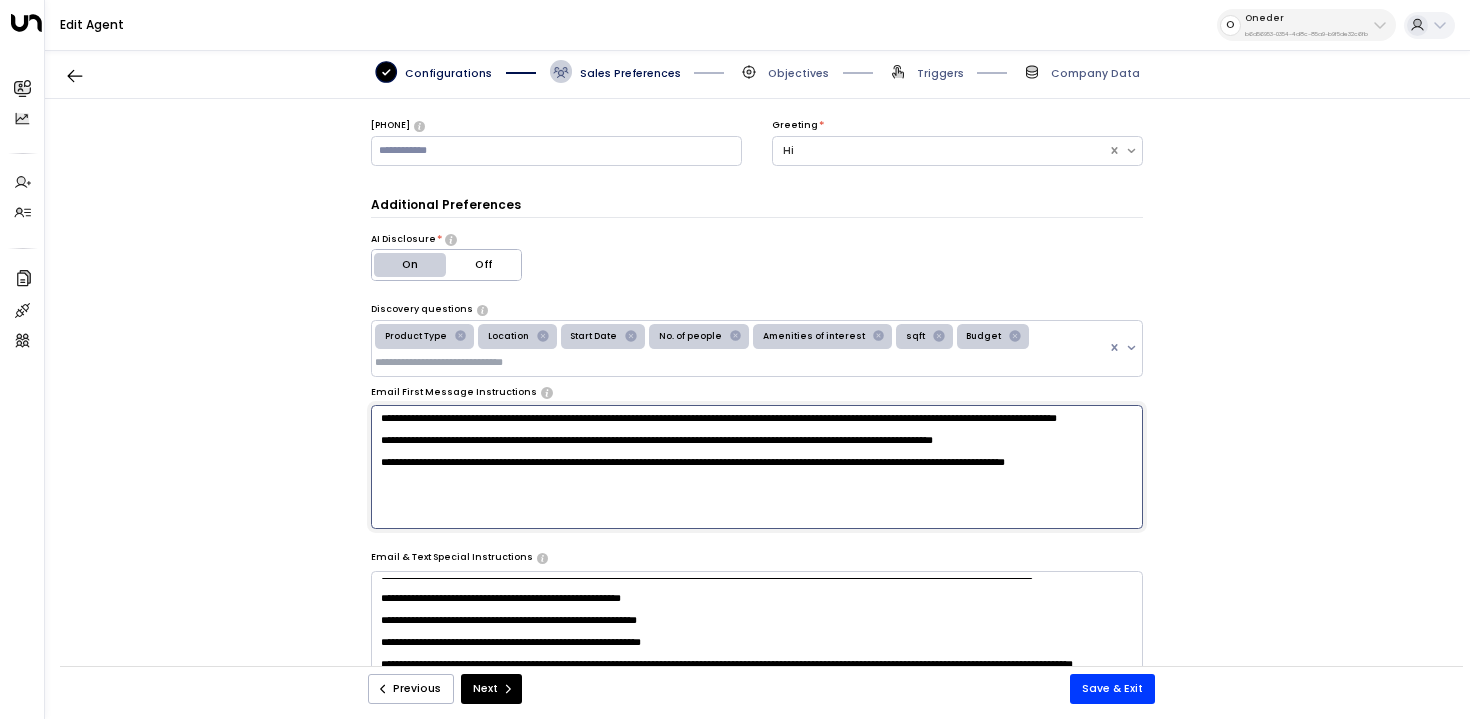 click on "**********" at bounding box center [757, 467] 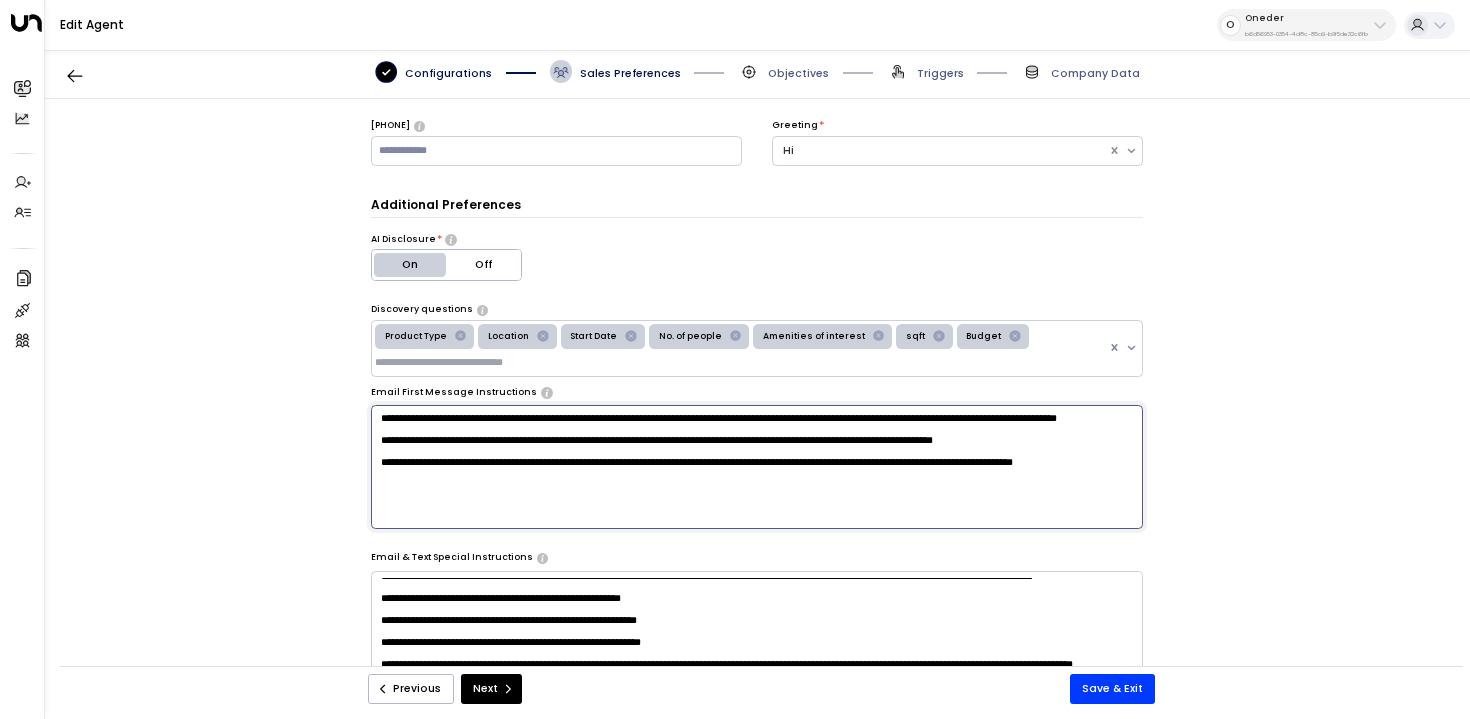 click on "**********" at bounding box center (757, 467) 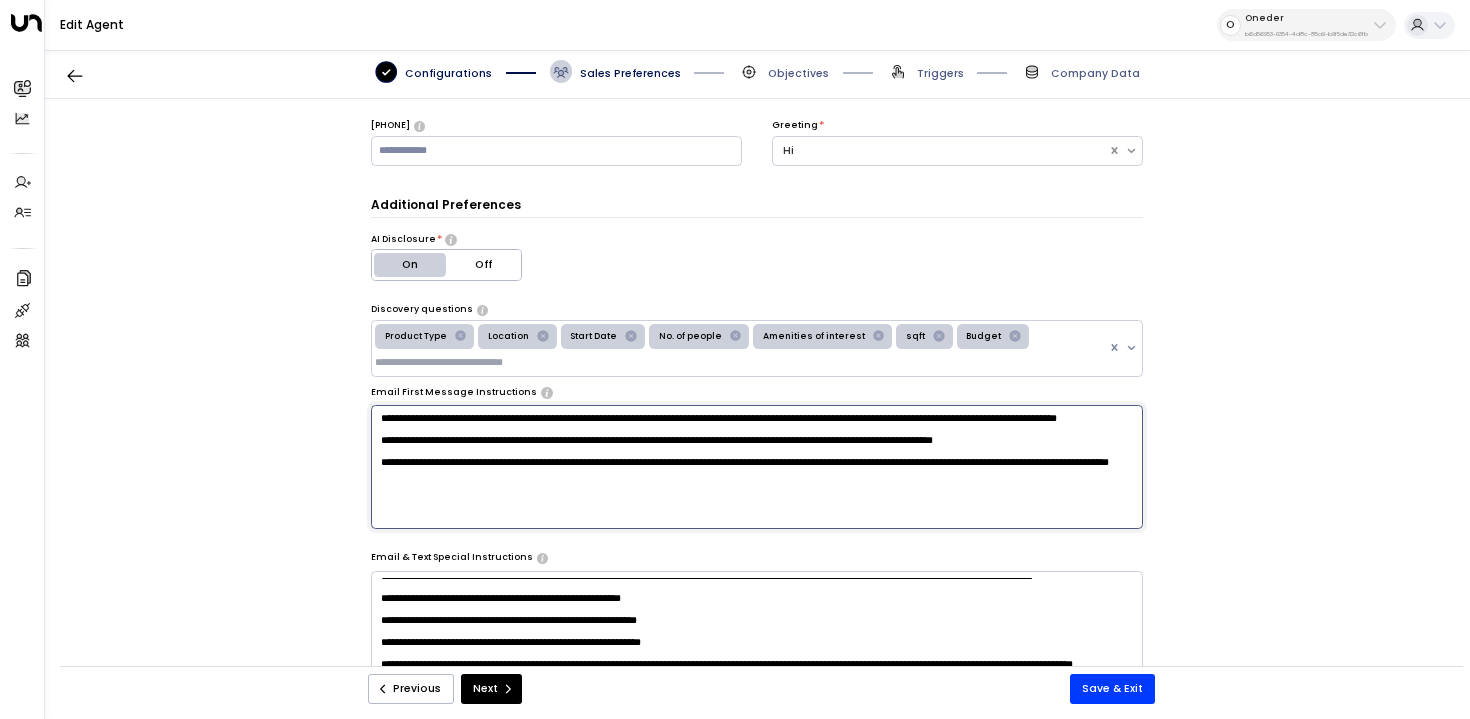 type on "**********" 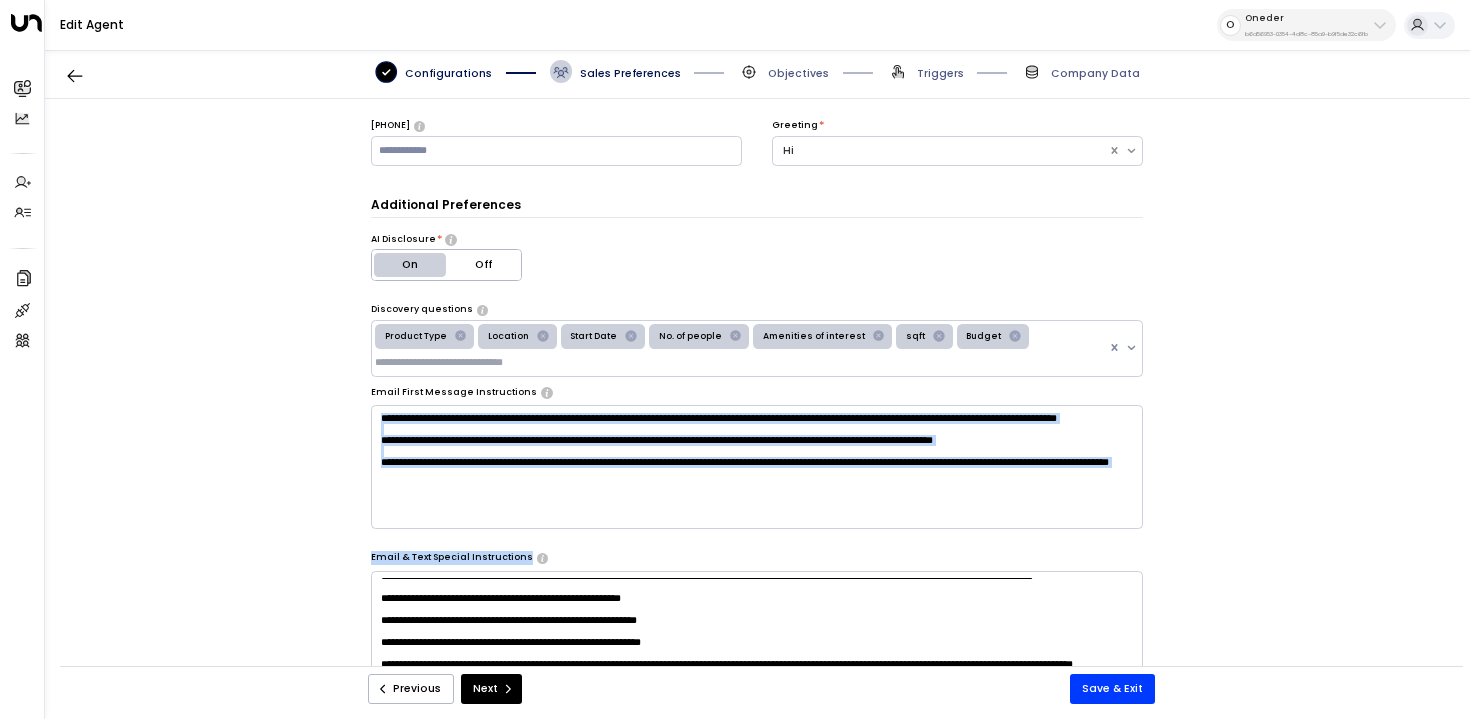 drag, startPoint x: 374, startPoint y: 448, endPoint x: 716, endPoint y: 570, distance: 363.1088 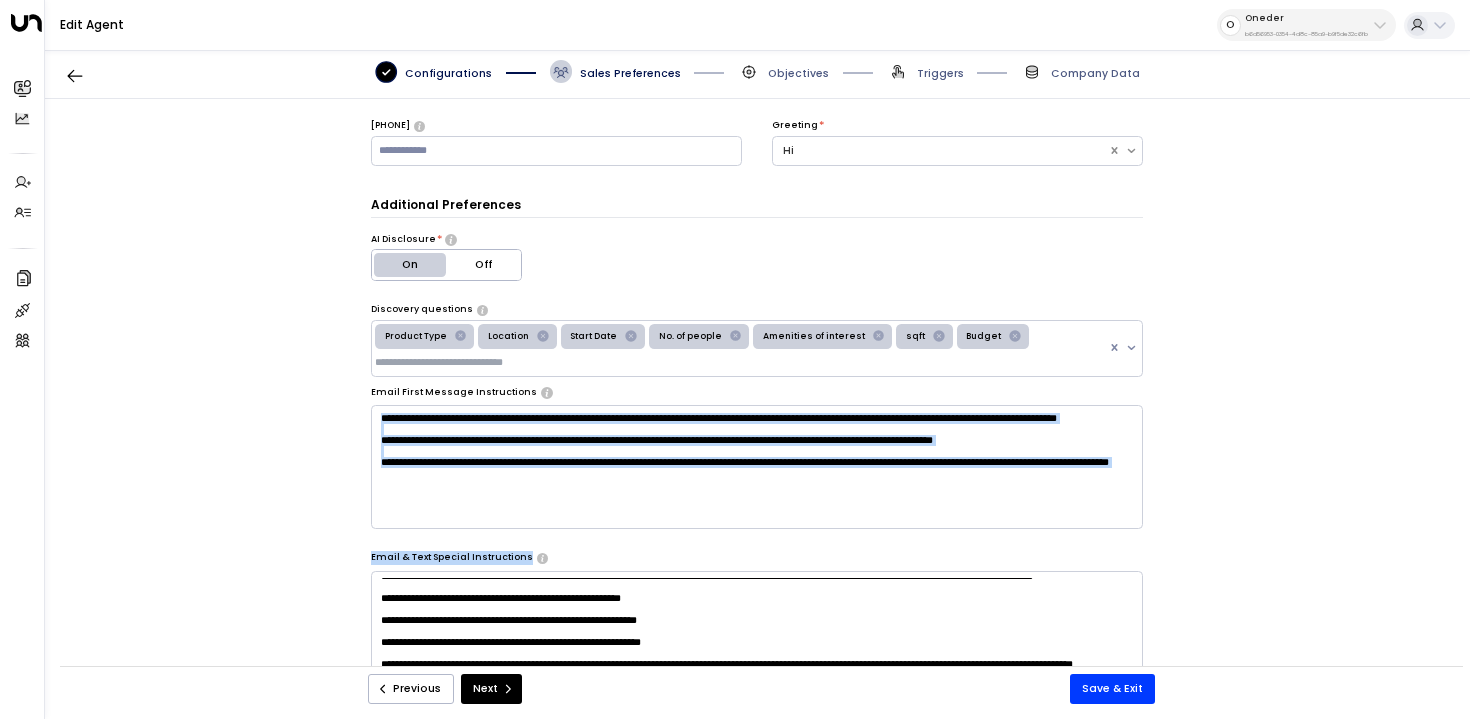 click on "**********" at bounding box center [757, 454] 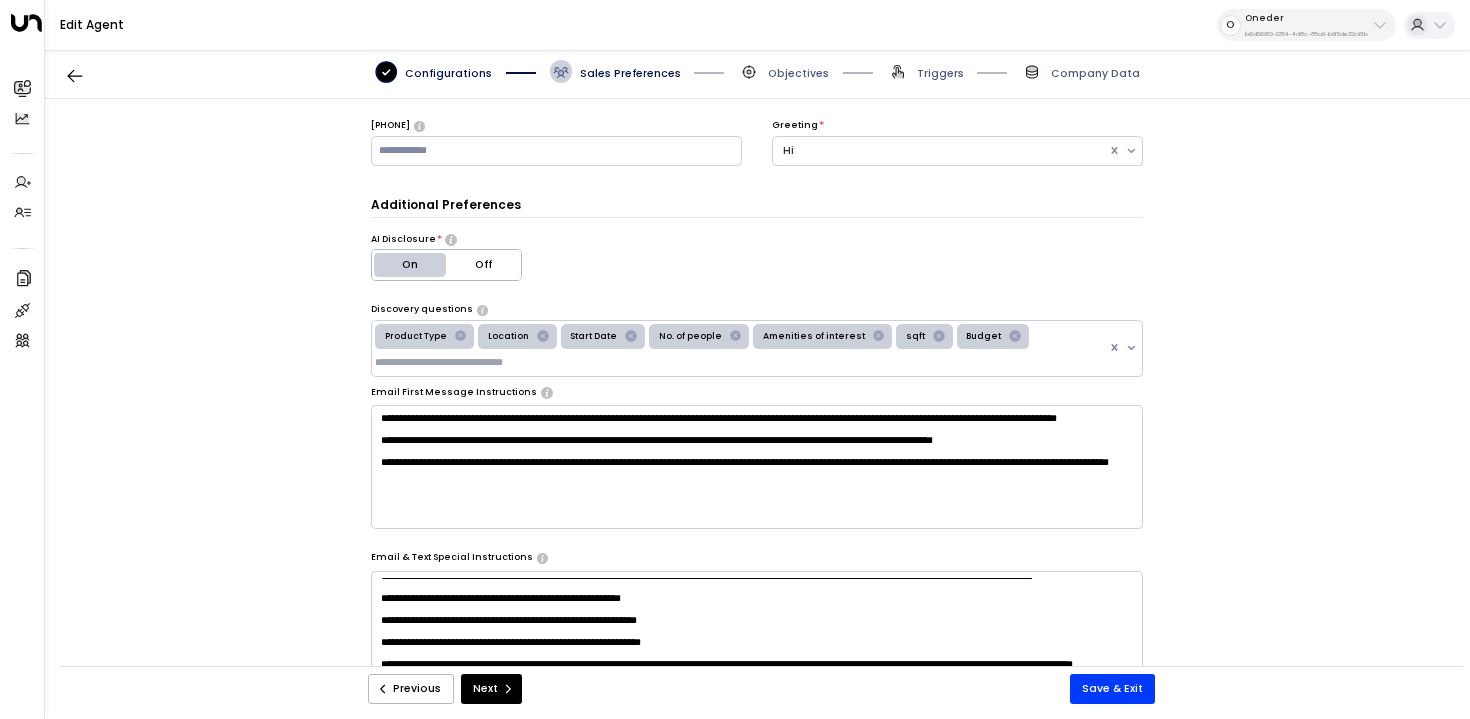 click on "**********" at bounding box center (757, 467) 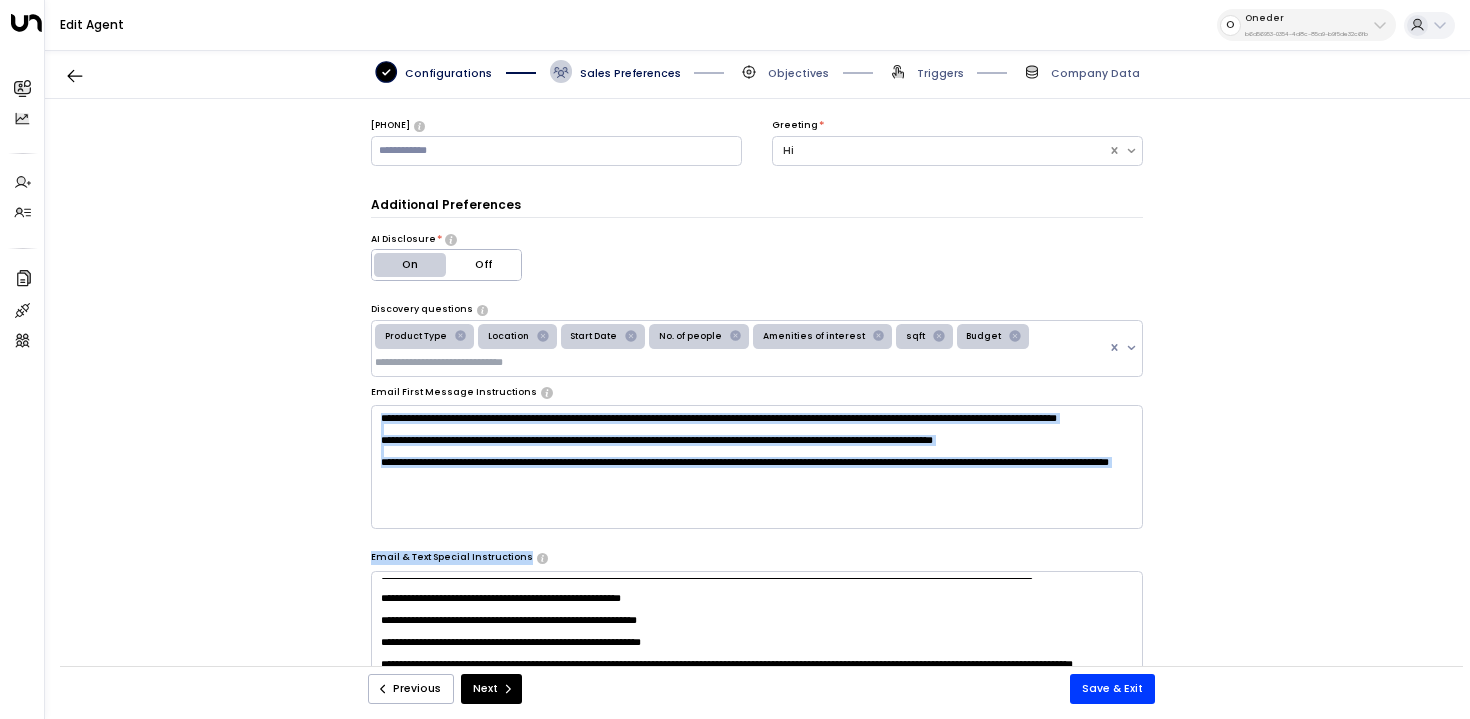 drag, startPoint x: 374, startPoint y: 455, endPoint x: 657, endPoint y: 553, distance: 299.48788 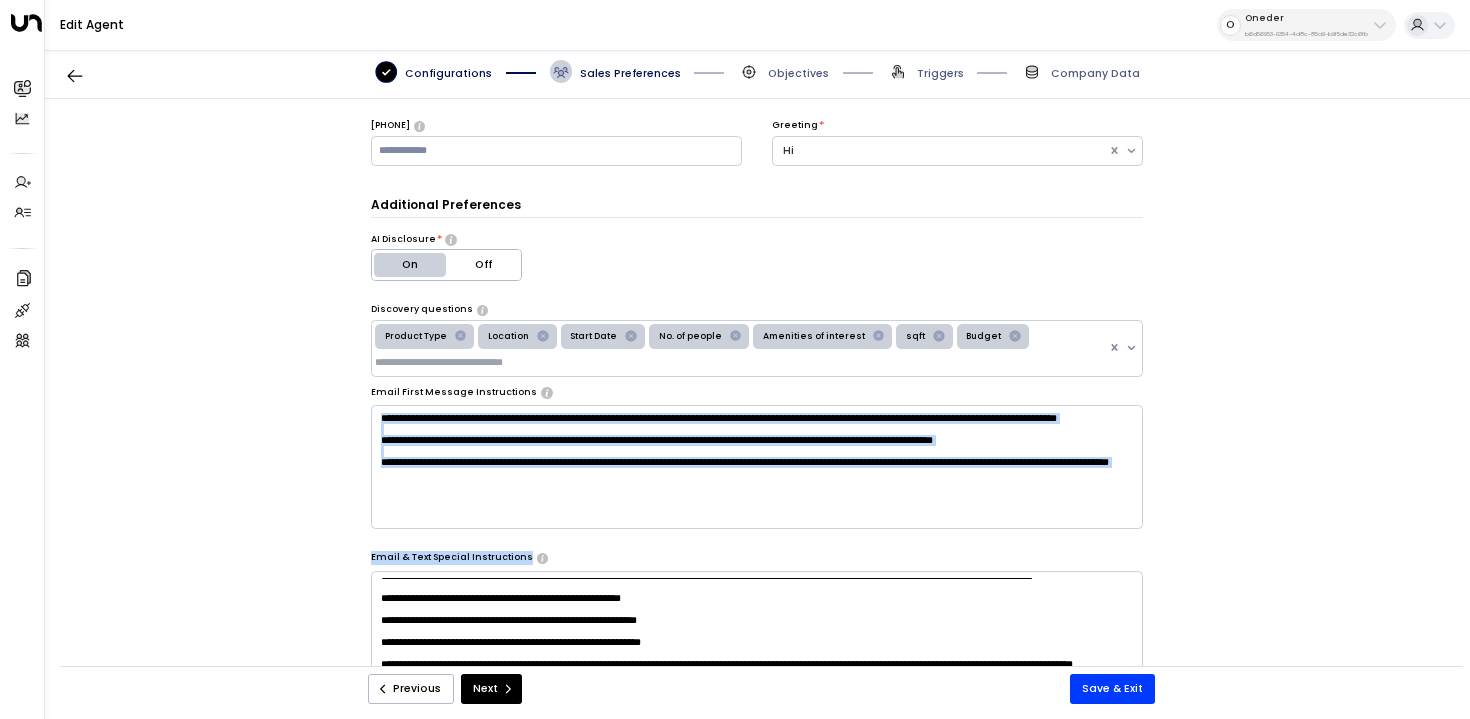 click on "**********" at bounding box center (757, 454) 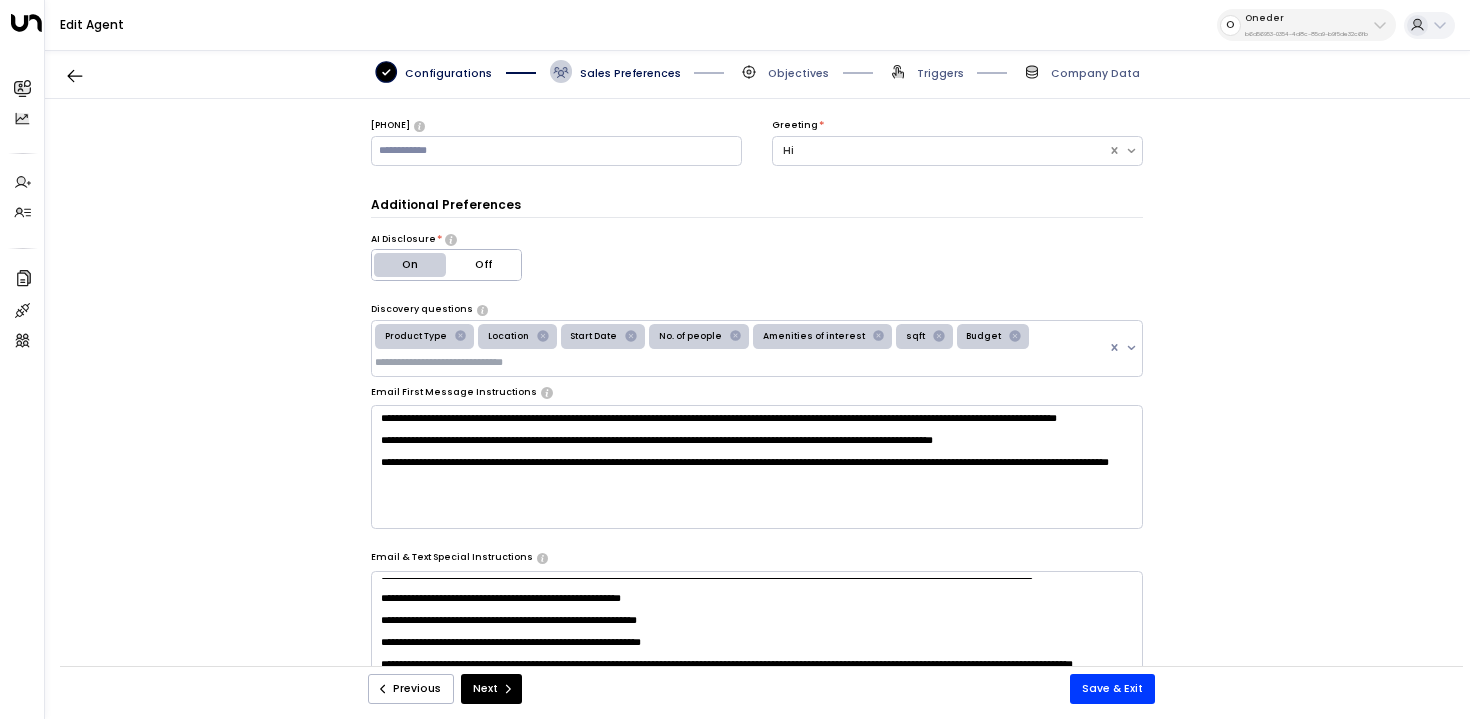 click on "**********" at bounding box center [757, 467] 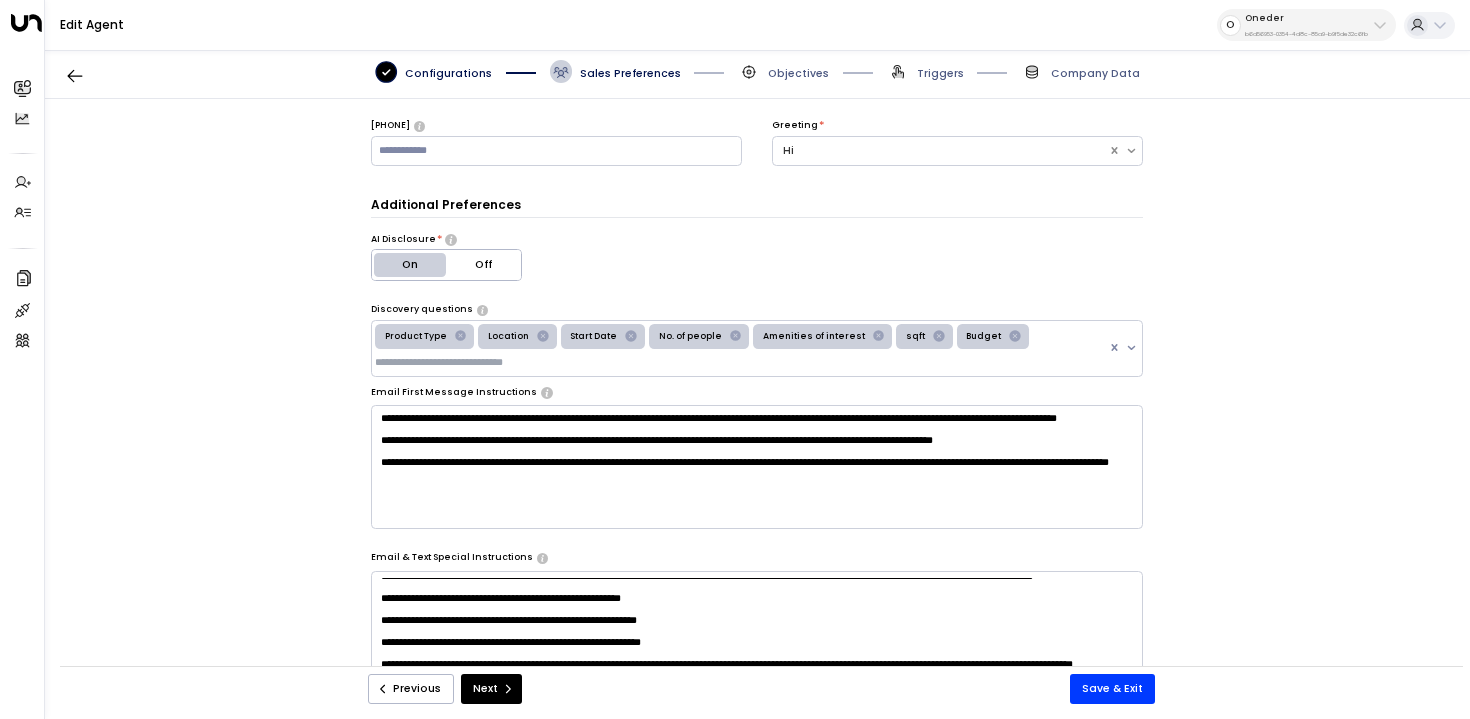 drag, startPoint x: 641, startPoint y: 521, endPoint x: 374, endPoint y: 464, distance: 273.01648 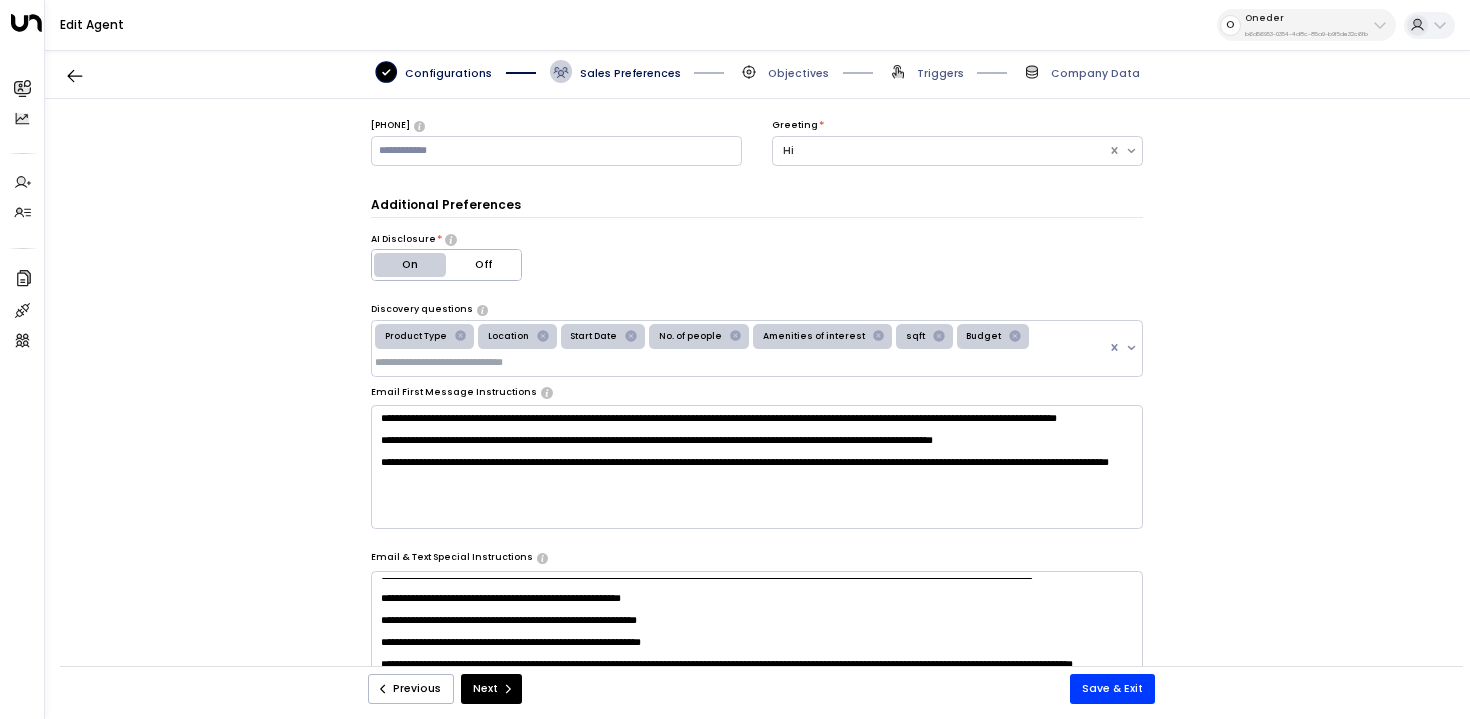 click on "**********" at bounding box center [757, 466] 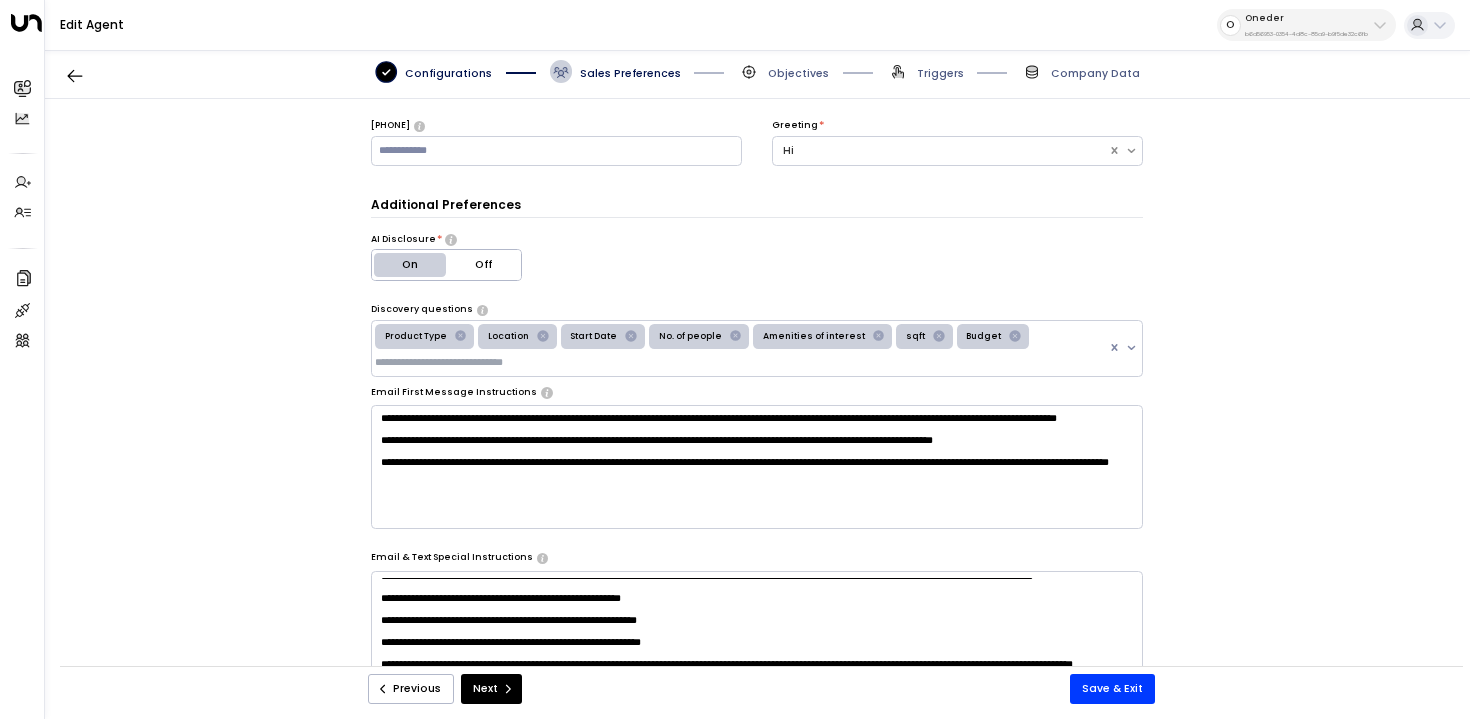 drag, startPoint x: 377, startPoint y: 460, endPoint x: 625, endPoint y: 514, distance: 253.81096 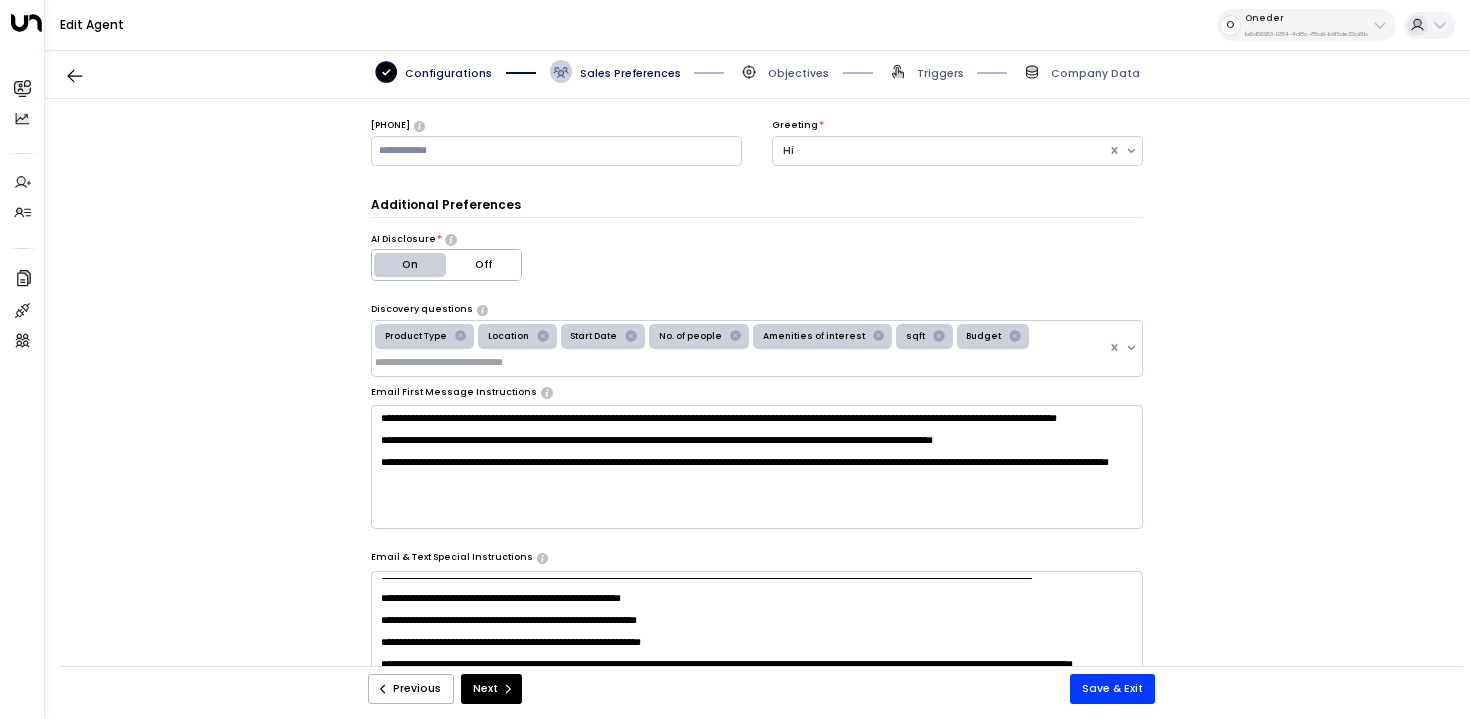 click on "**********" at bounding box center [757, 466] 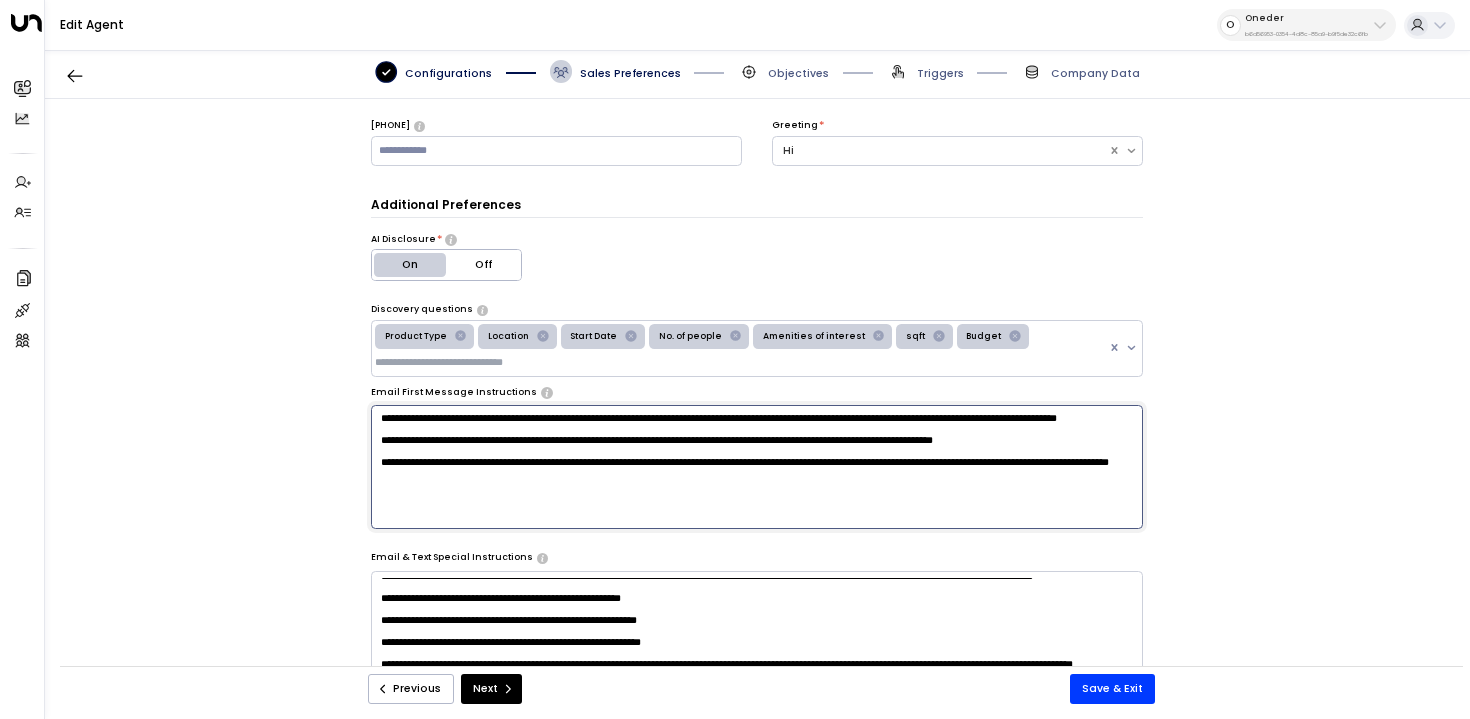 click on "**********" at bounding box center (757, 467) 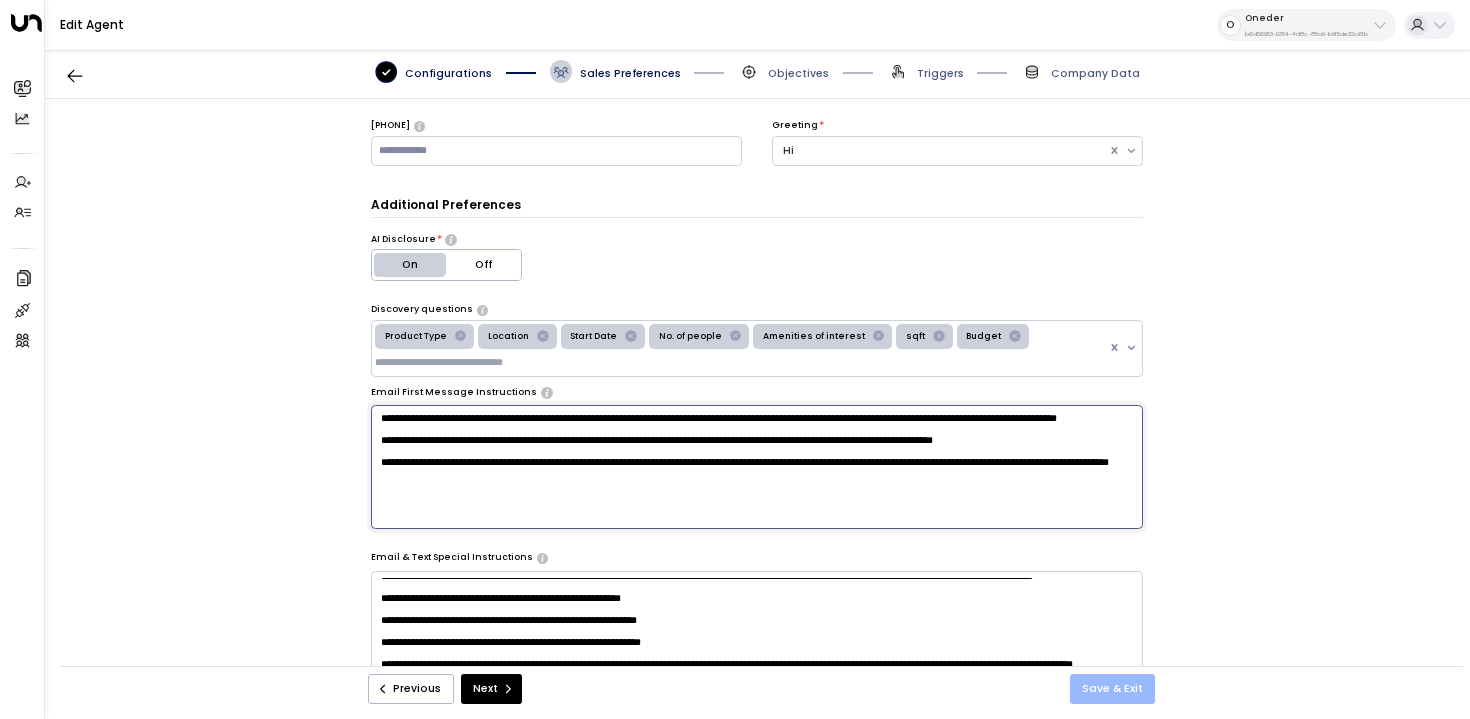 click on "Save & Exit" at bounding box center [1112, 689] 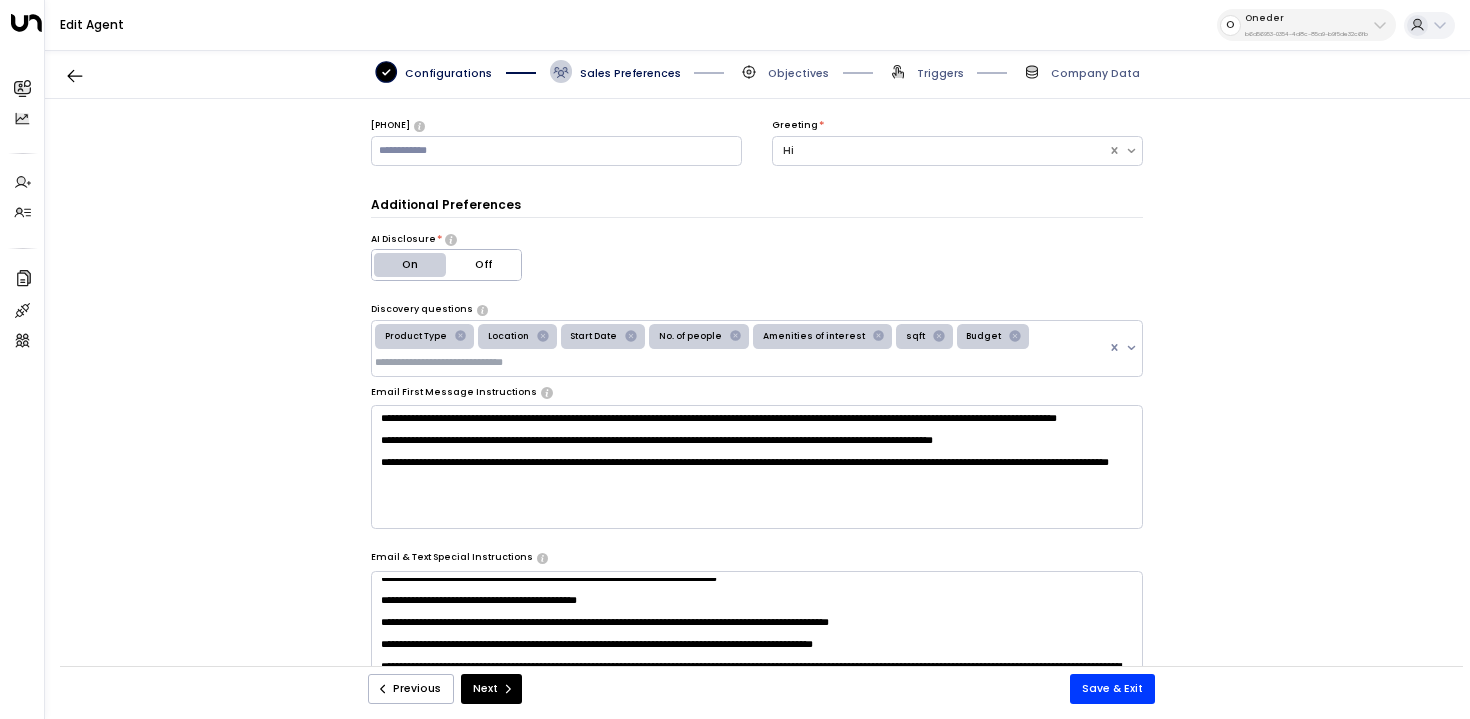 scroll, scrollTop: 292, scrollLeft: 0, axis: vertical 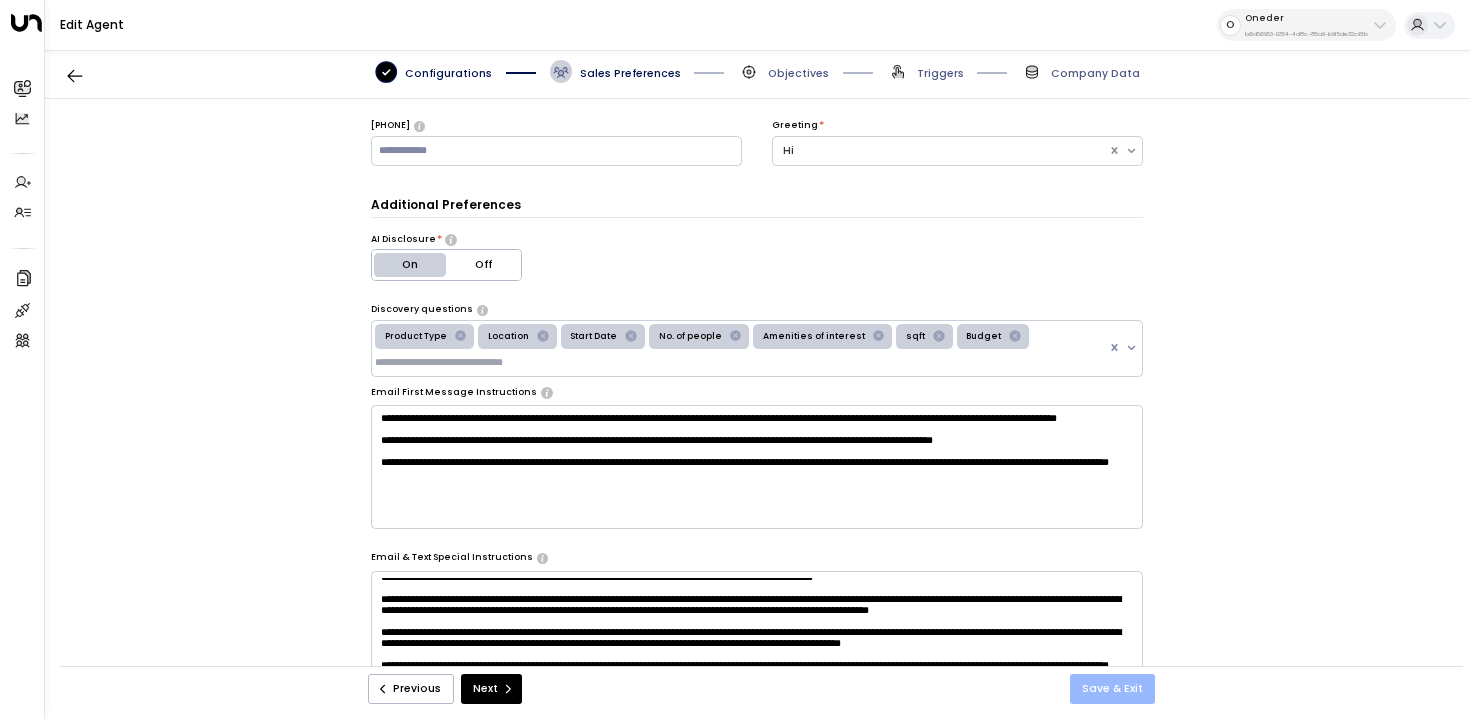 click on "Save & Exit" at bounding box center [1112, 689] 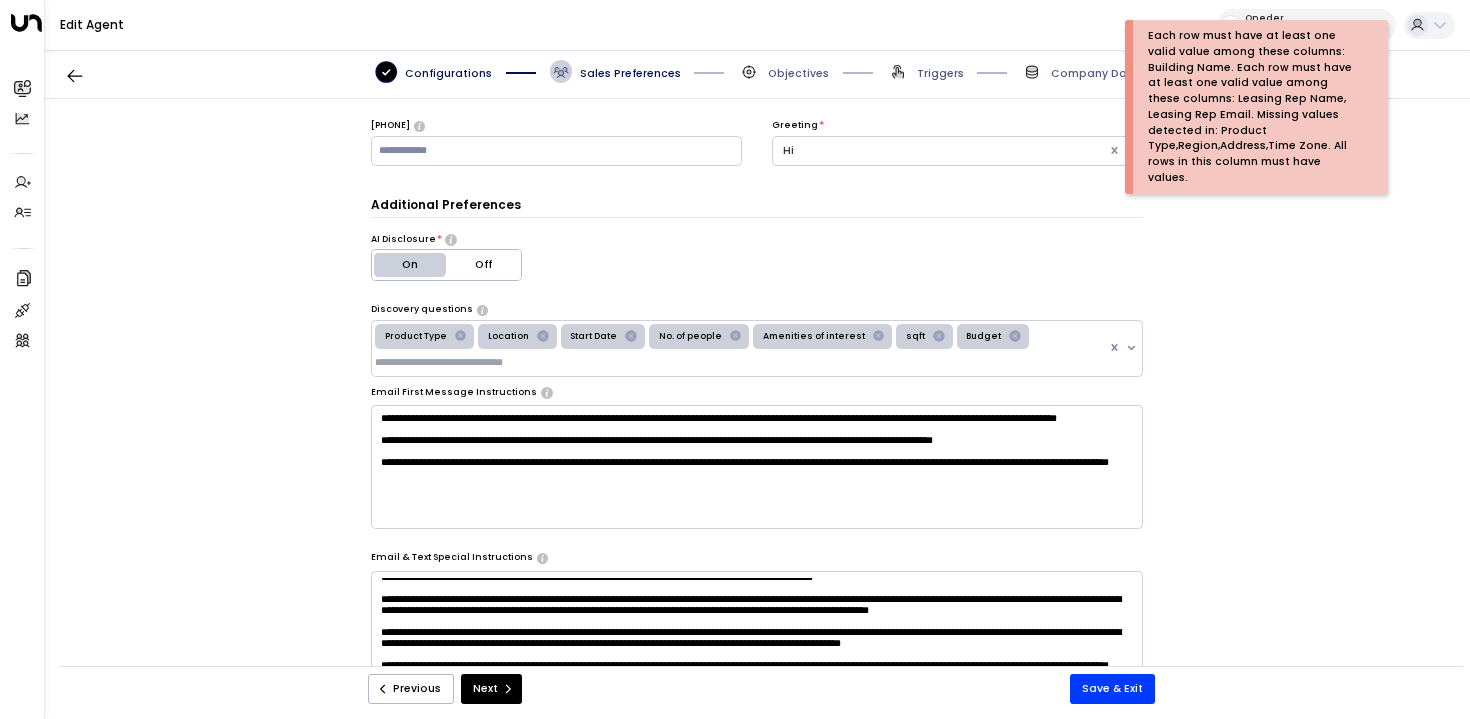 scroll, scrollTop: 0, scrollLeft: 0, axis: both 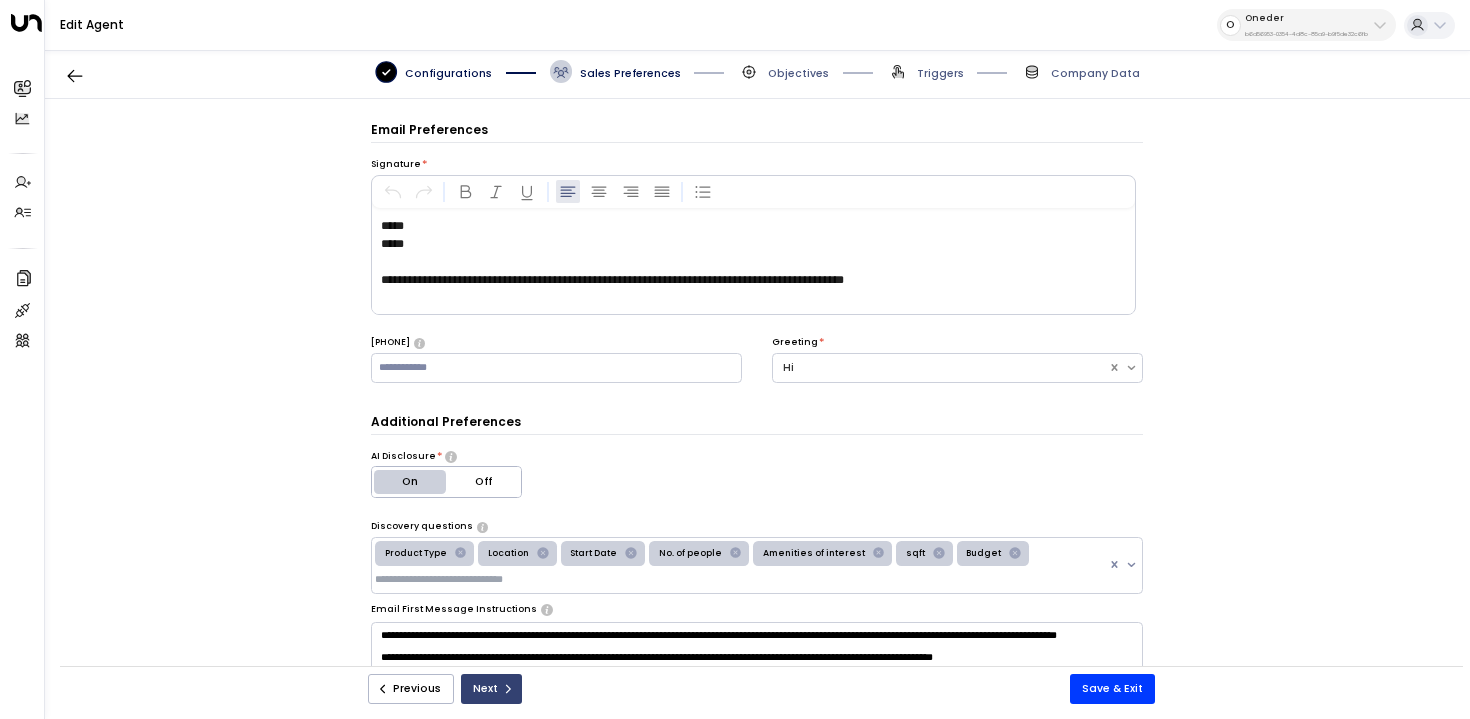 click on "Next" at bounding box center [491, 689] 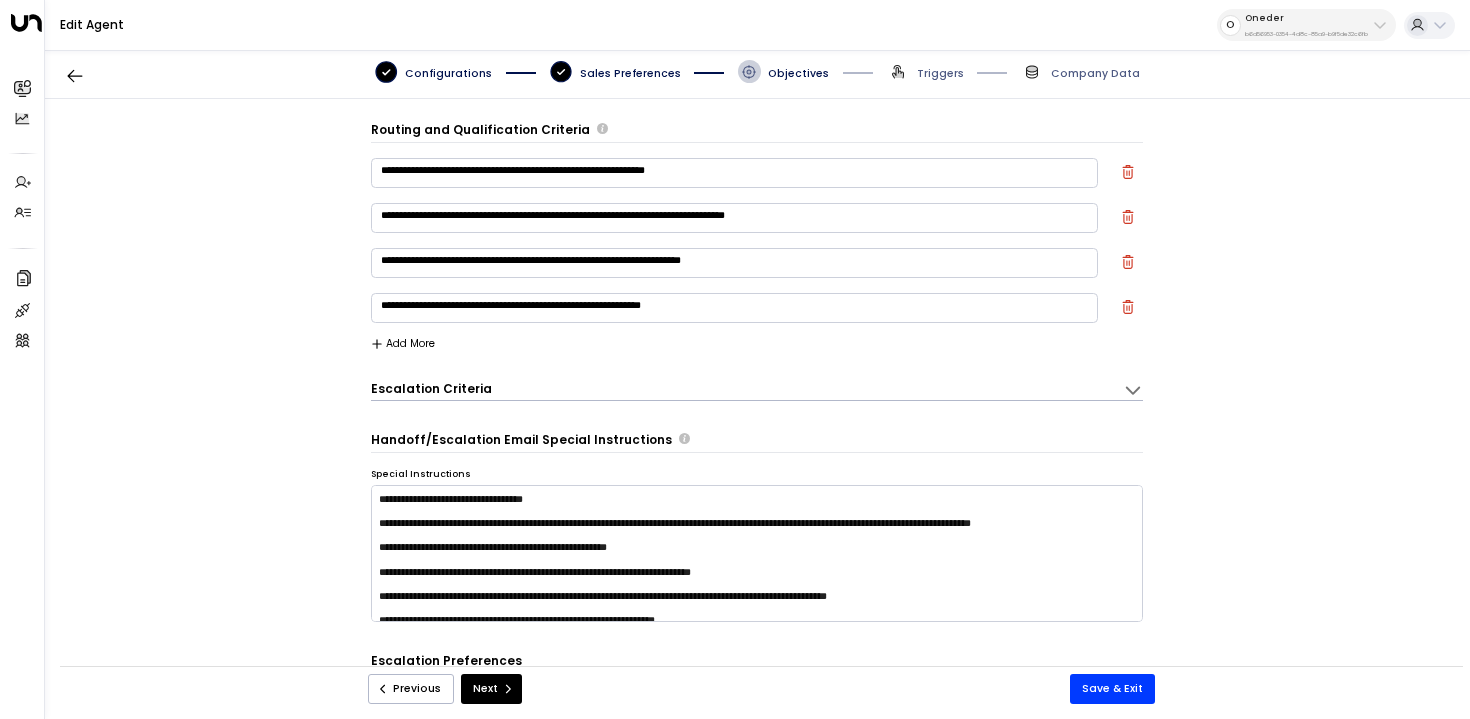 click on "Next" at bounding box center (491, 689) 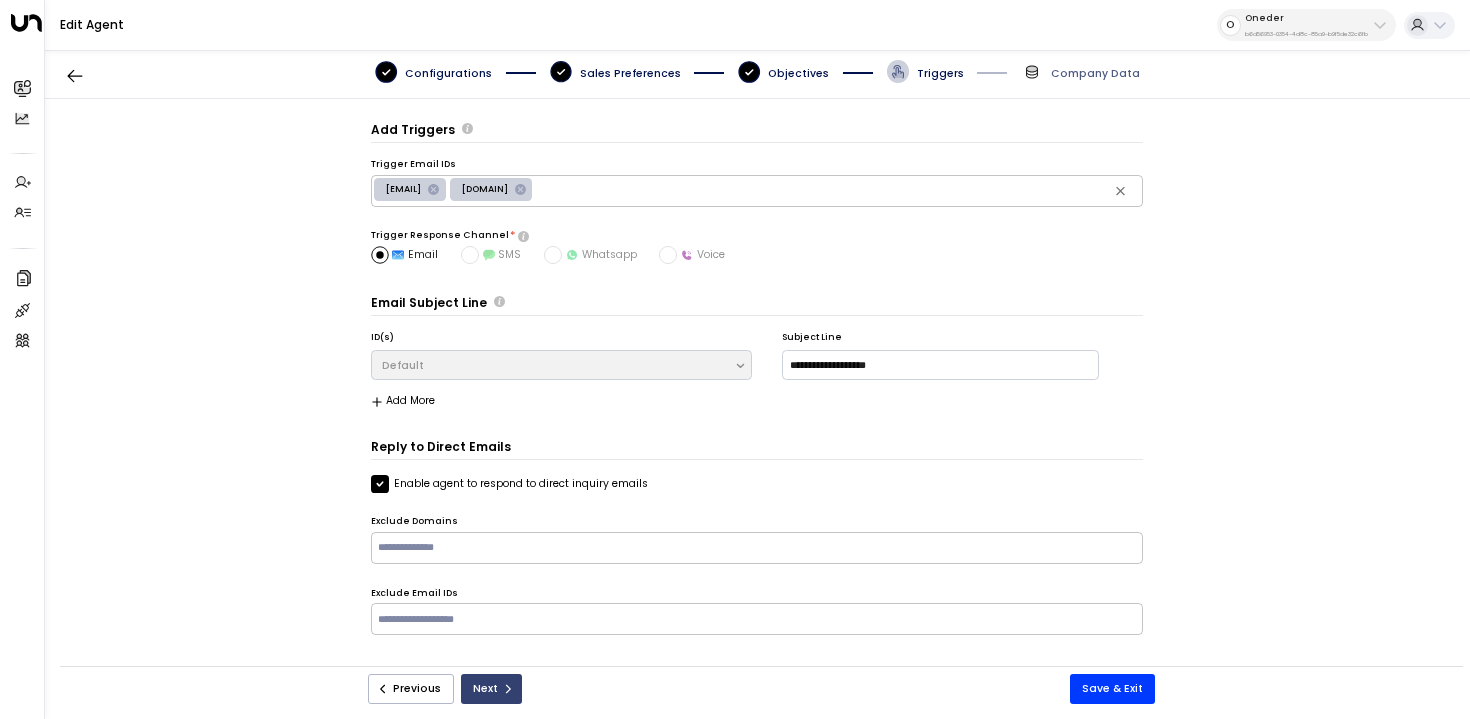 click on "Next" at bounding box center [491, 689] 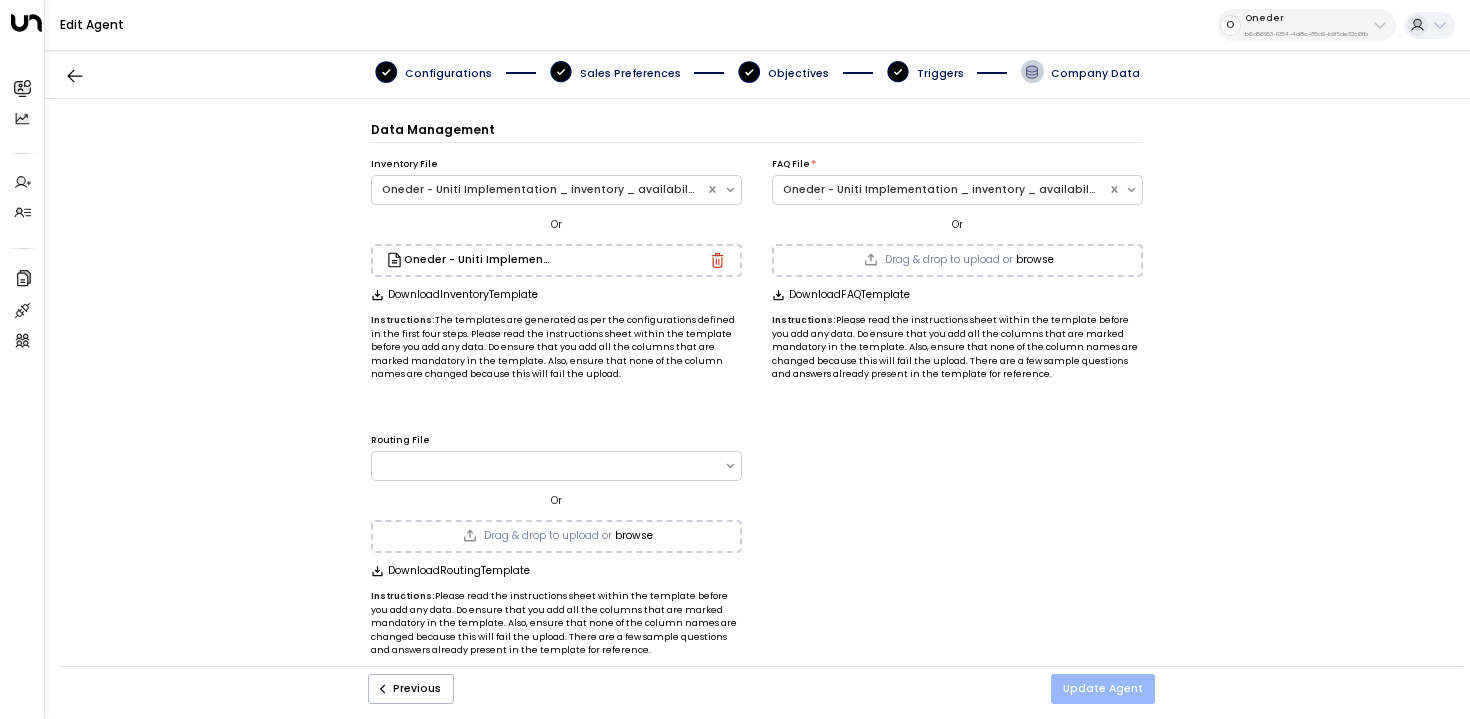 click on "Update Agent" at bounding box center (1103, 689) 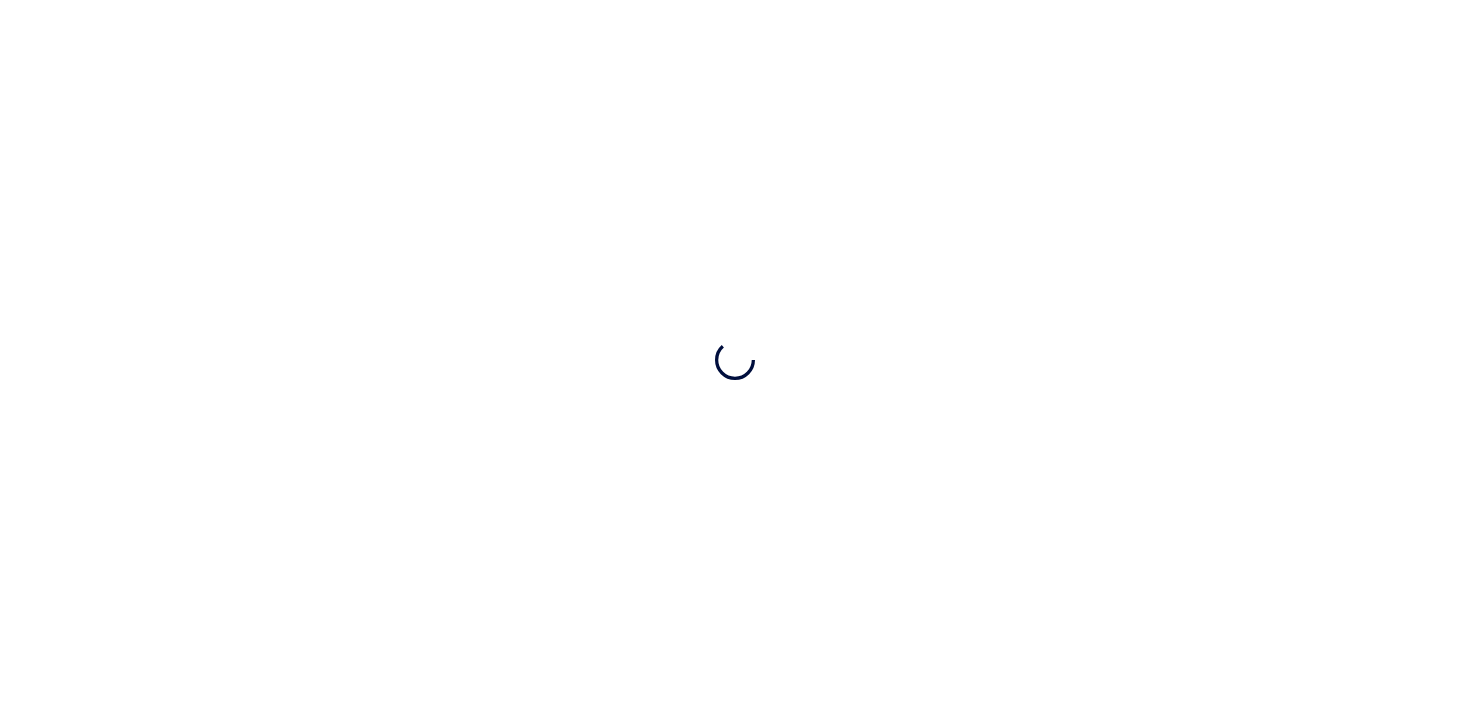 scroll, scrollTop: 0, scrollLeft: 0, axis: both 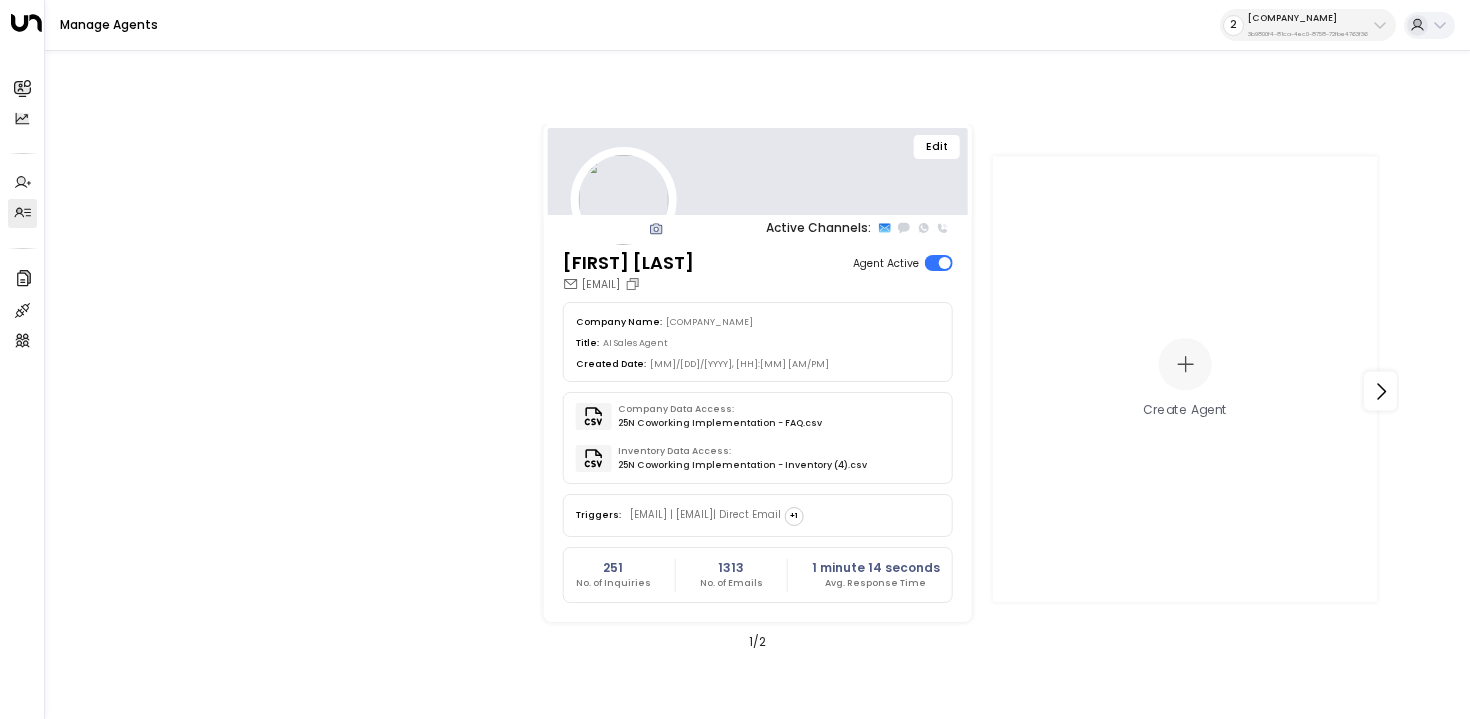 click on "25N Coworking [UUID]" at bounding box center (1308, 25) 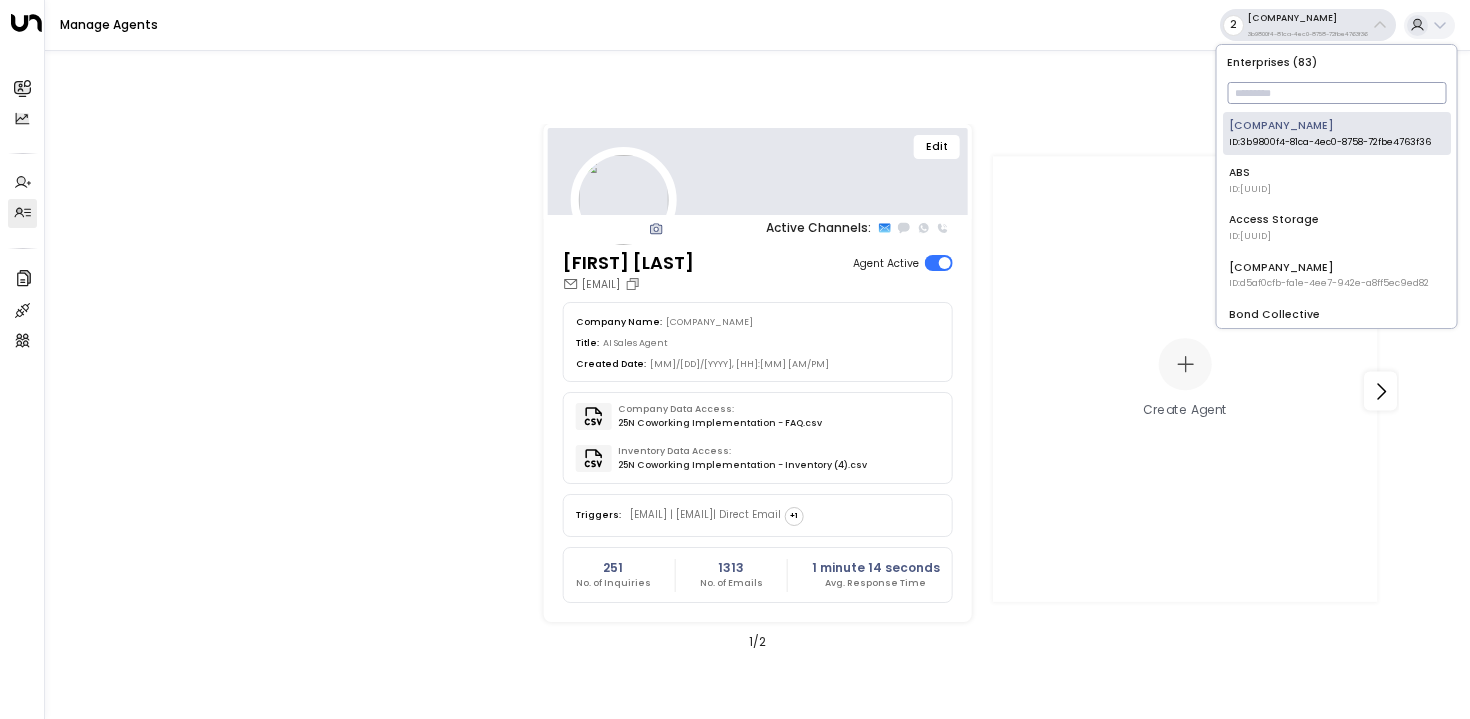 click at bounding box center [1336, 93] 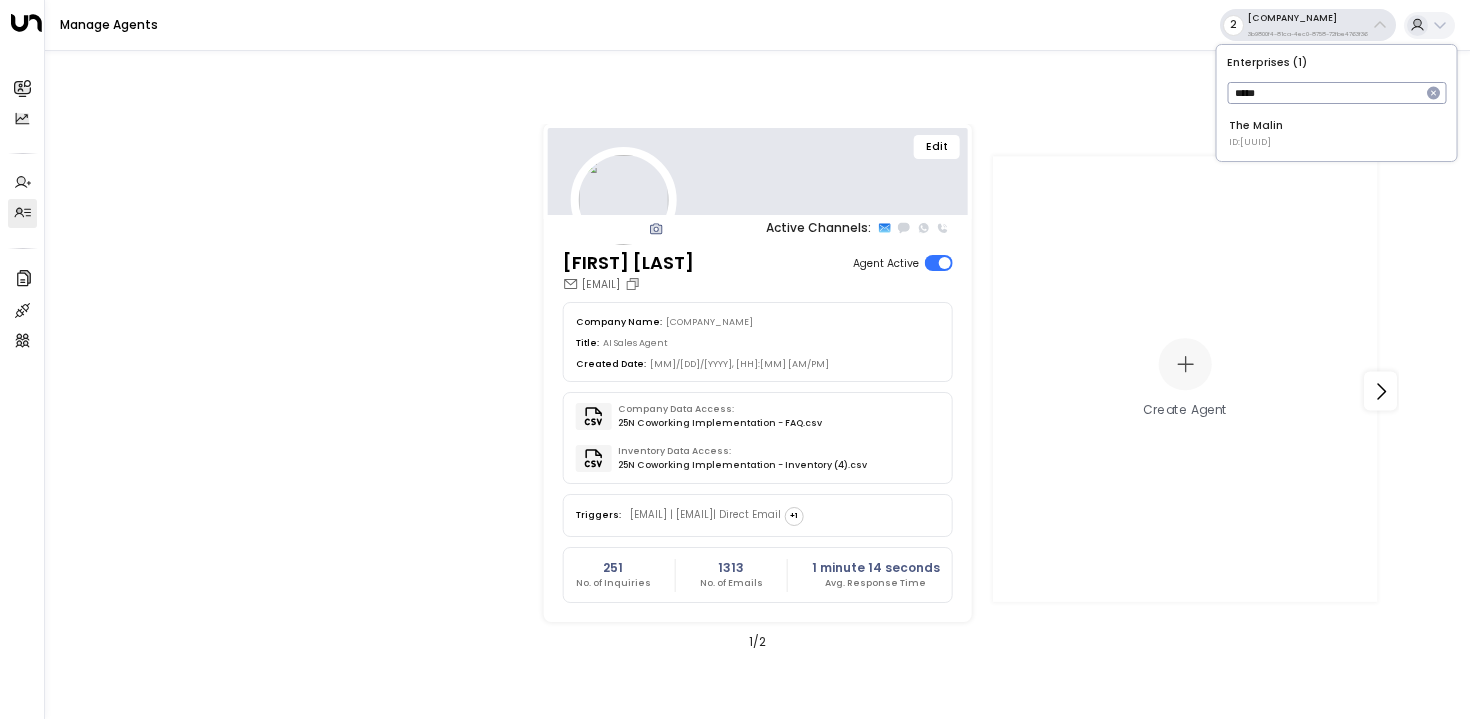 type on "*****" 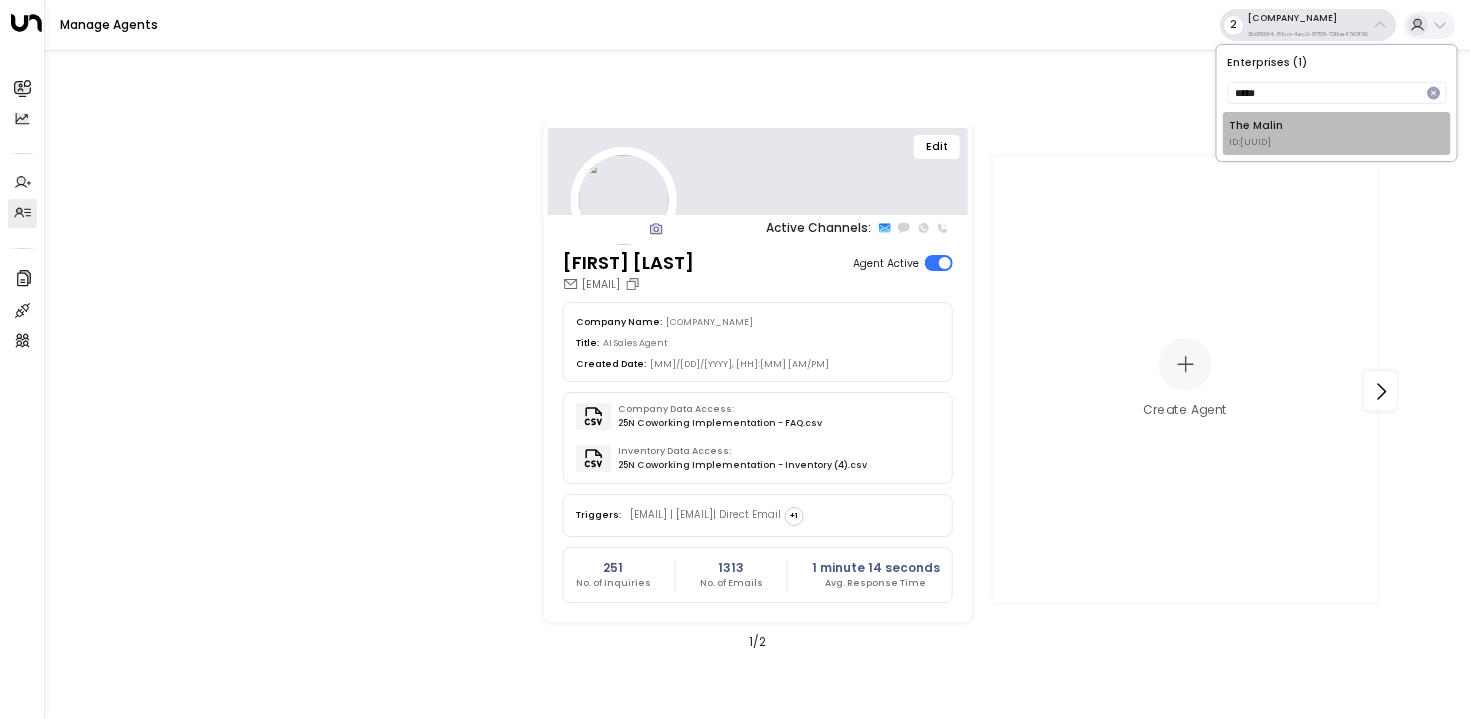 click on "The Malin ID:  e1f68ac8-d7f4-43de-8563-845fba315a7f" at bounding box center [1256, 133] 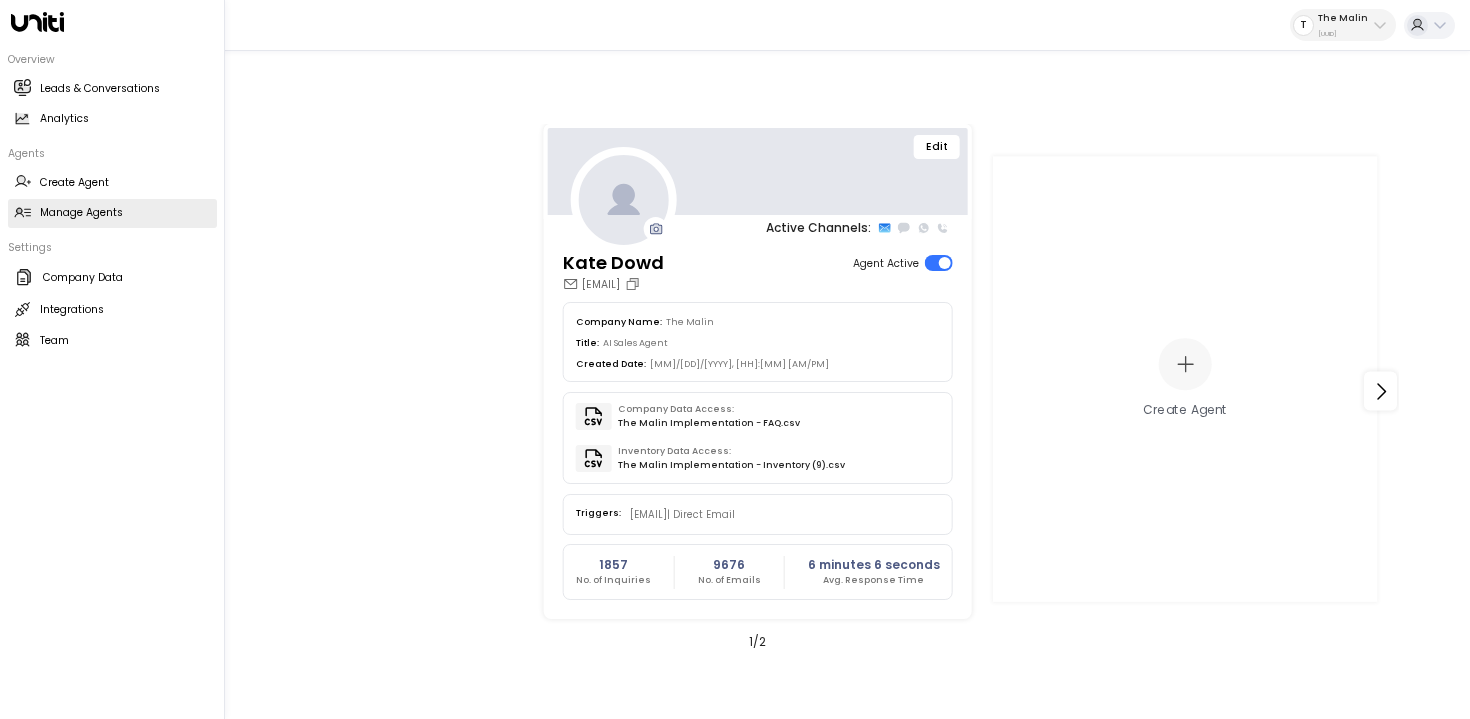 click on "Manage Agents Manage Agents" at bounding box center (112, 213) 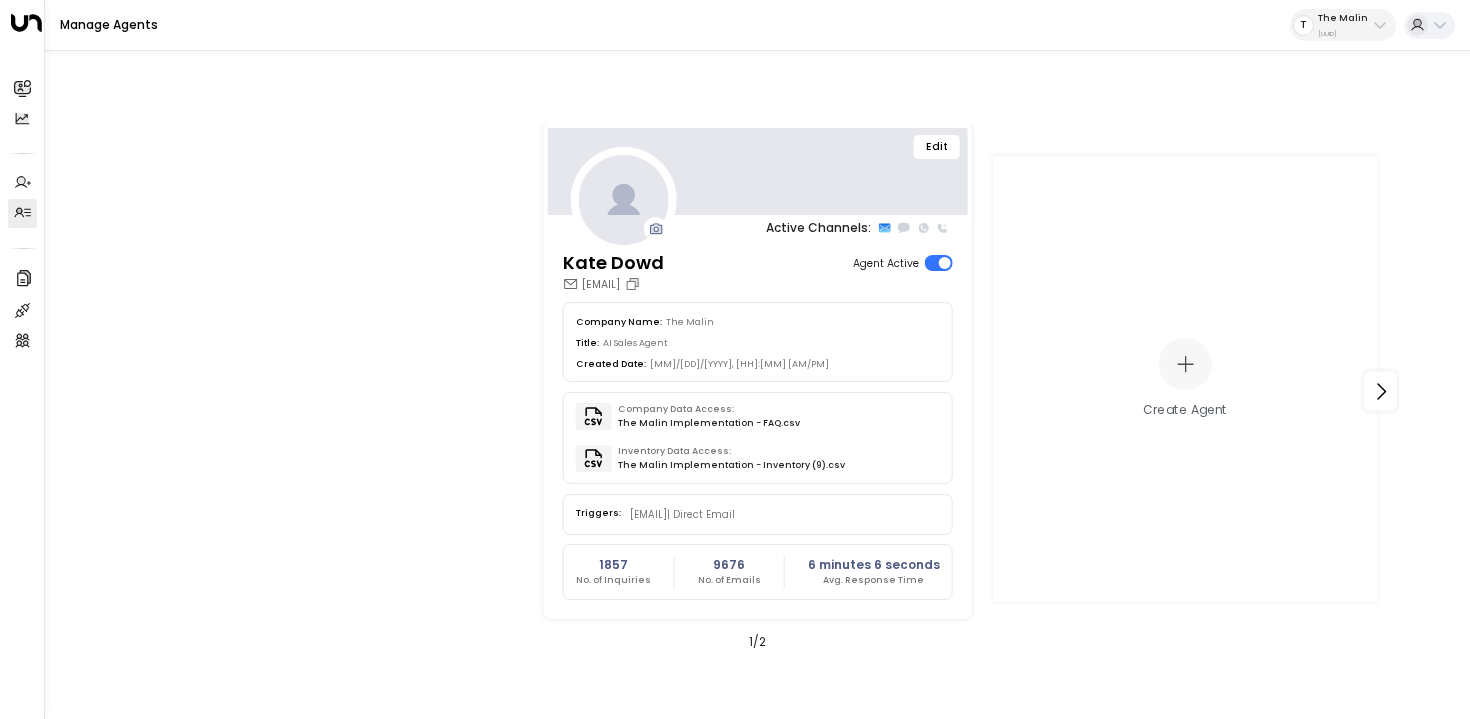 click on "Edit" at bounding box center [937, 147] 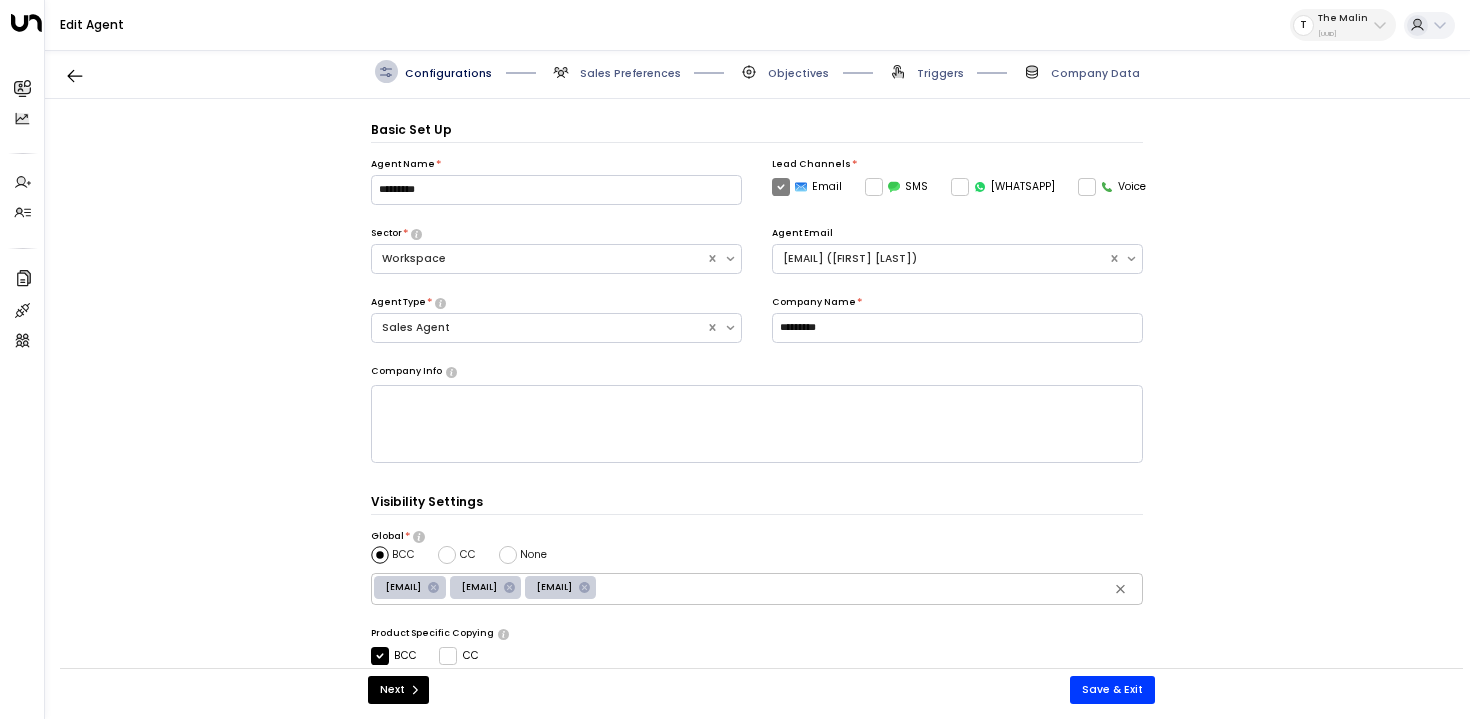scroll, scrollTop: 22, scrollLeft: 0, axis: vertical 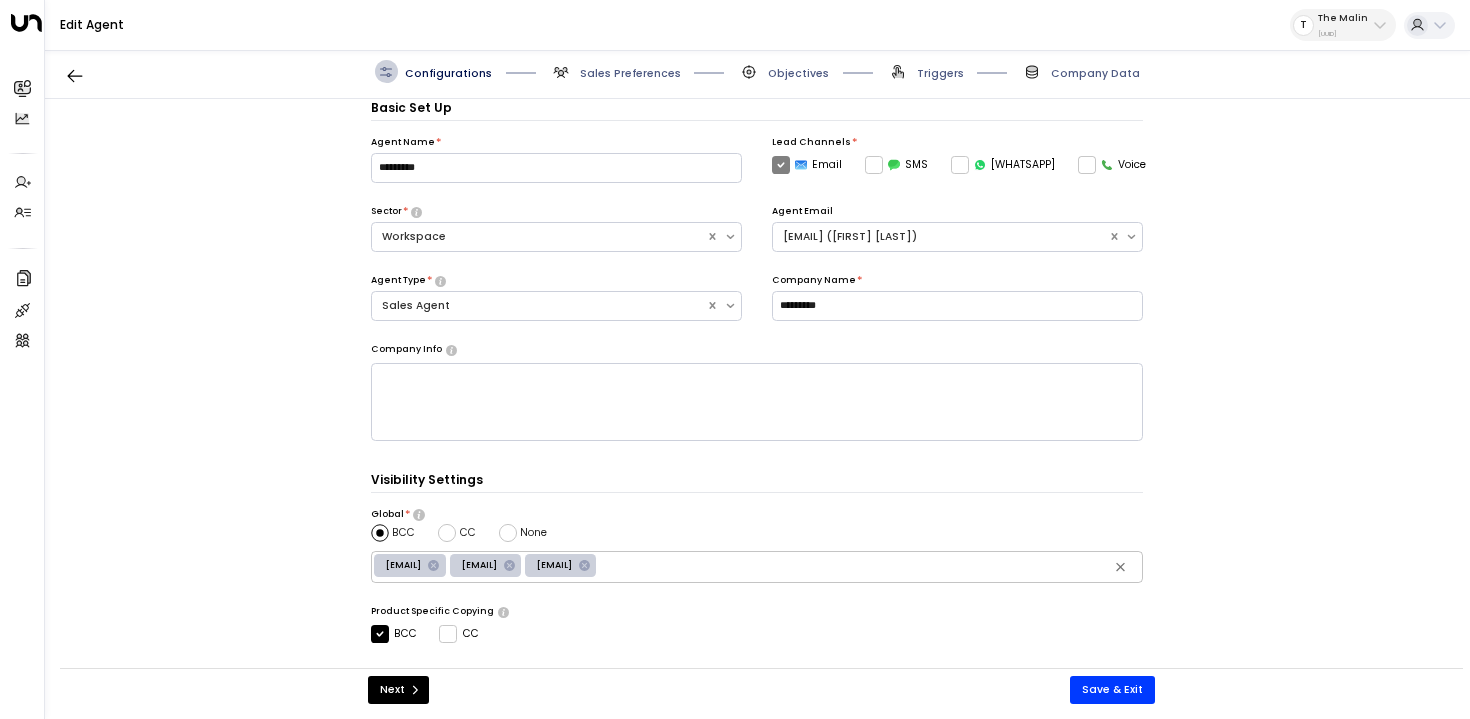 click on "Sales Preferences" at bounding box center [630, 73] 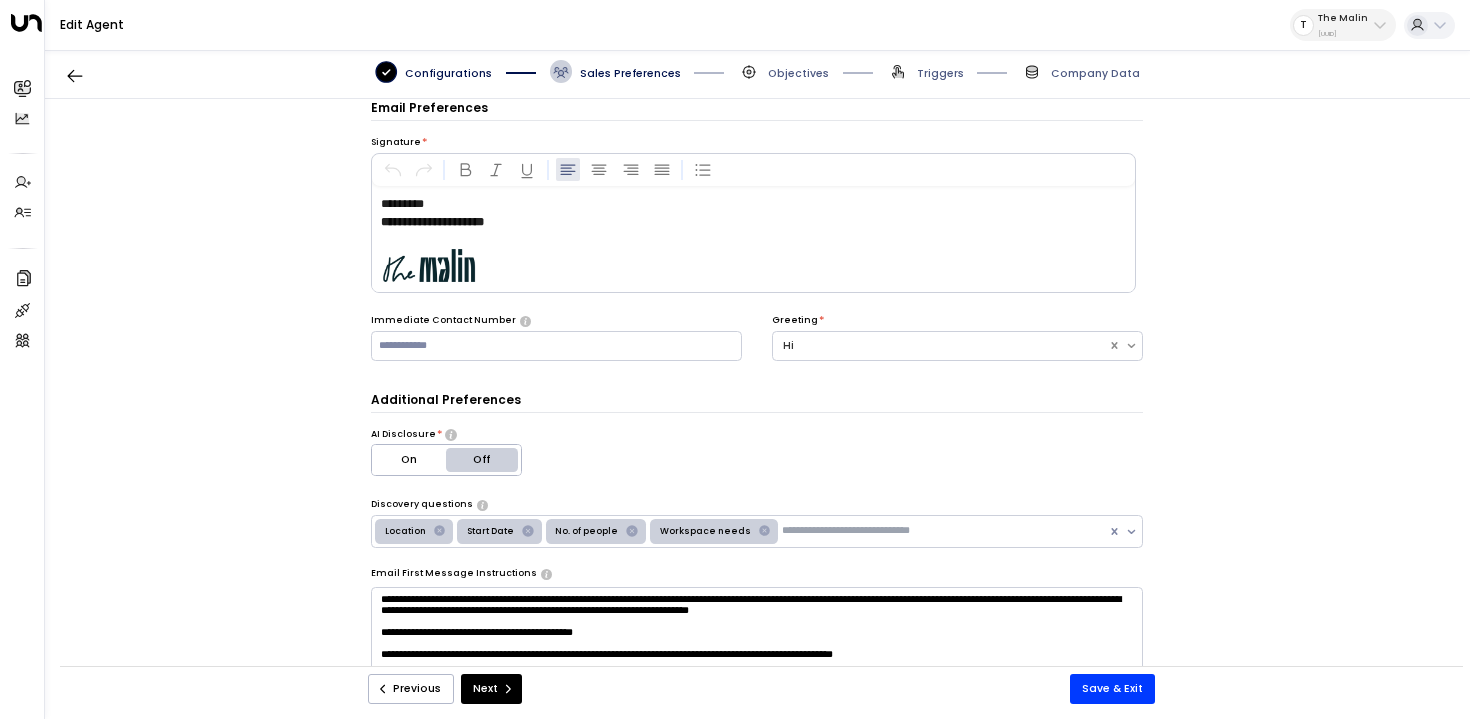 scroll, scrollTop: 73, scrollLeft: 0, axis: vertical 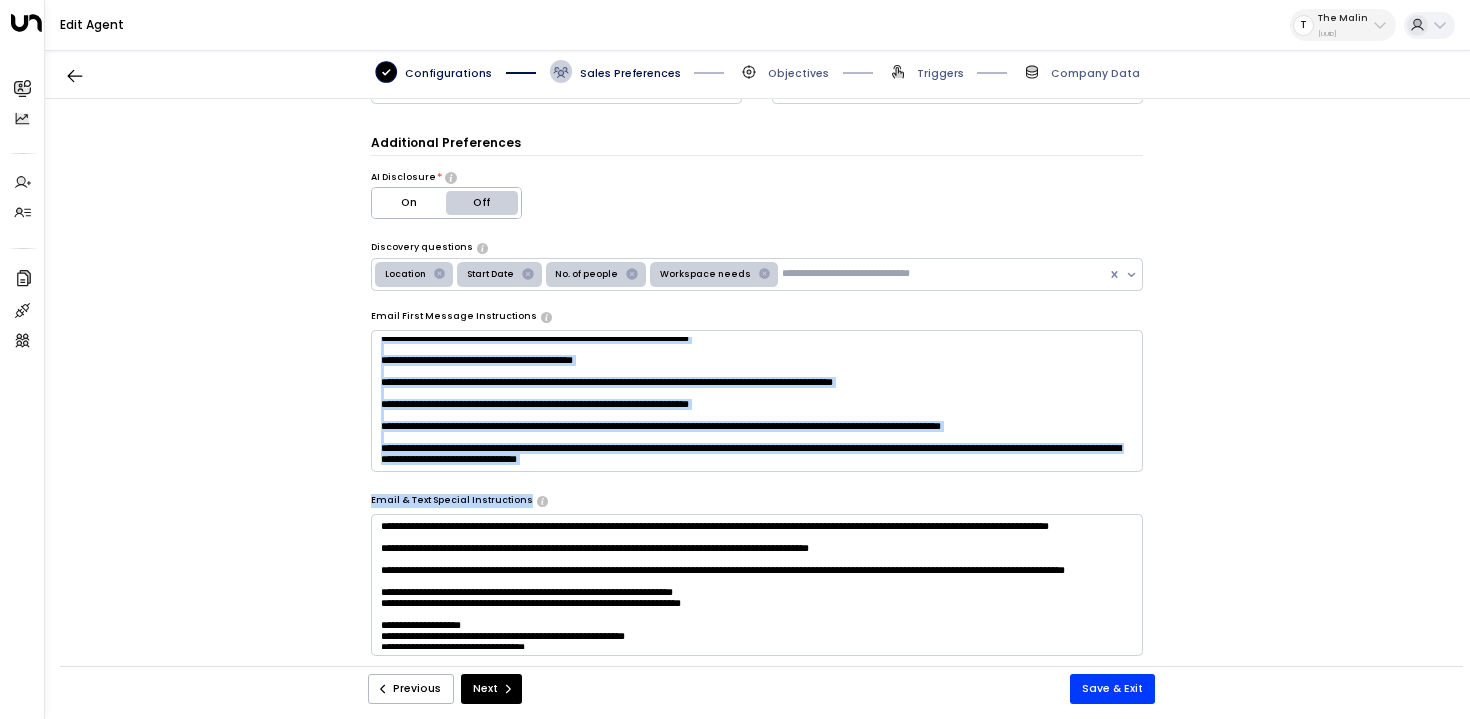 drag, startPoint x: 374, startPoint y: 428, endPoint x: 1040, endPoint y: 496, distance: 669.46246 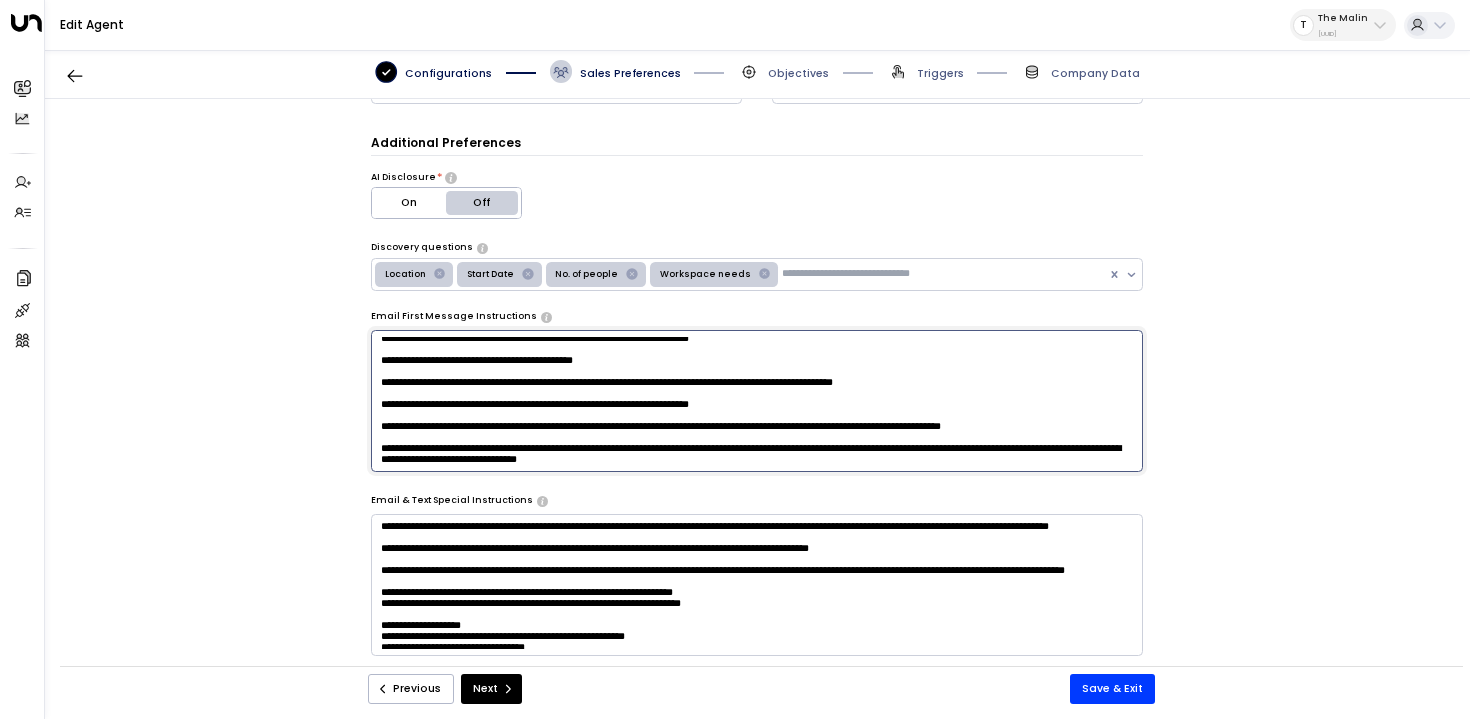 click on "**********" at bounding box center [757, 401] 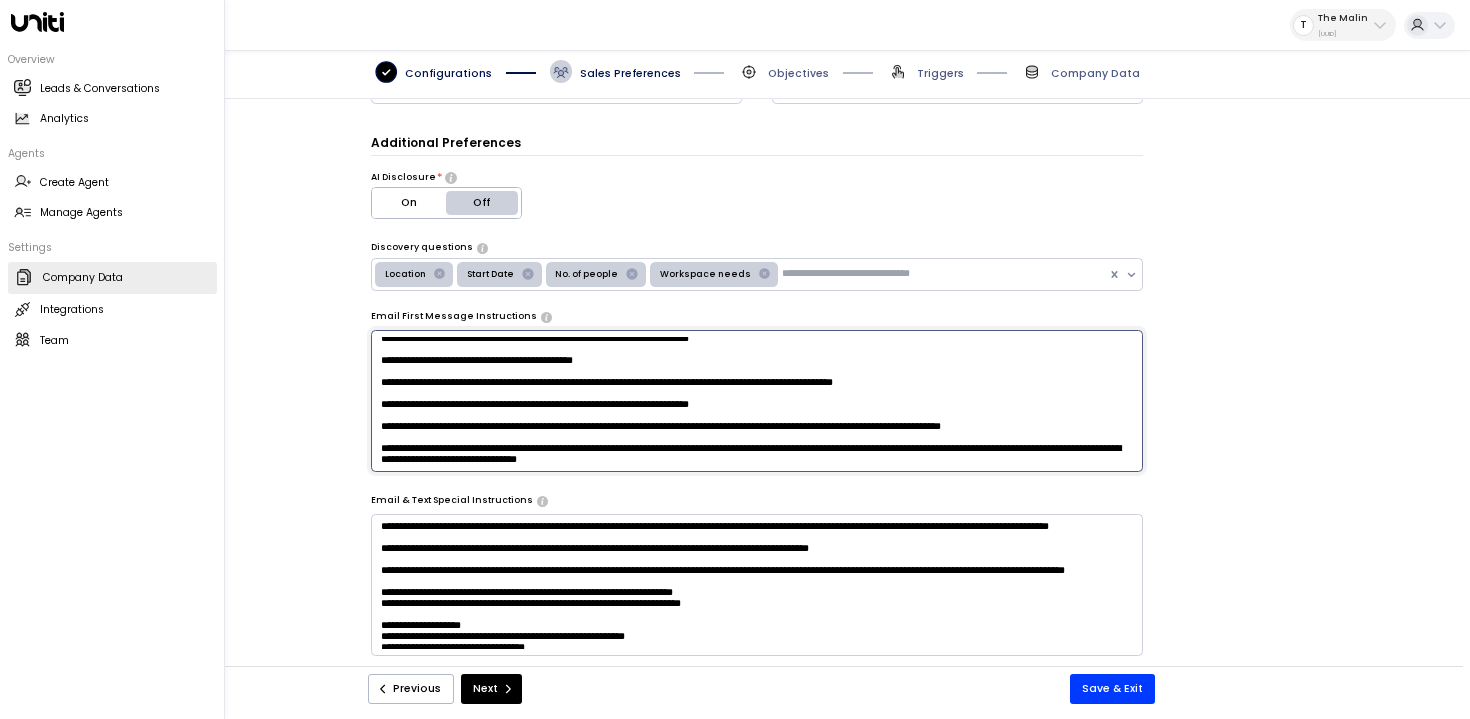 click on "Company Data" at bounding box center [83, 278] 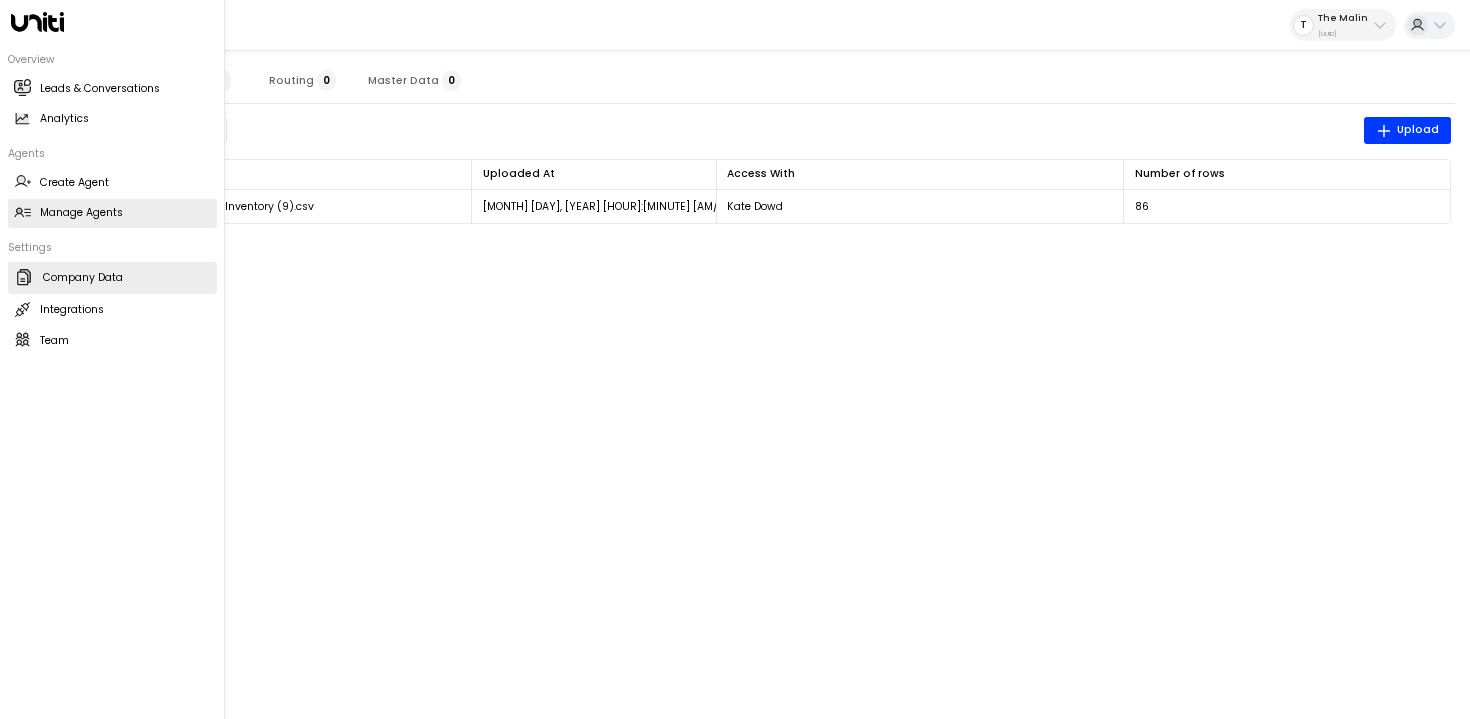 click on "Manage Agents" at bounding box center [81, 213] 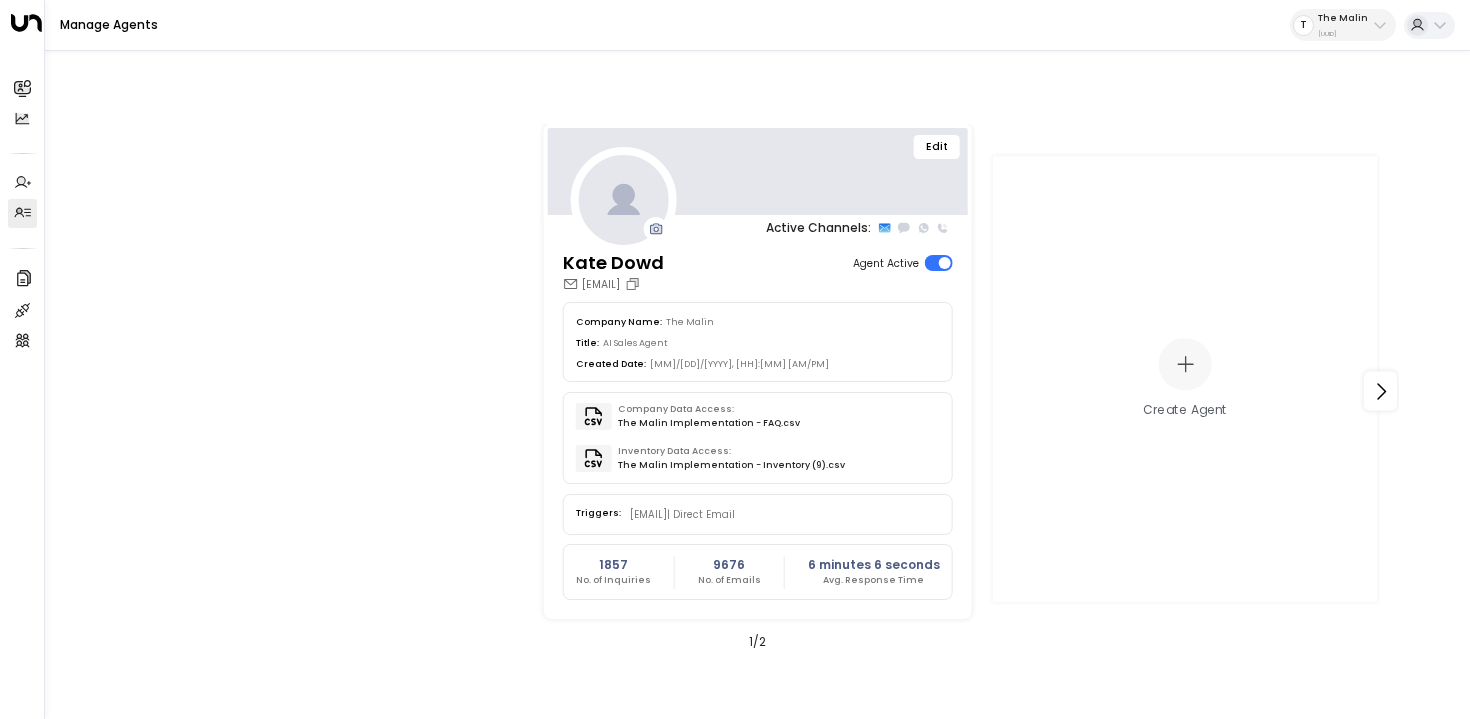 click on "The Malin" at bounding box center (1343, 18) 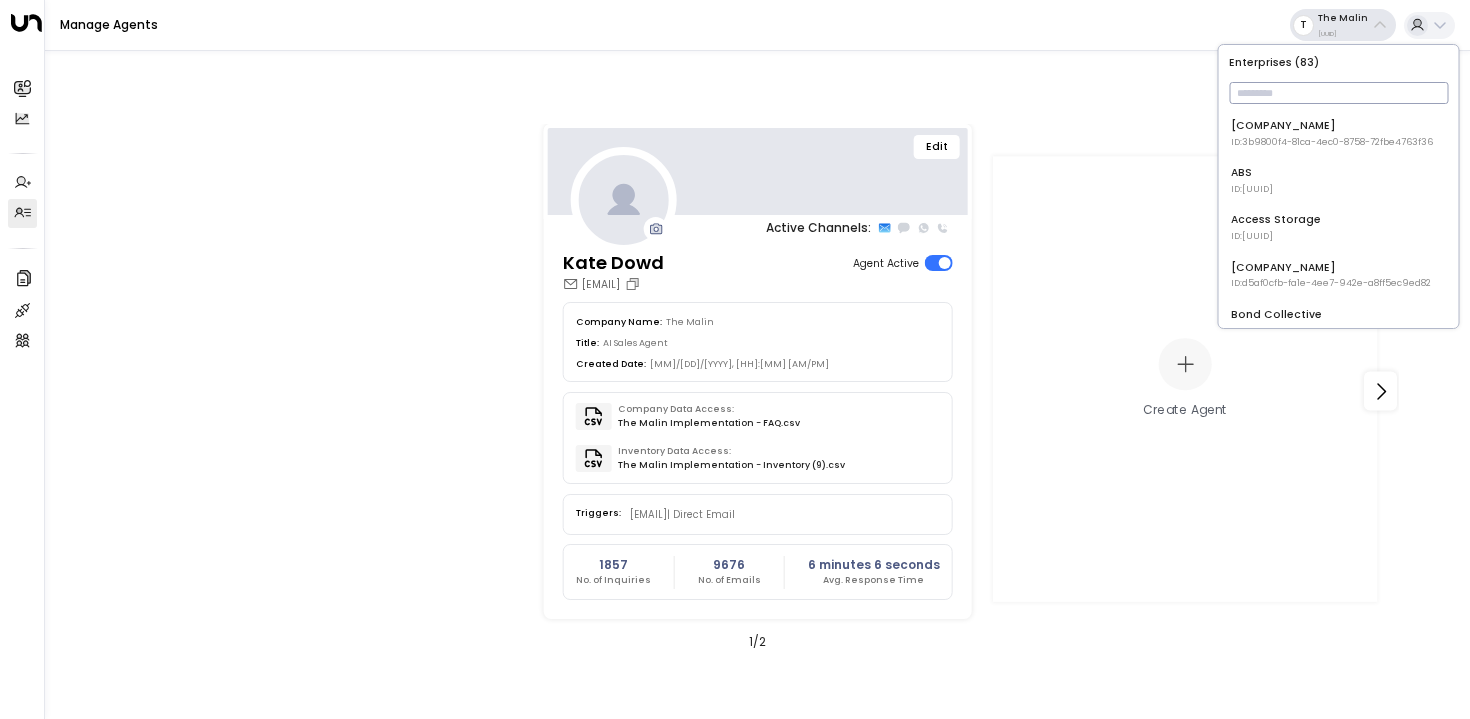 click at bounding box center (1338, 93) 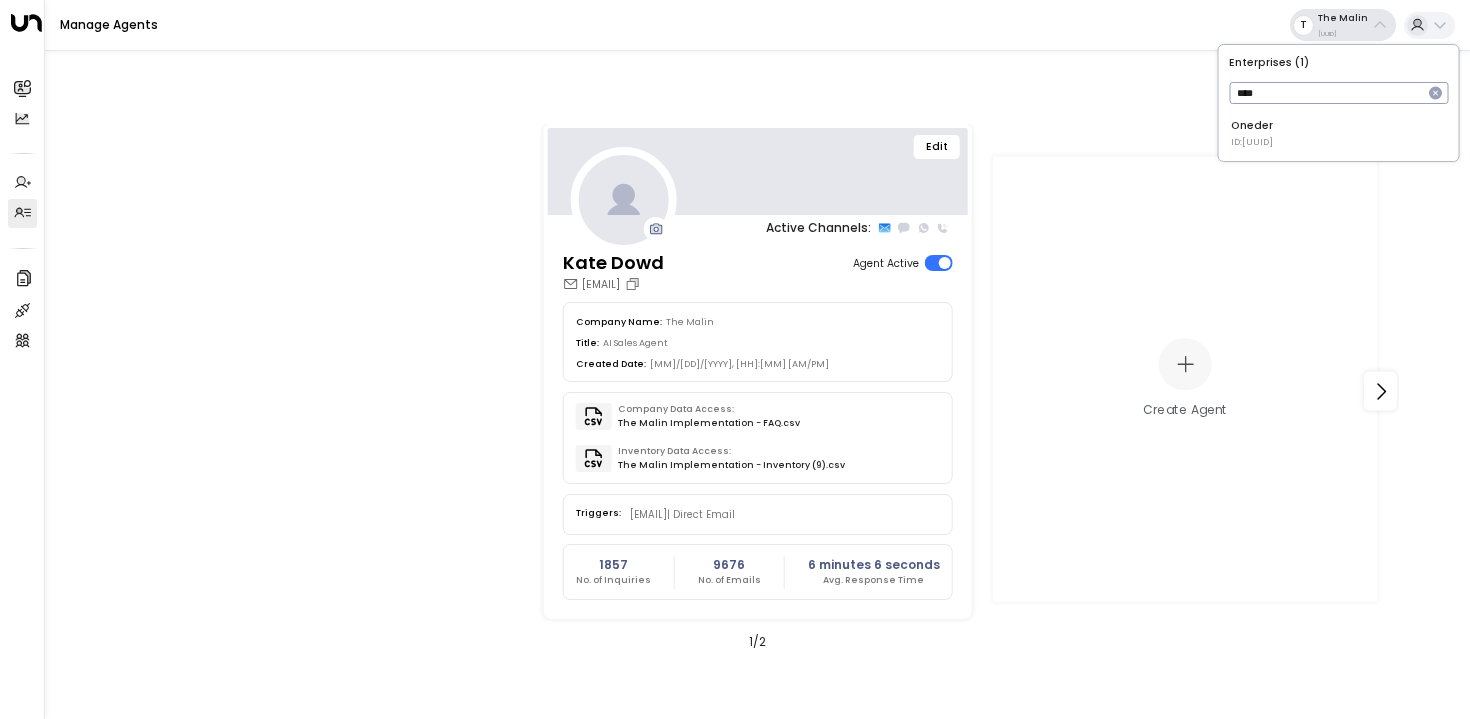 type on "****" 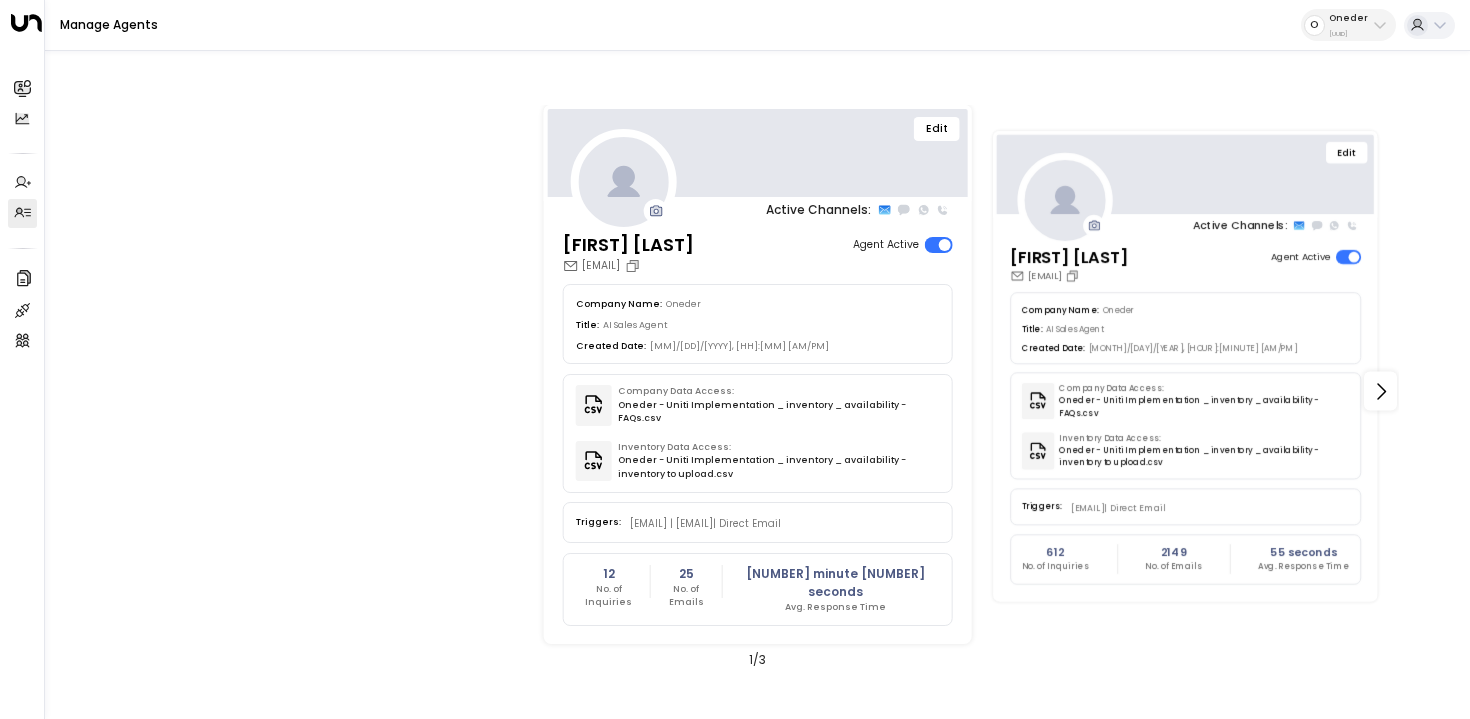 click on "Edit" at bounding box center (1346, 153) 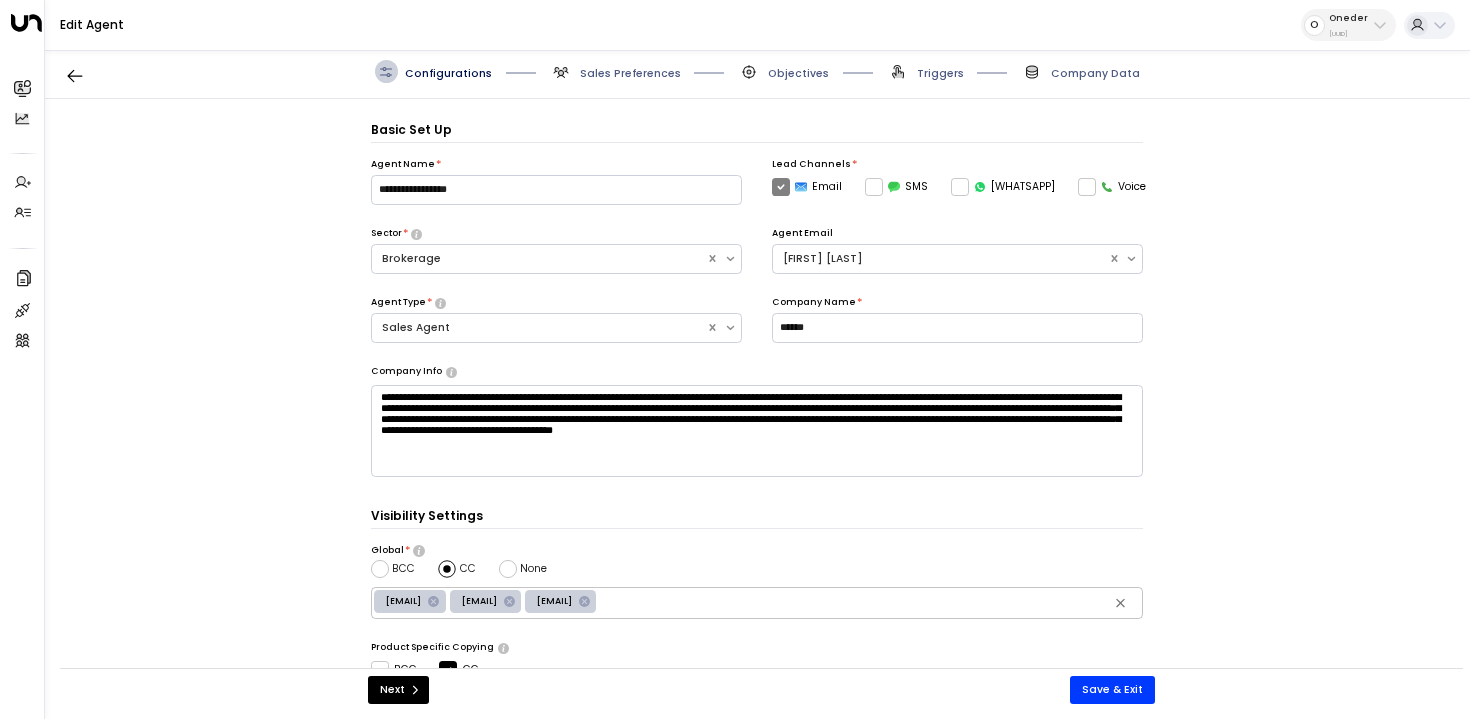 scroll, scrollTop: 22, scrollLeft: 0, axis: vertical 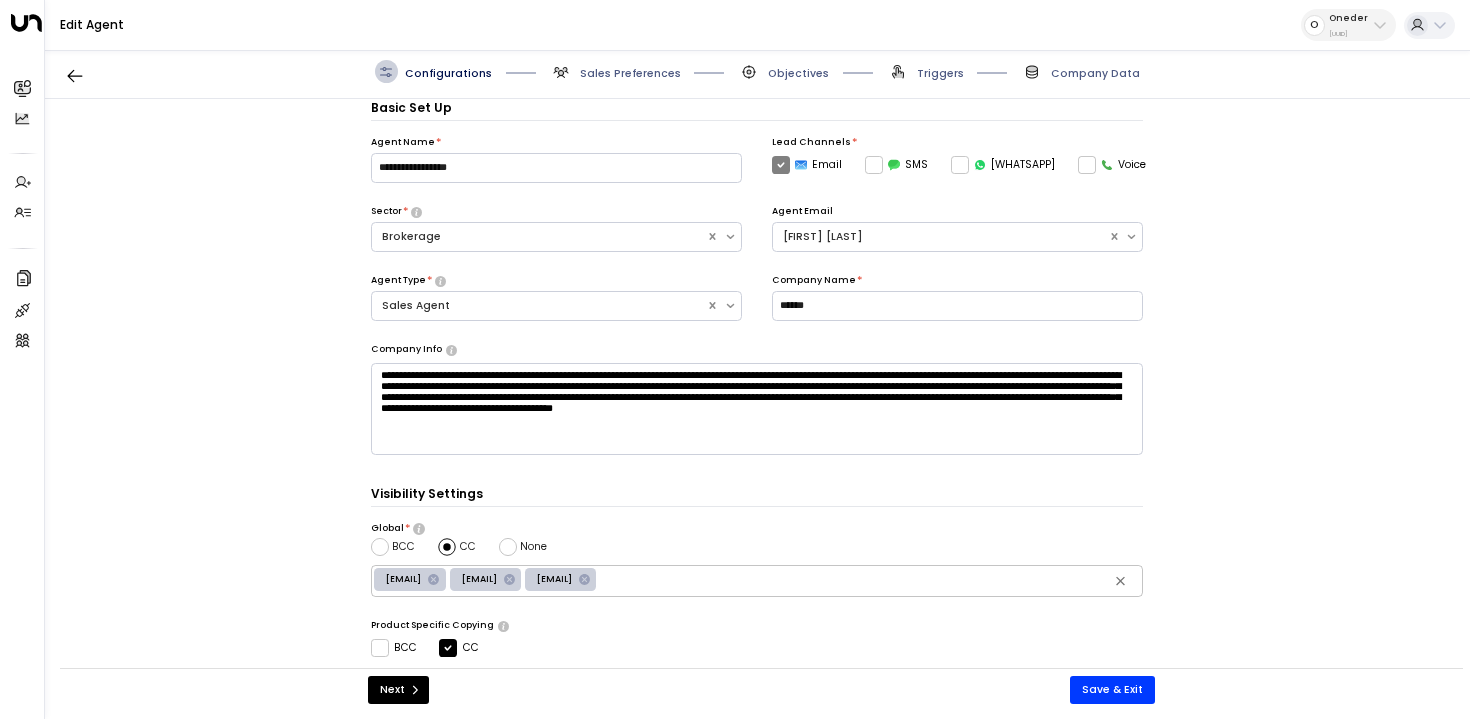click on "Sales Preferences" at bounding box center [630, 73] 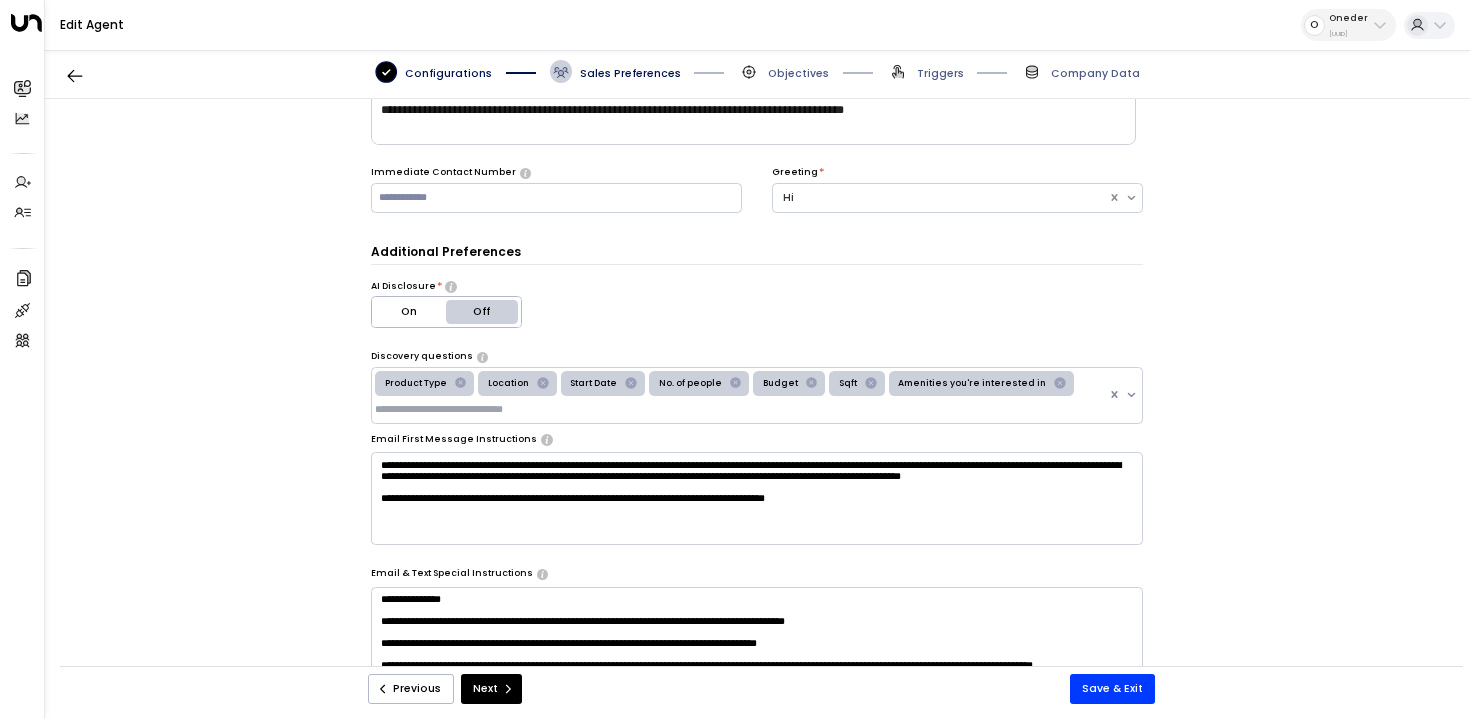 scroll, scrollTop: 171, scrollLeft: 0, axis: vertical 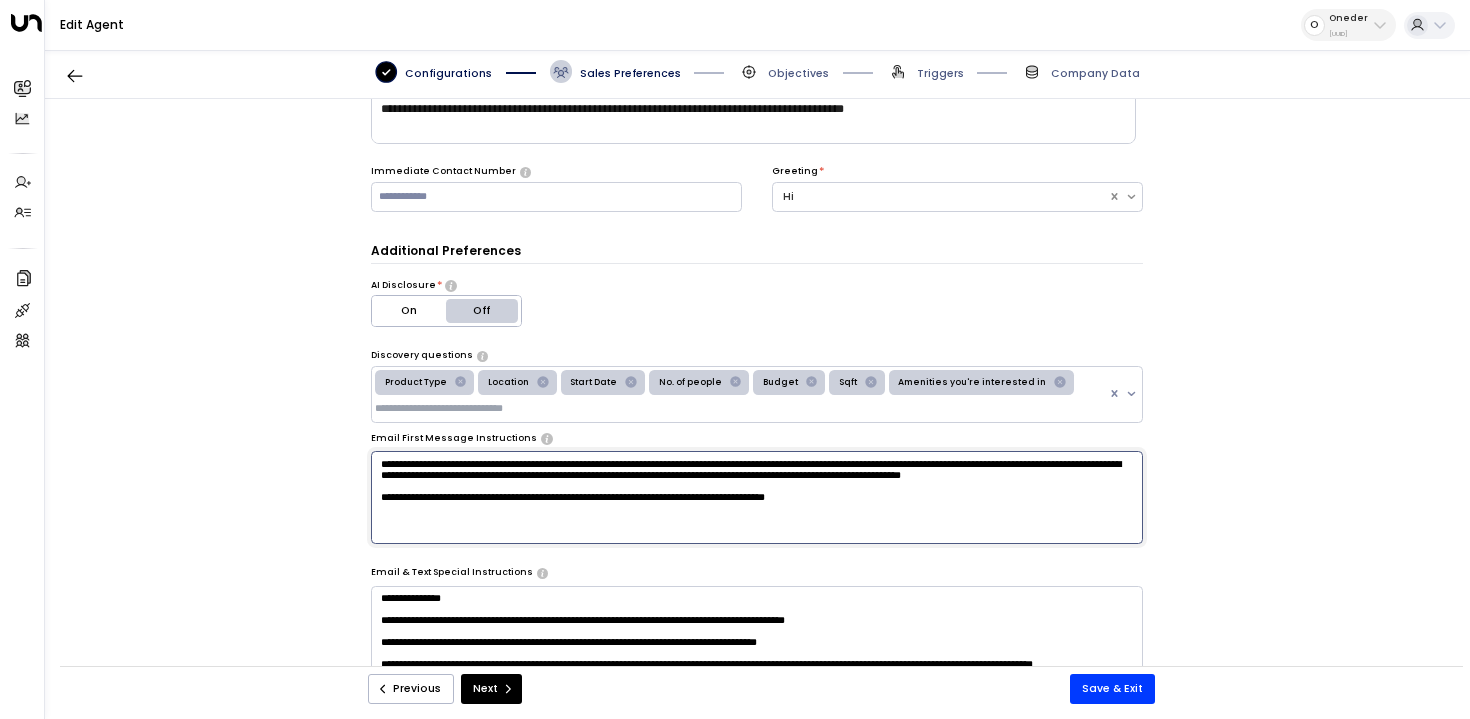 click on "**********" at bounding box center [757, 498] 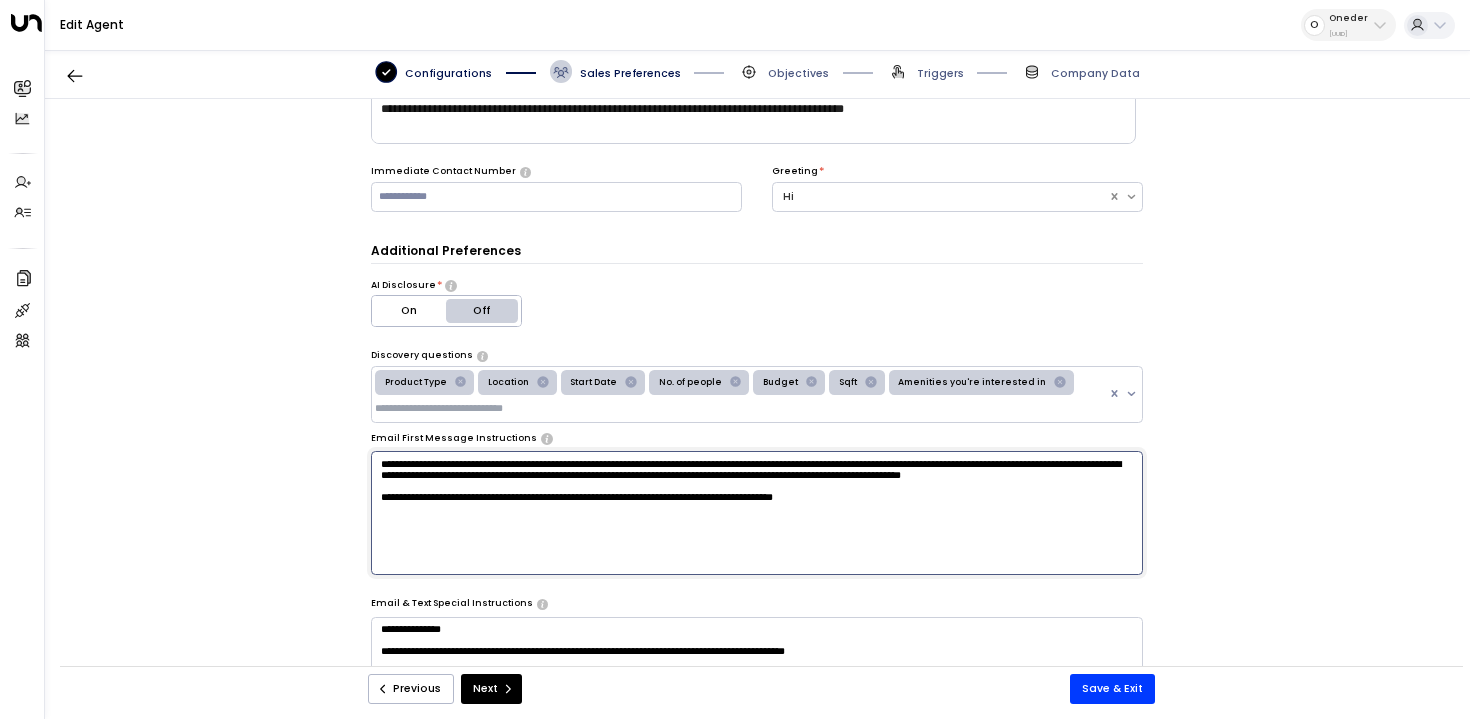 paste on "**********" 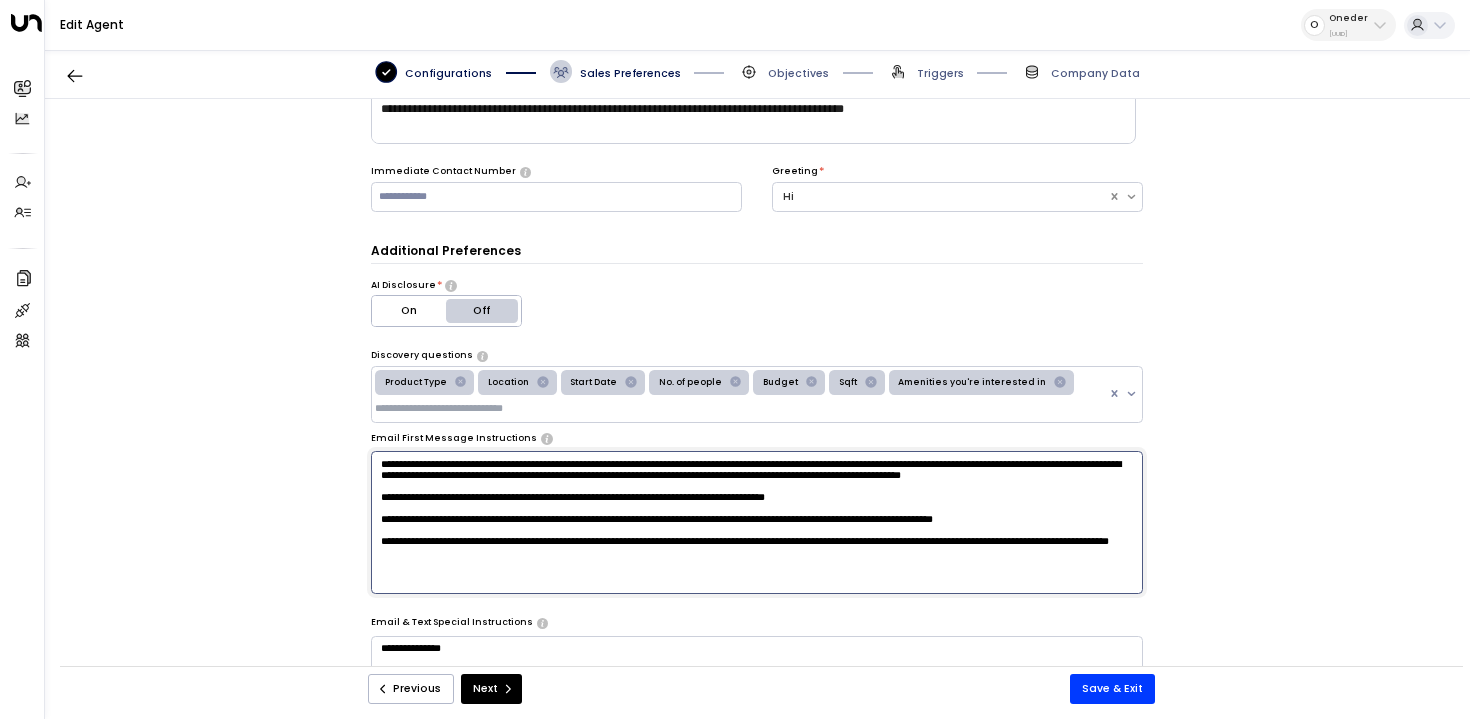 scroll, scrollTop: 27, scrollLeft: 0, axis: vertical 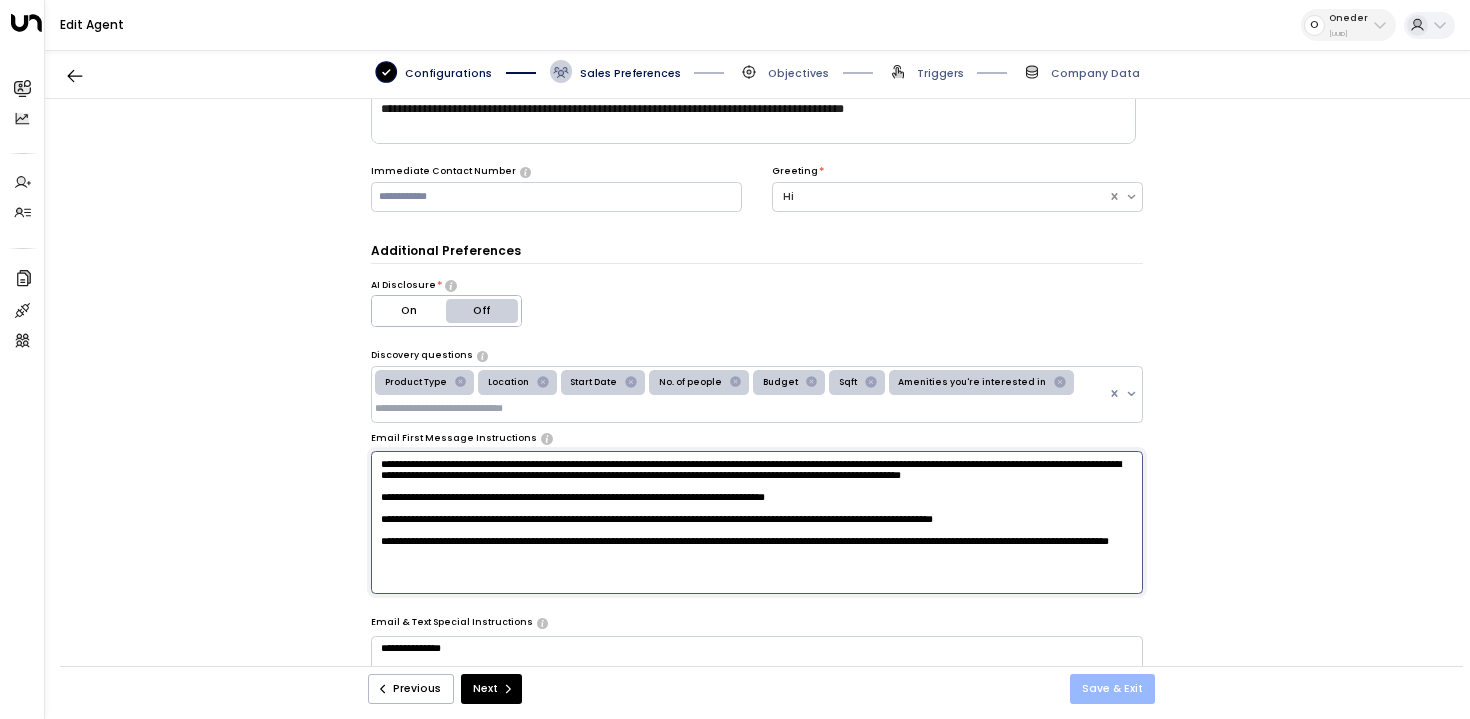 type on "**********" 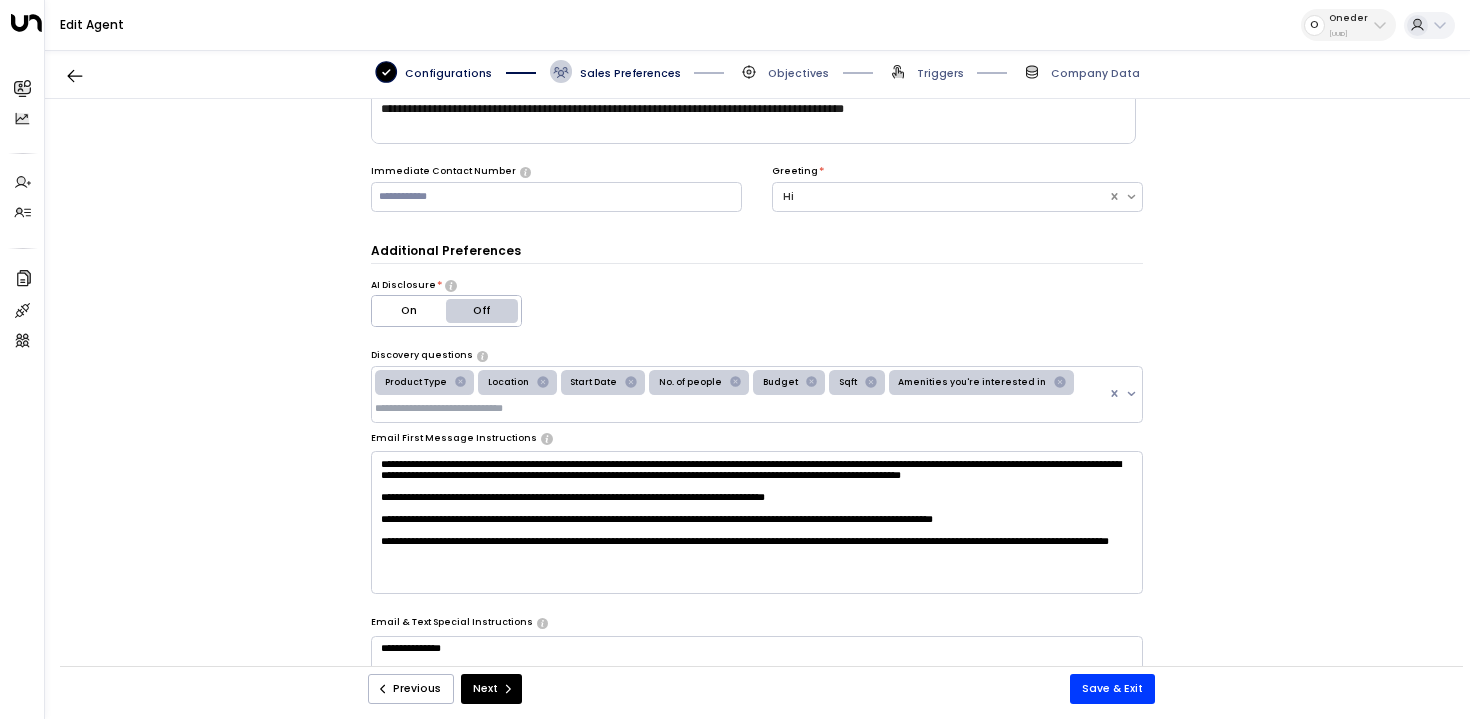 scroll, scrollTop: 0, scrollLeft: 0, axis: both 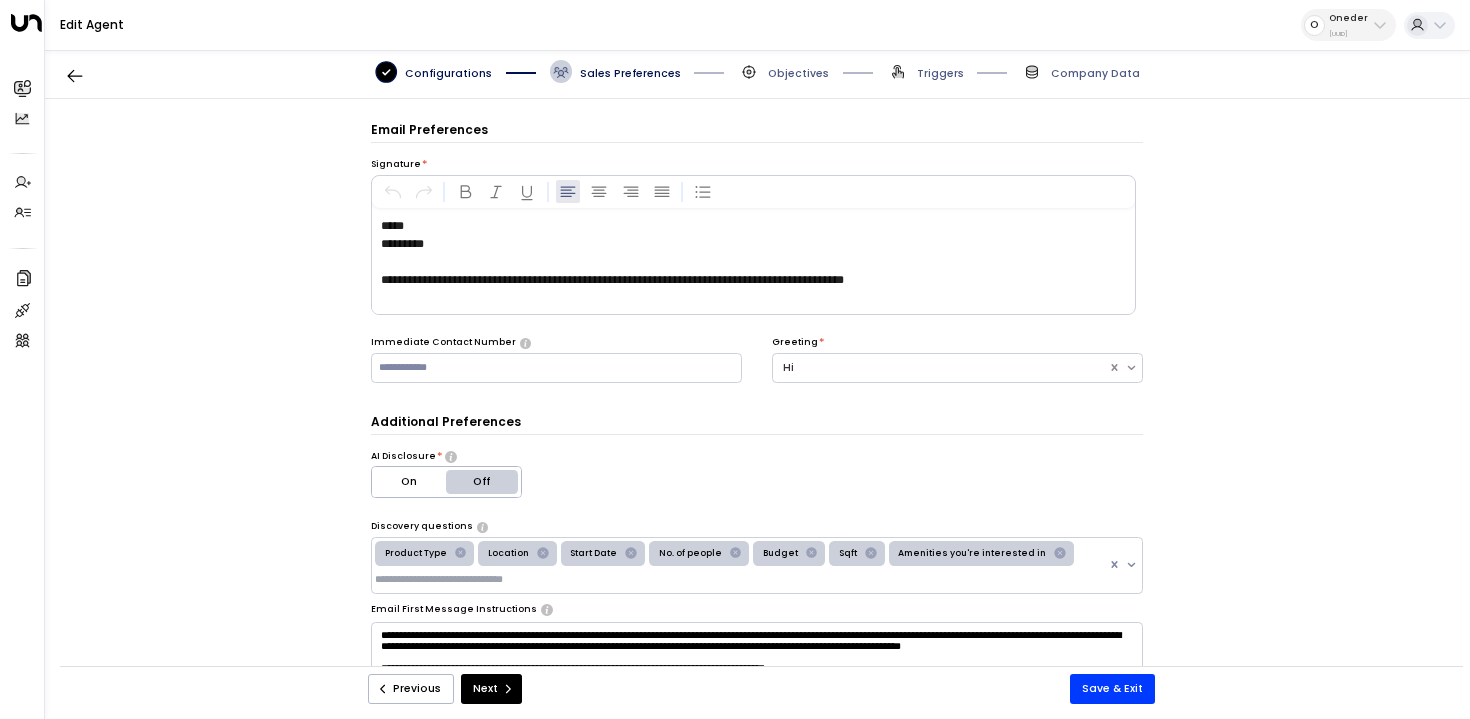 click on "Previous Next Save & Exit" at bounding box center [761, 689] 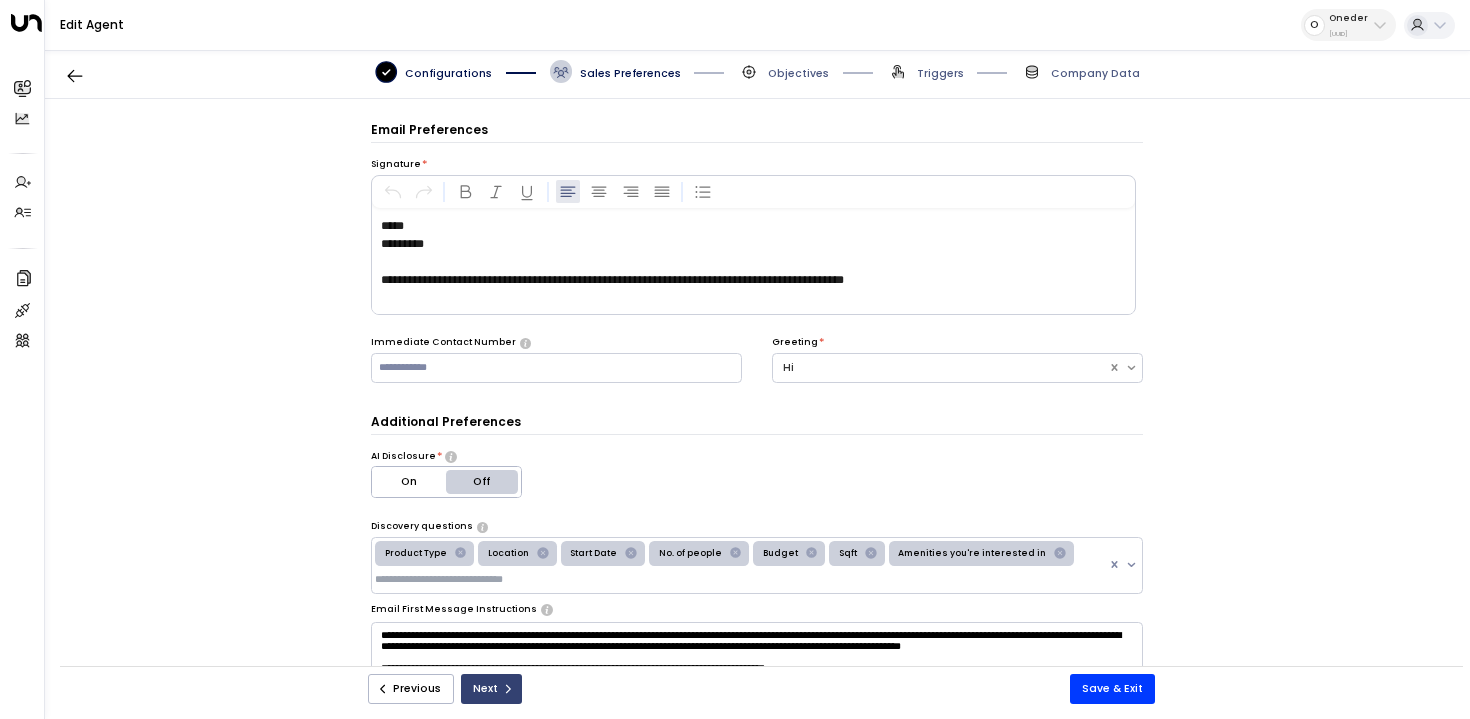 click on "Next" at bounding box center (491, 689) 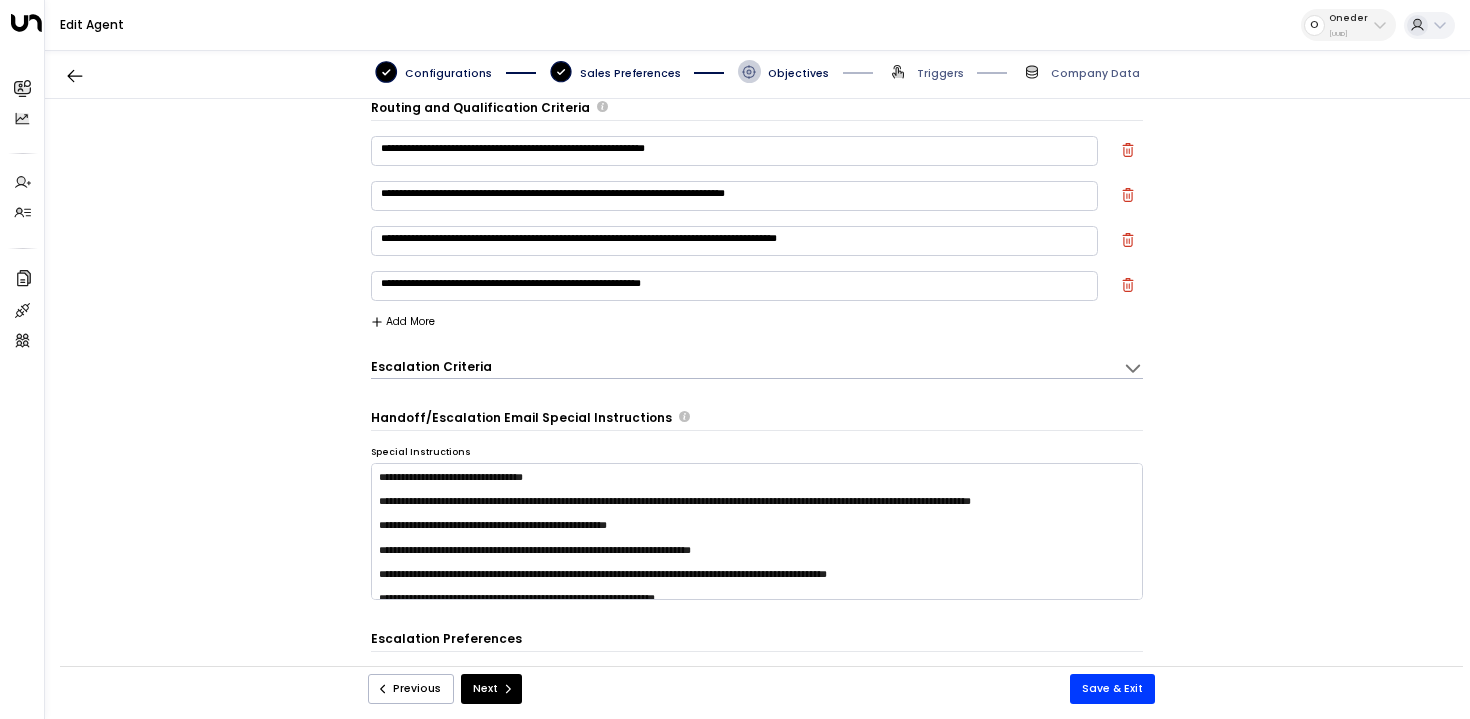 click on "Next" at bounding box center [491, 689] 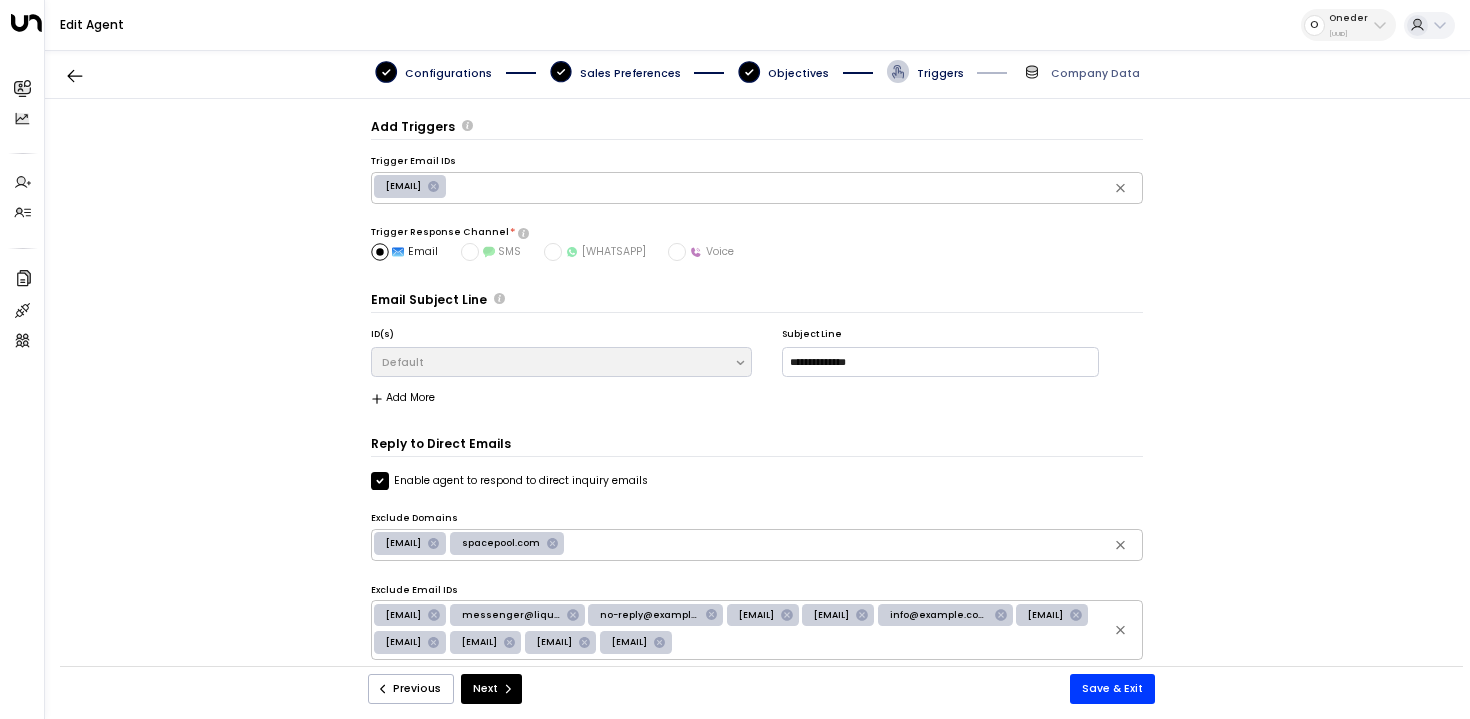 click on "Next" at bounding box center [491, 689] 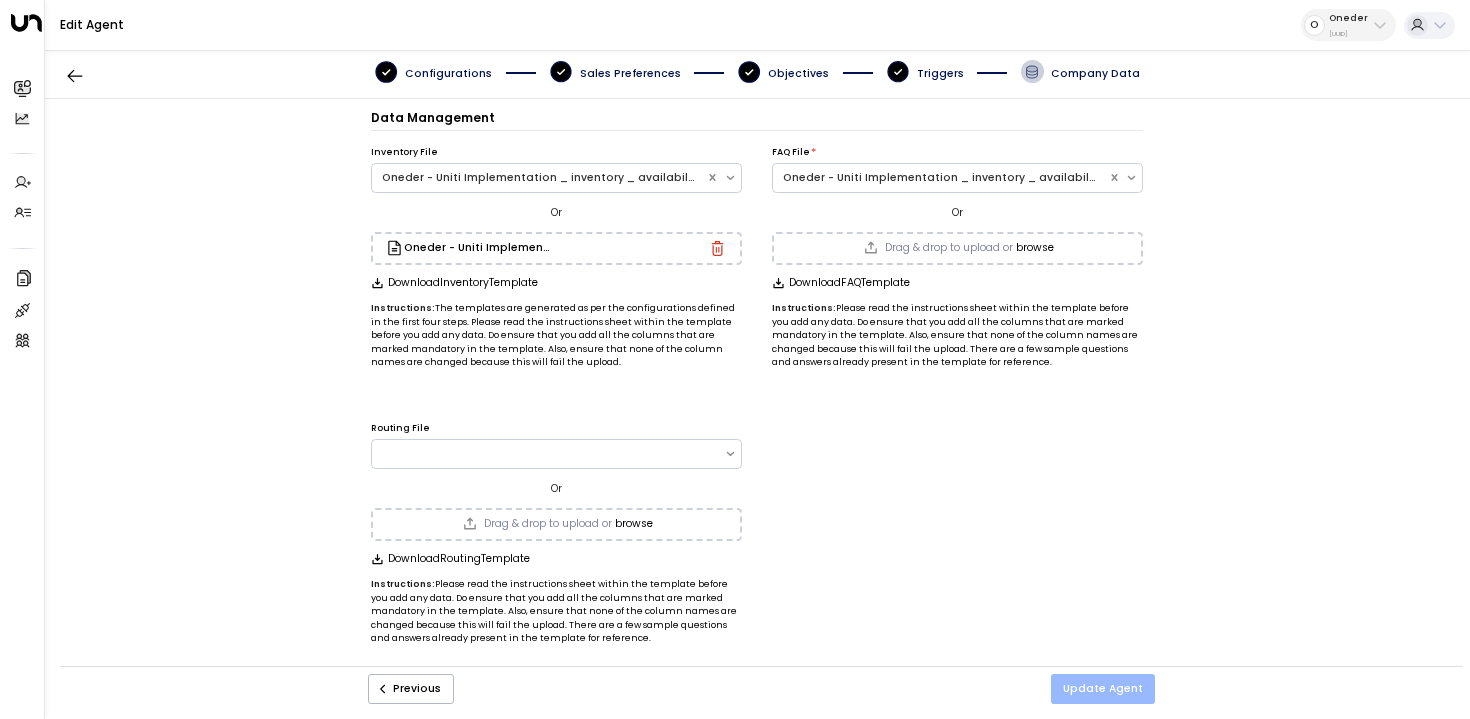 click on "Update Agent" at bounding box center [1103, 689] 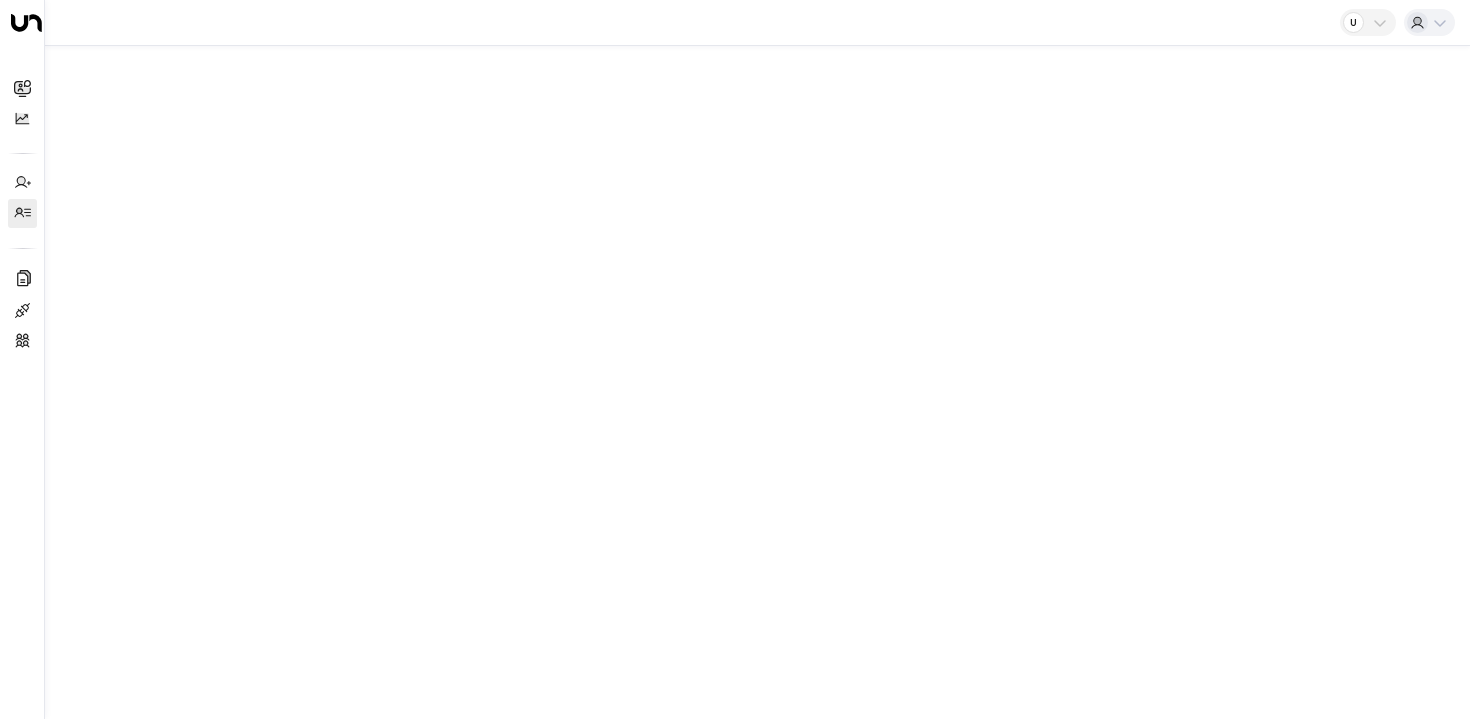 scroll, scrollTop: 0, scrollLeft: 0, axis: both 